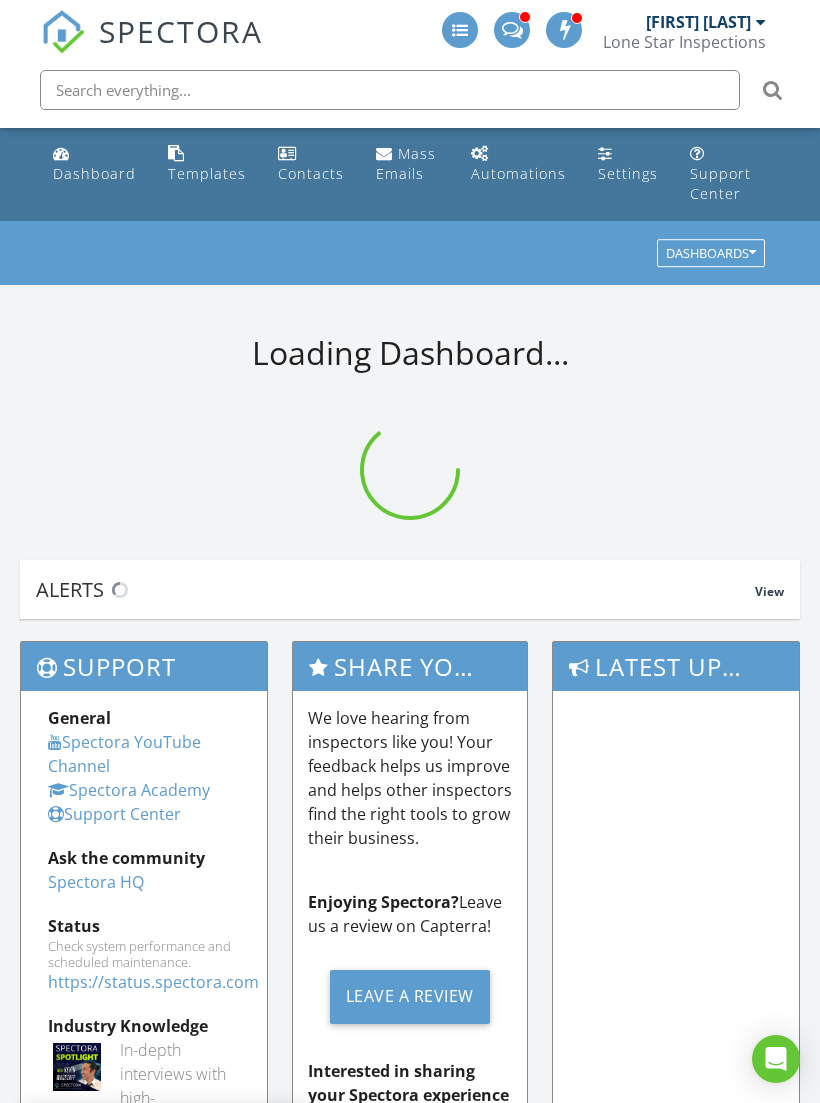 scroll, scrollTop: 0, scrollLeft: 0, axis: both 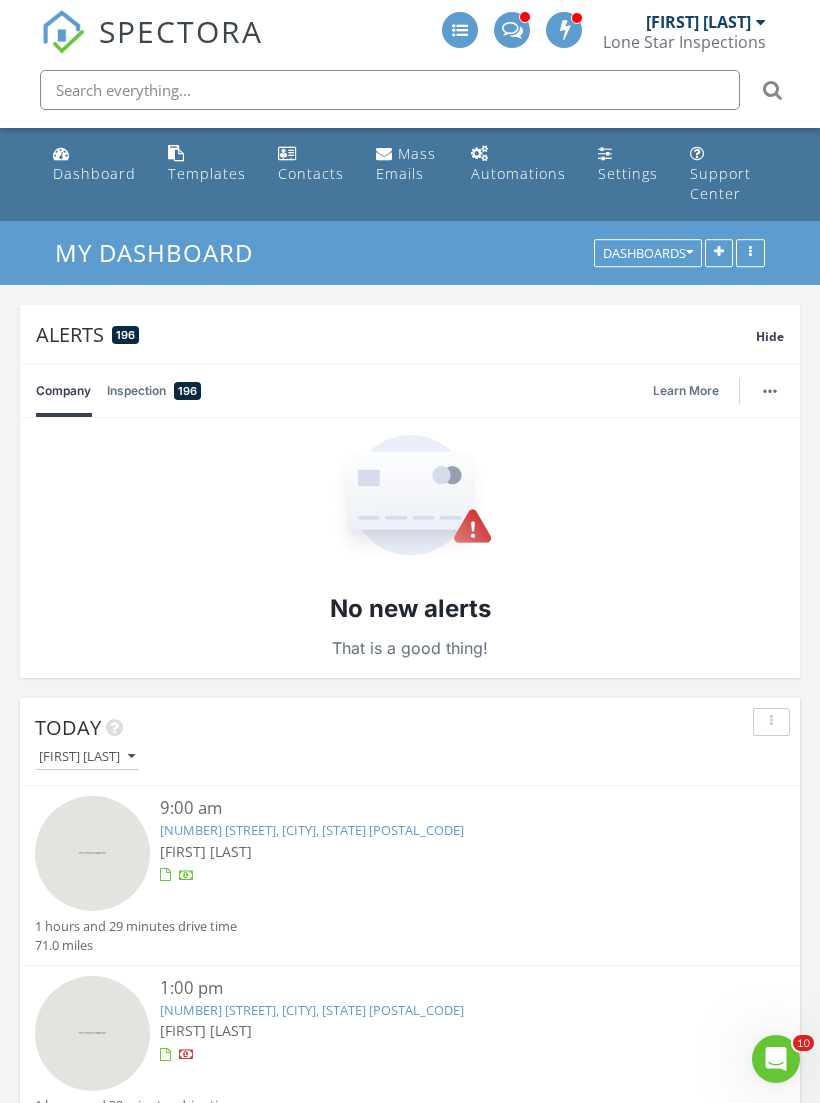 click on "Dashboard" at bounding box center [94, 173] 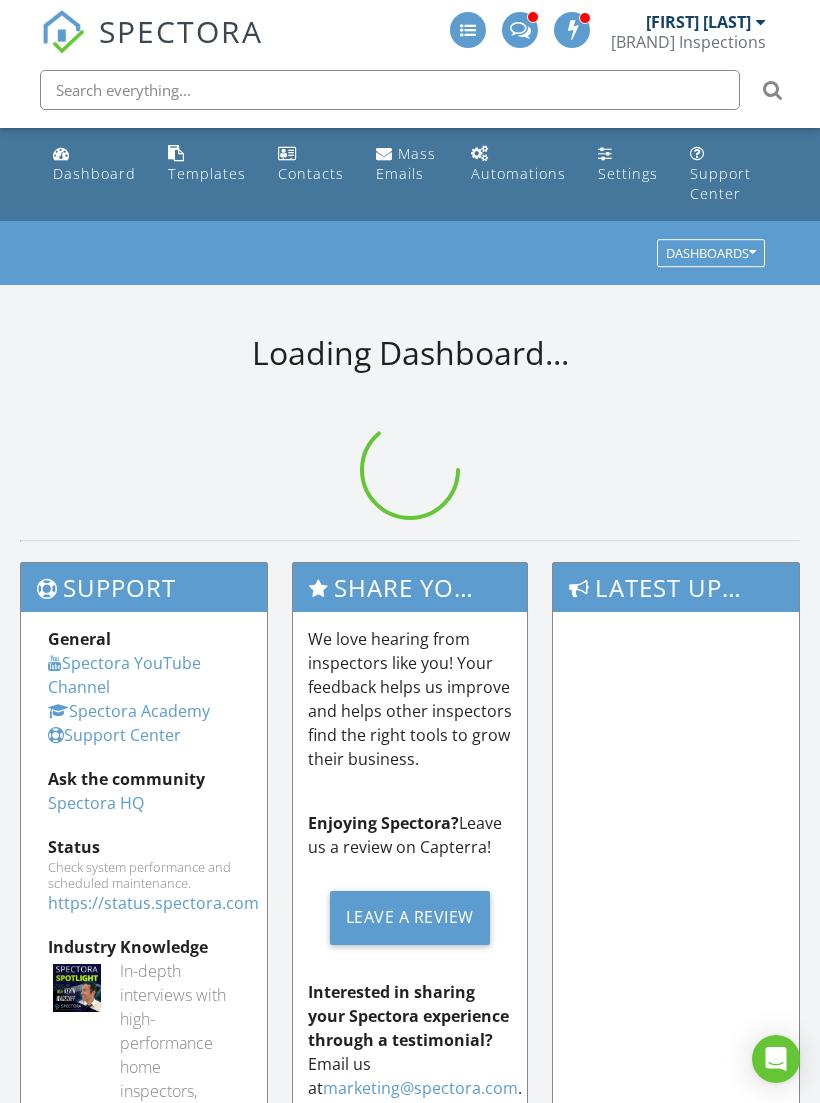 scroll, scrollTop: 0, scrollLeft: 0, axis: both 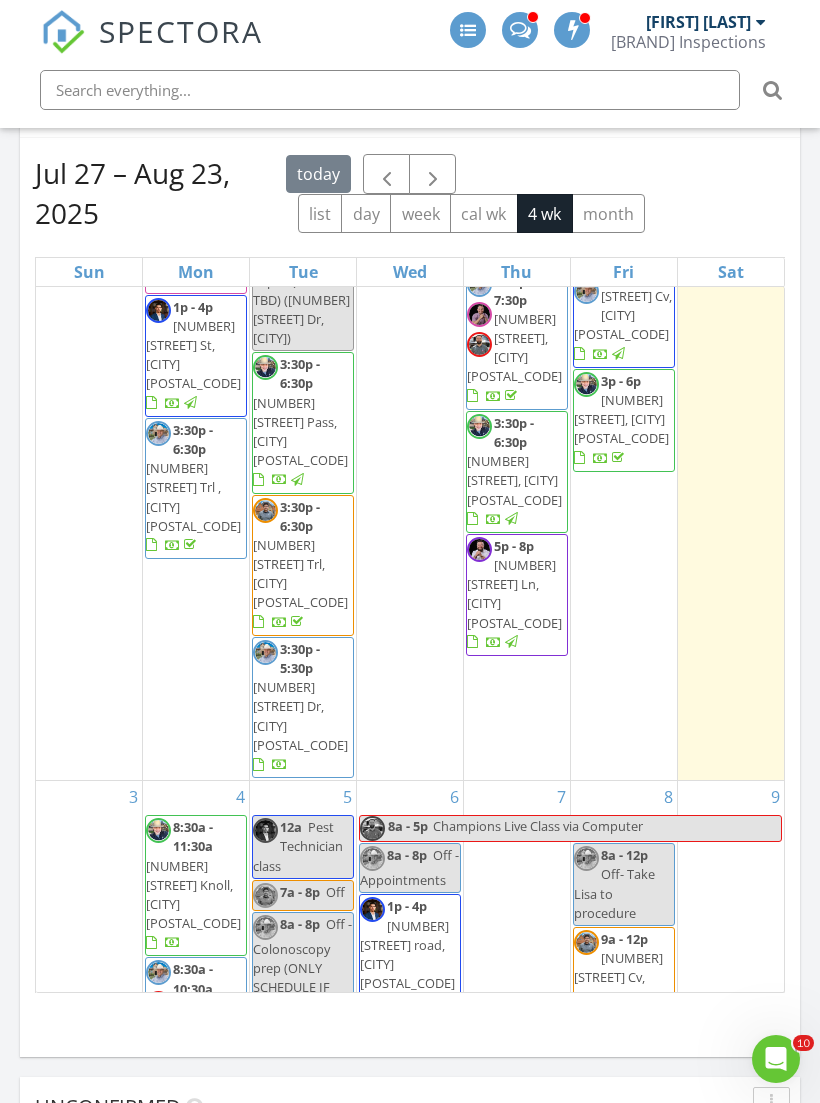 click on "4" at bounding box center (196, 797) 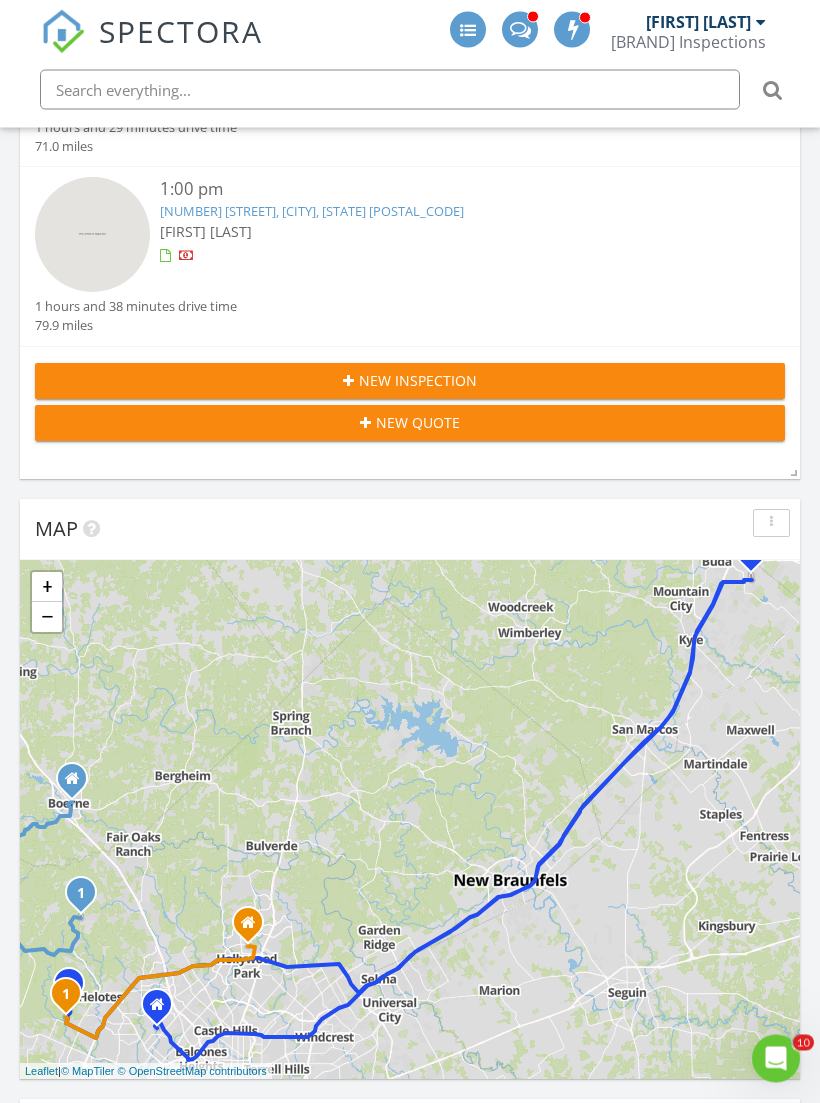 click on "New Inspection" at bounding box center [410, 382] 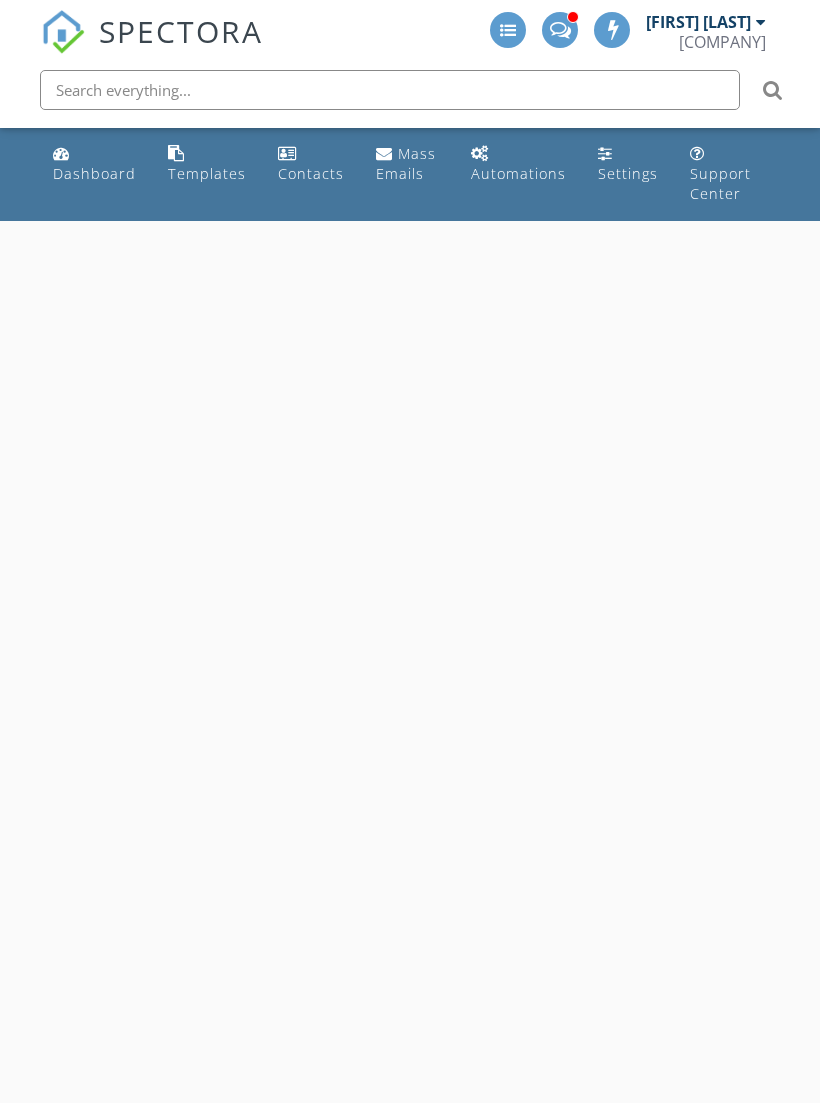 scroll, scrollTop: 0, scrollLeft: 0, axis: both 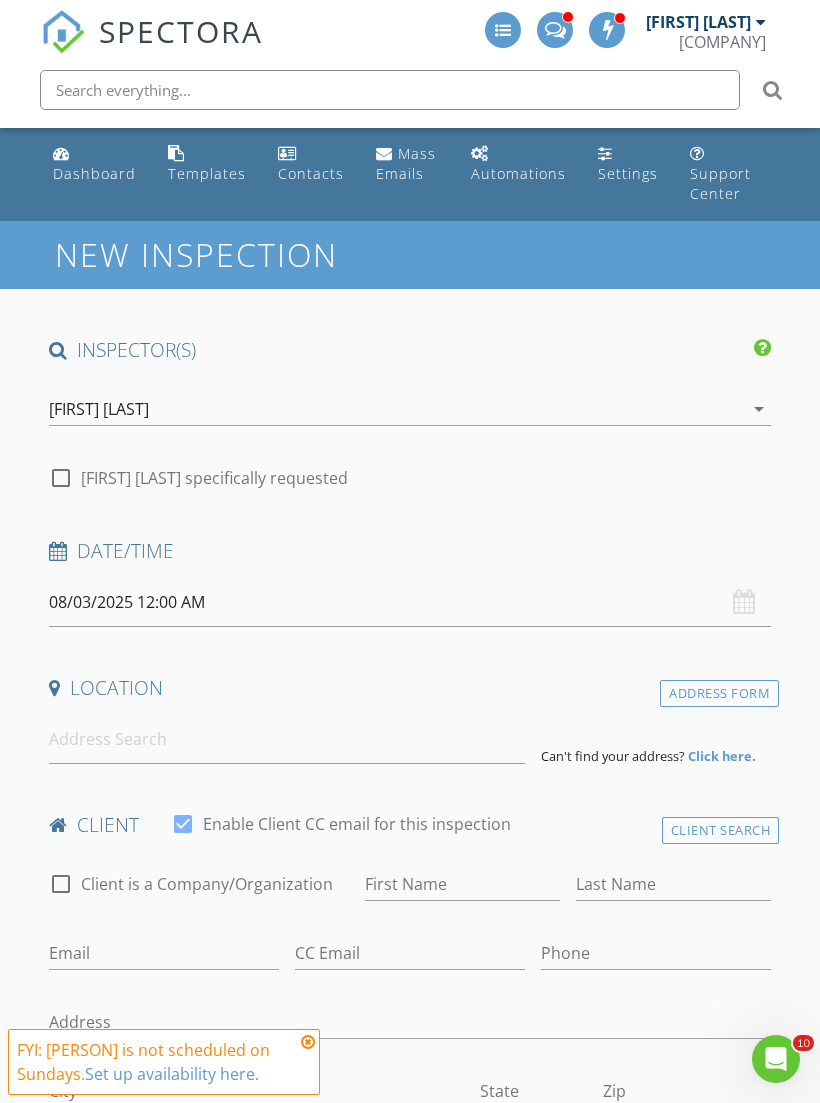 click on "08/03/2025 12:00 AM" at bounding box center (410, 602) 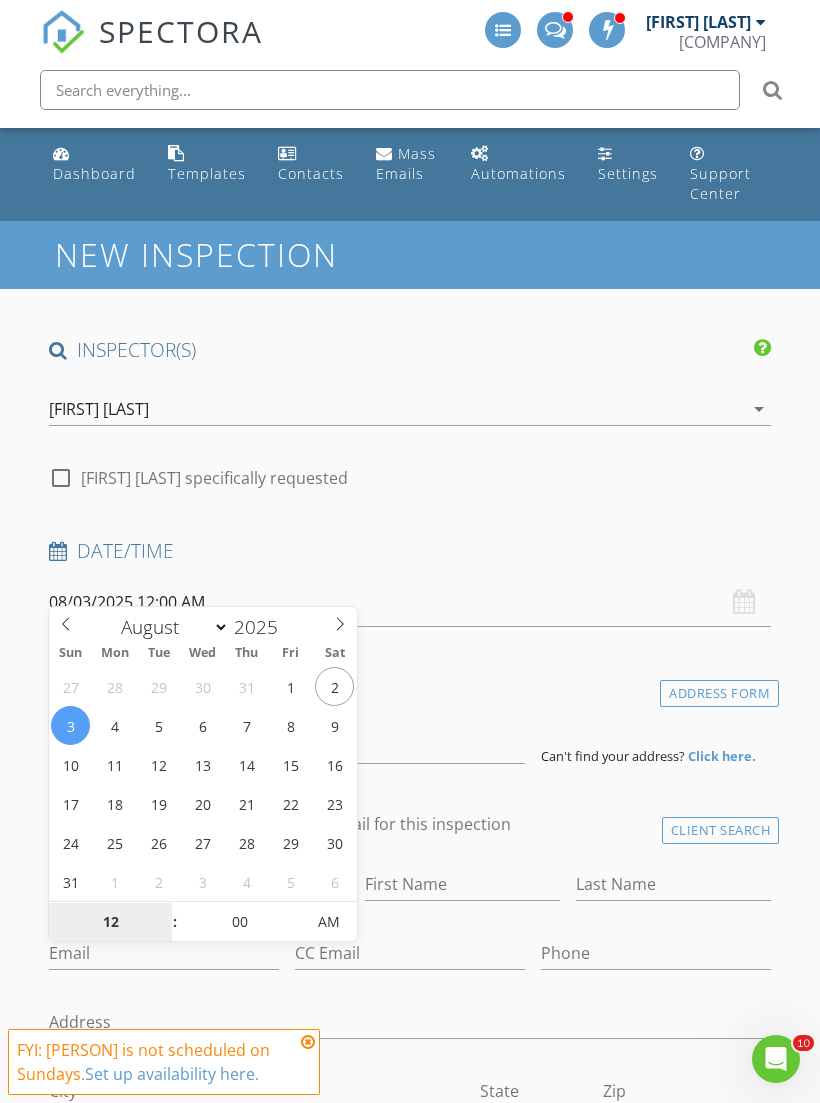 type on "08/04/2025 12:00 AM" 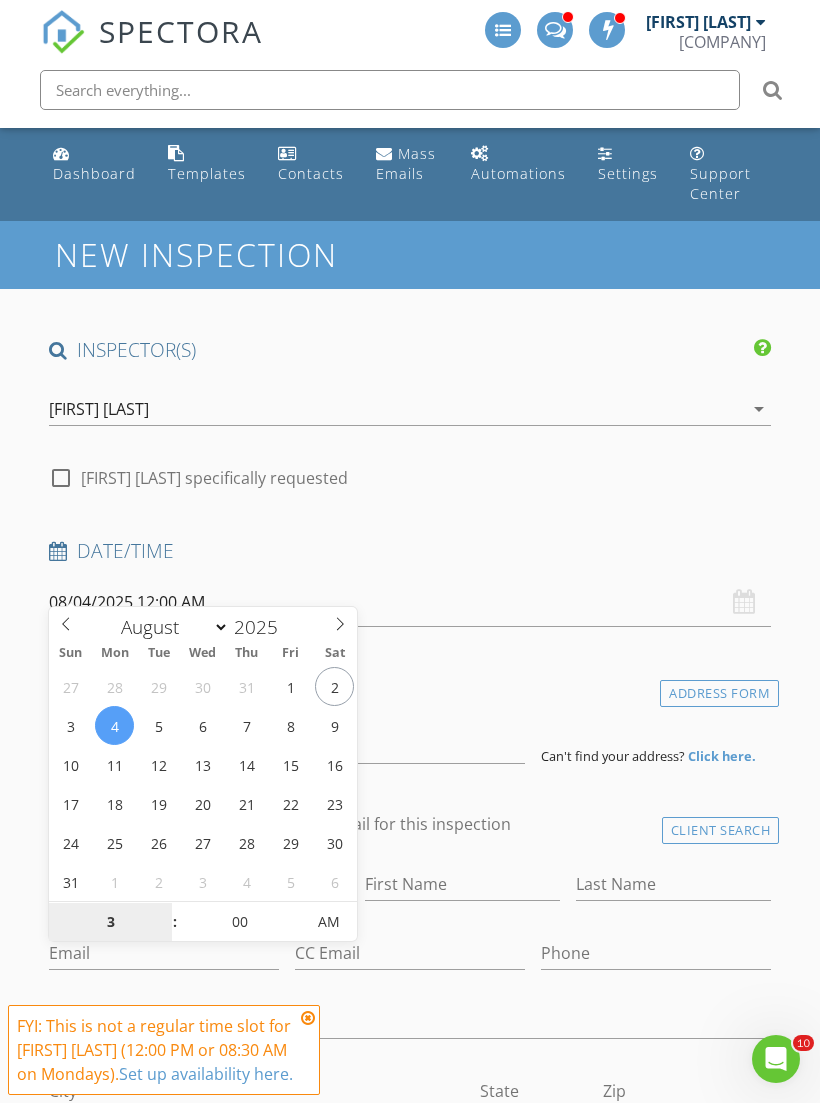 scroll, scrollTop: 202, scrollLeft: 0, axis: vertical 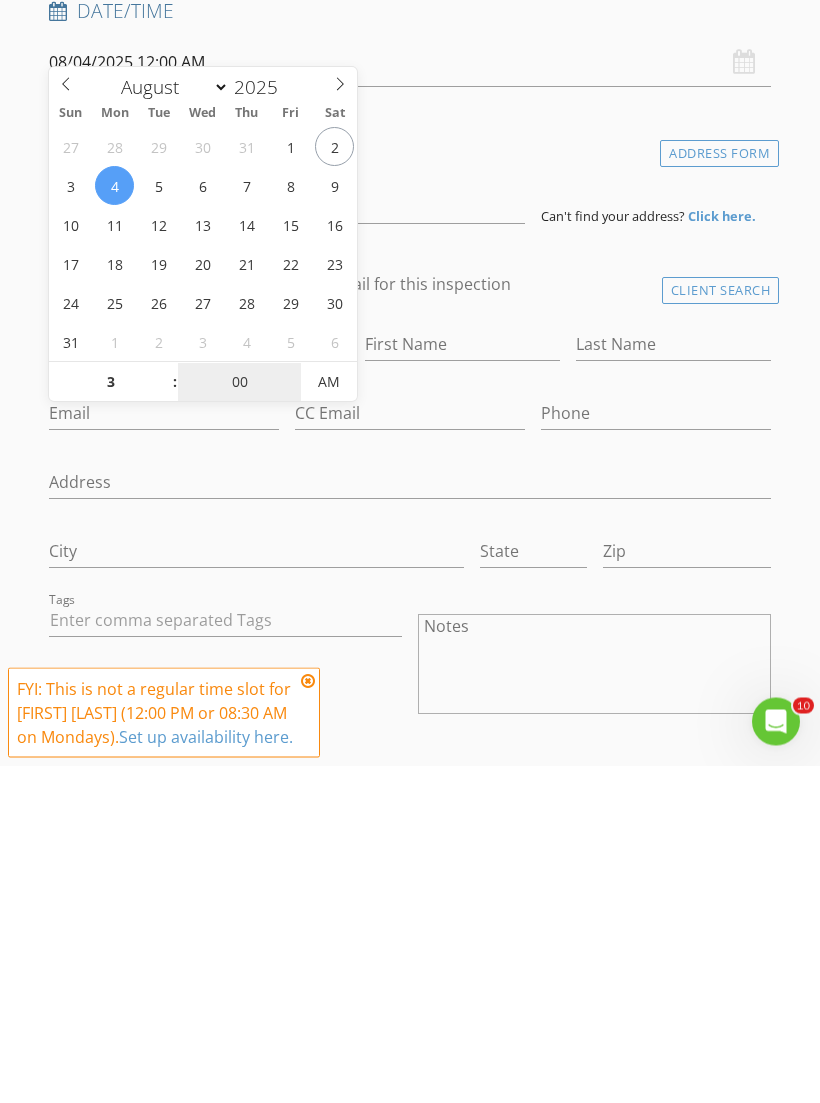 click on "00" at bounding box center [239, 721] 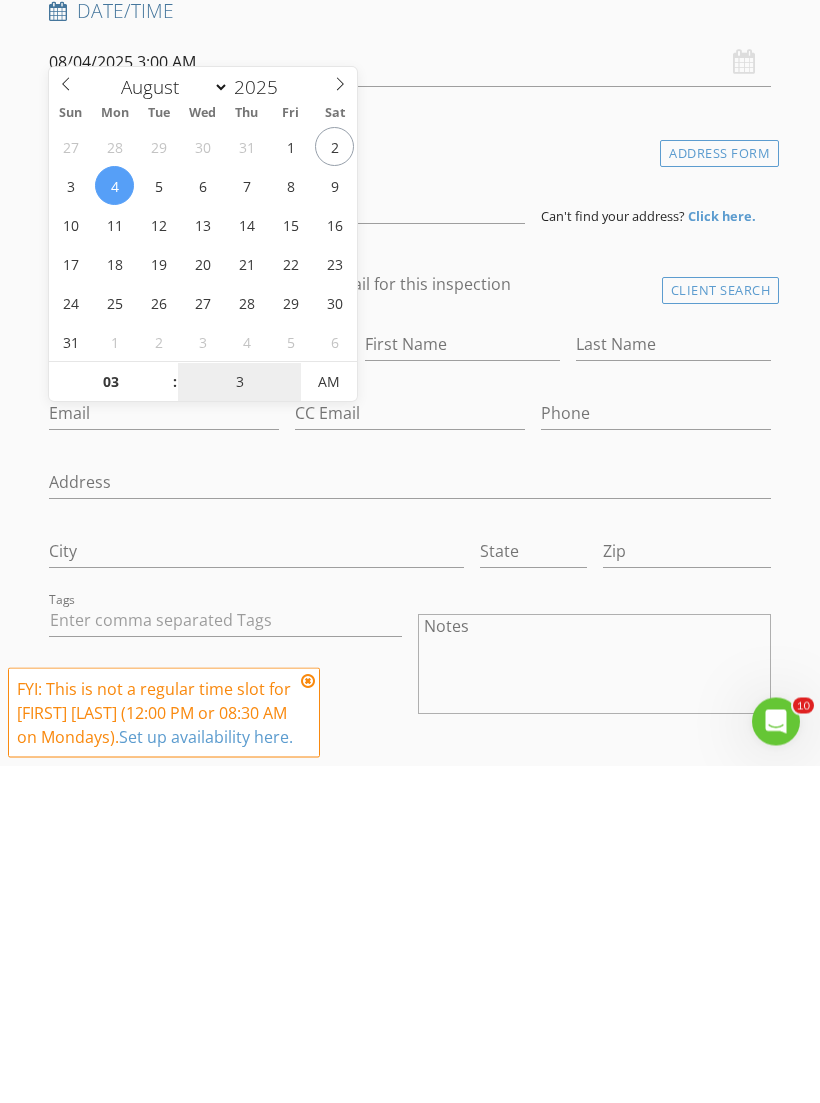 type on "30" 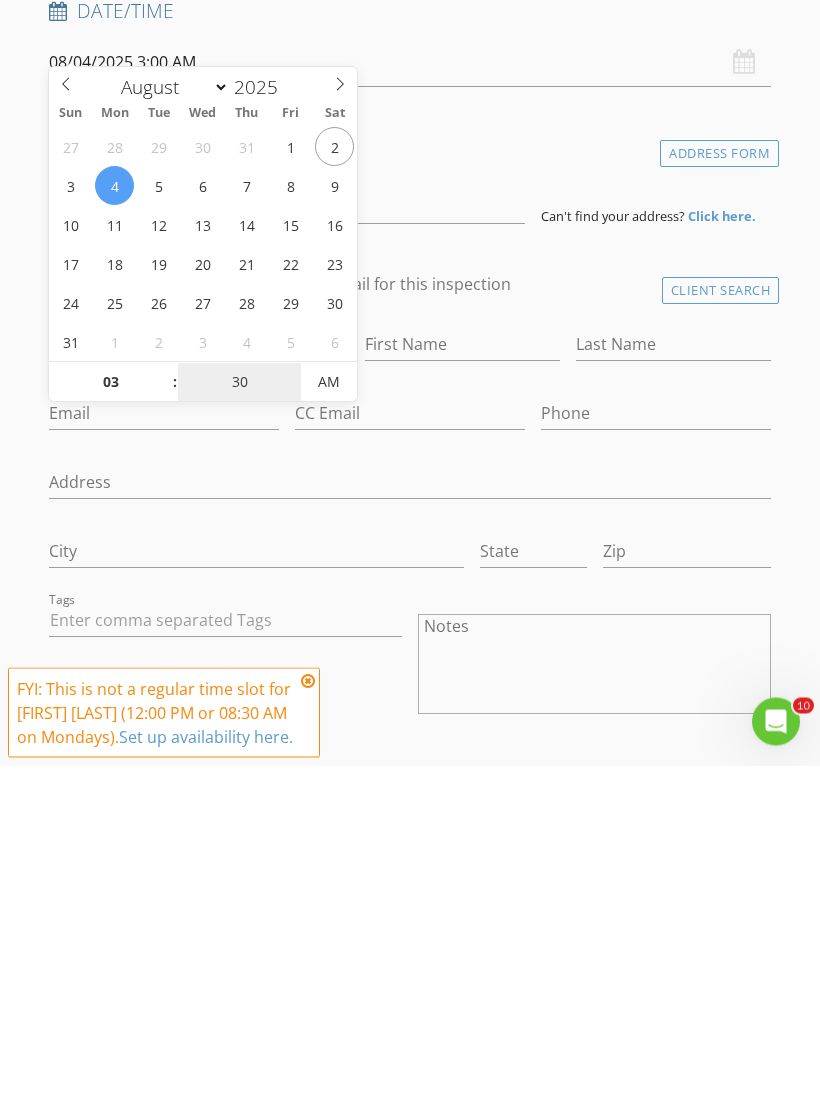 type on "08/04/2025 3:30 PM" 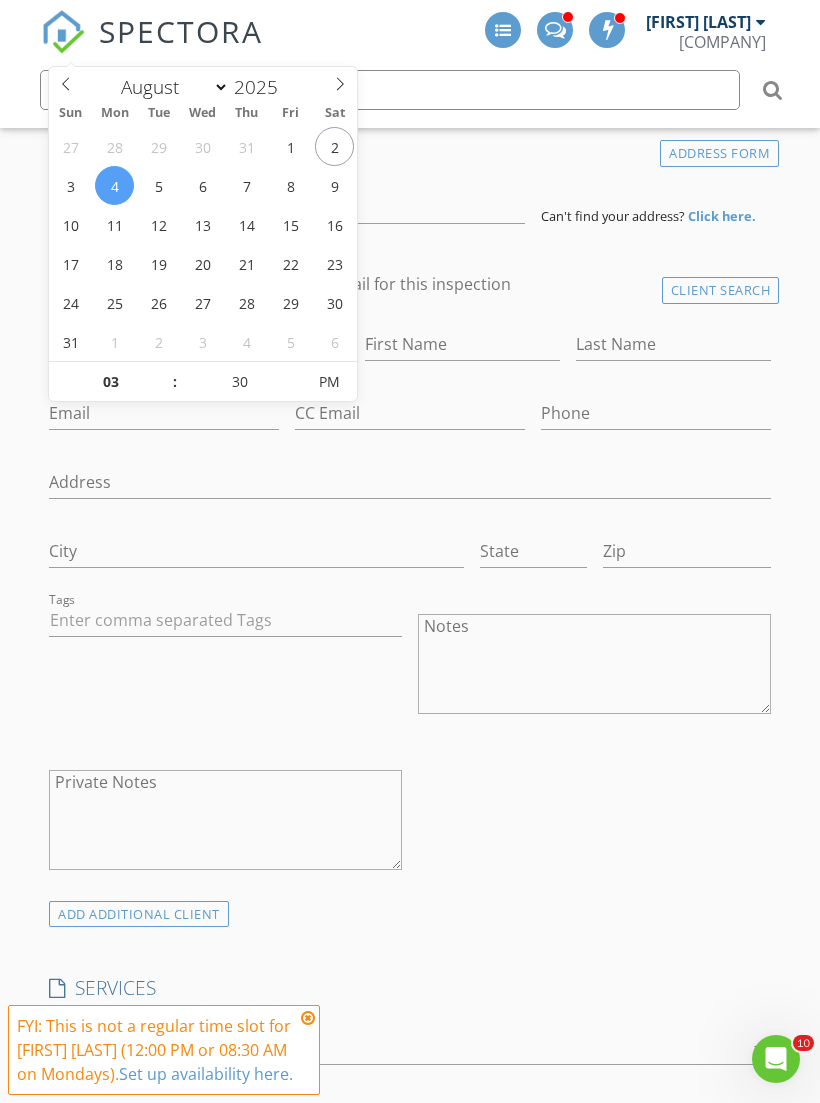 click on "New Inspection
INSPECTOR(S)
check_box   Jason Rozacky   PRIMARY   check_box_outline_blank   Colin Malloy     check_box_outline_blank   Jesus Amaro     check_box_outline_blank   Kelton Roe     check_box_outline_blank   Justin Stanford     check_box_outline_blank   Evan Furr     check_box_outline_blank   Thomas Rodriguez     check_box_outline_blank   Hunter Rozacky     check_box_outline_blank   John Ramos     Jason Rozacky arrow_drop_down   check_box_outline_blank Jason Rozacky specifically requested
Date/Time
08/04/2025 3:30 PM
Location
Address Form       Can't find your address?   Click here.
client
check_box Enable Client CC email for this inspection   Client Search     check_box_outline_blank Client is a Company/Organization     First Name   Last Name   Email   CC Email   Phone   Address   City   State   Zip     Tags         Notes   Private Notes" at bounding box center (410, 1739) 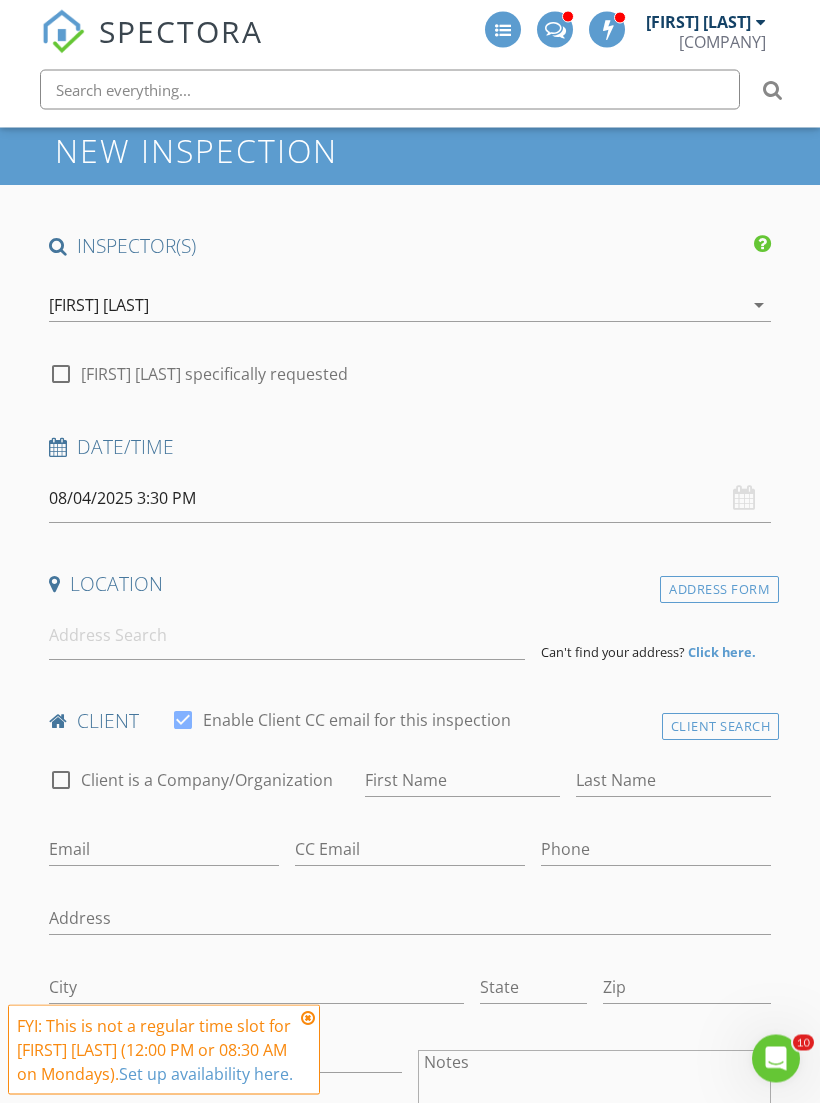 scroll, scrollTop: 0, scrollLeft: 0, axis: both 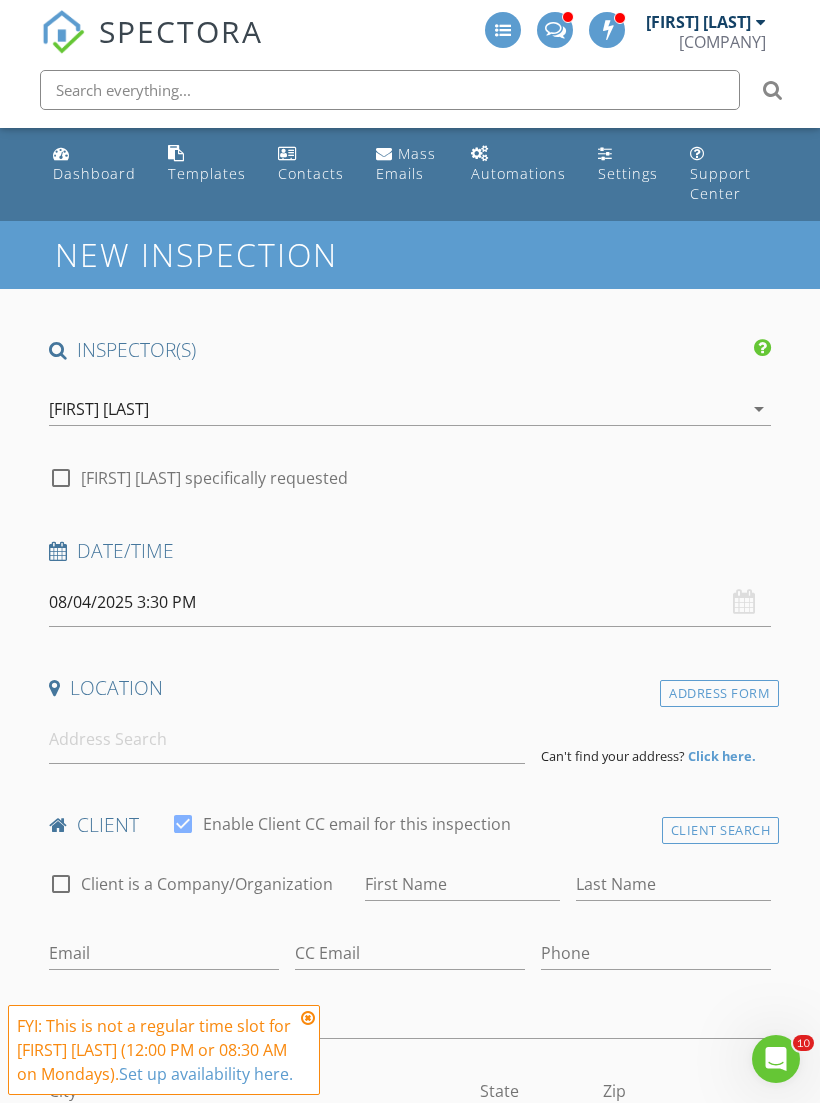 click on "[FIRST] [LAST]" at bounding box center [99, 409] 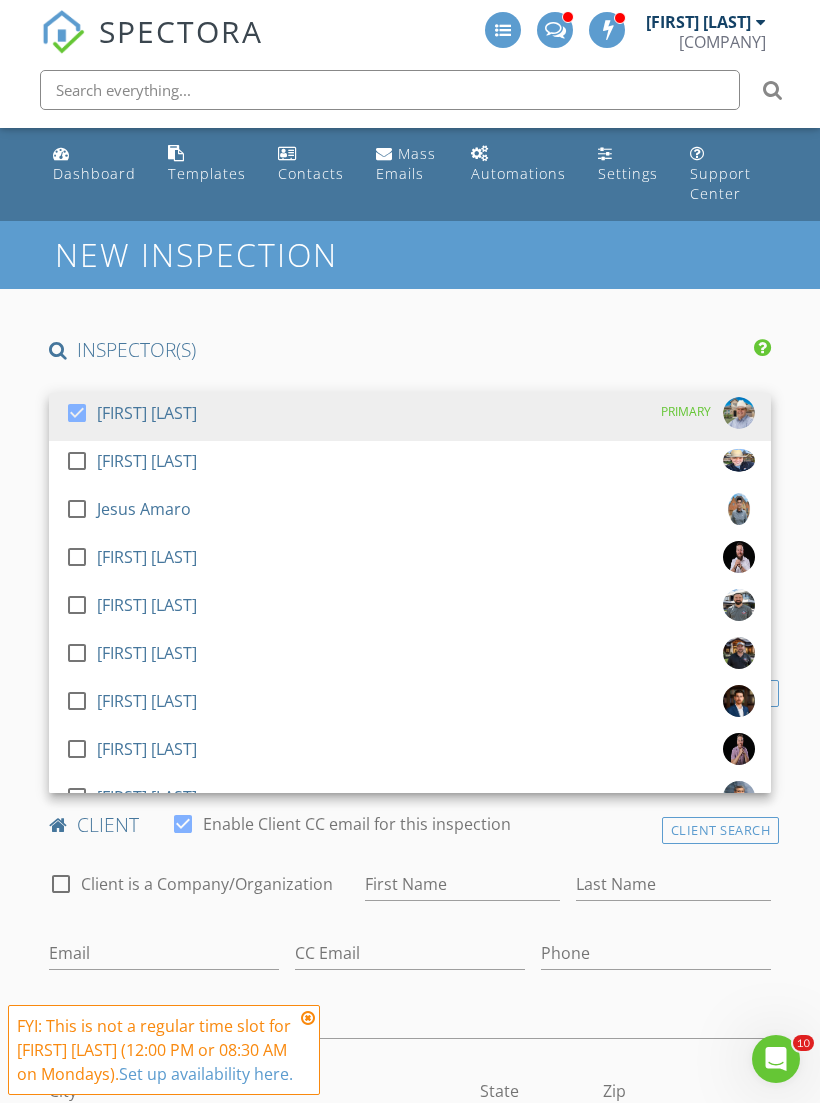 click at bounding box center (77, 413) 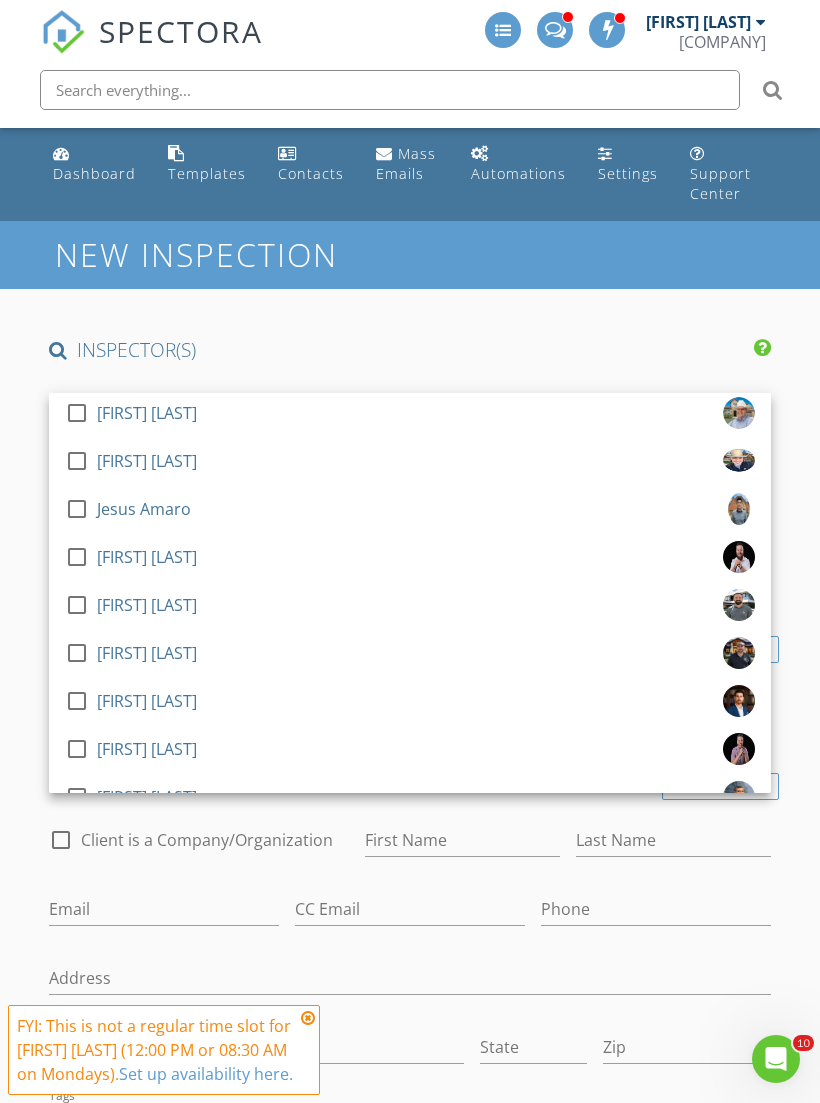 click on "New Inspection
INSPECTOR(S)
check_box_outline_blank   Jason Rozacky     check_box_outline_blank   Colin Malloy     check_box_outline_blank   Jesus Amaro     check_box_outline_blank   Kelton Roe     check_box_outline_blank   Justin Stanford     check_box_outline_blank   Evan Furr     check_box_outline_blank   Thomas Rodriguez     check_box_outline_blank   Hunter Rozacky     check_box_outline_blank   John Ramos     arrow_drop_down
Date/Time
08/04/2025 3:30 PM
Location
Address Form       Can't find your address?   Click here.
client
check_box Enable Client CC email for this inspection   Client Search     check_box_outline_blank Client is a Company/Organization     First Name   Last Name   Email   CC Email   Phone   Address   City   State   Zip     Tags         Notes   Private Notes
ADD ADDITIONAL client" at bounding box center (410, 2257) 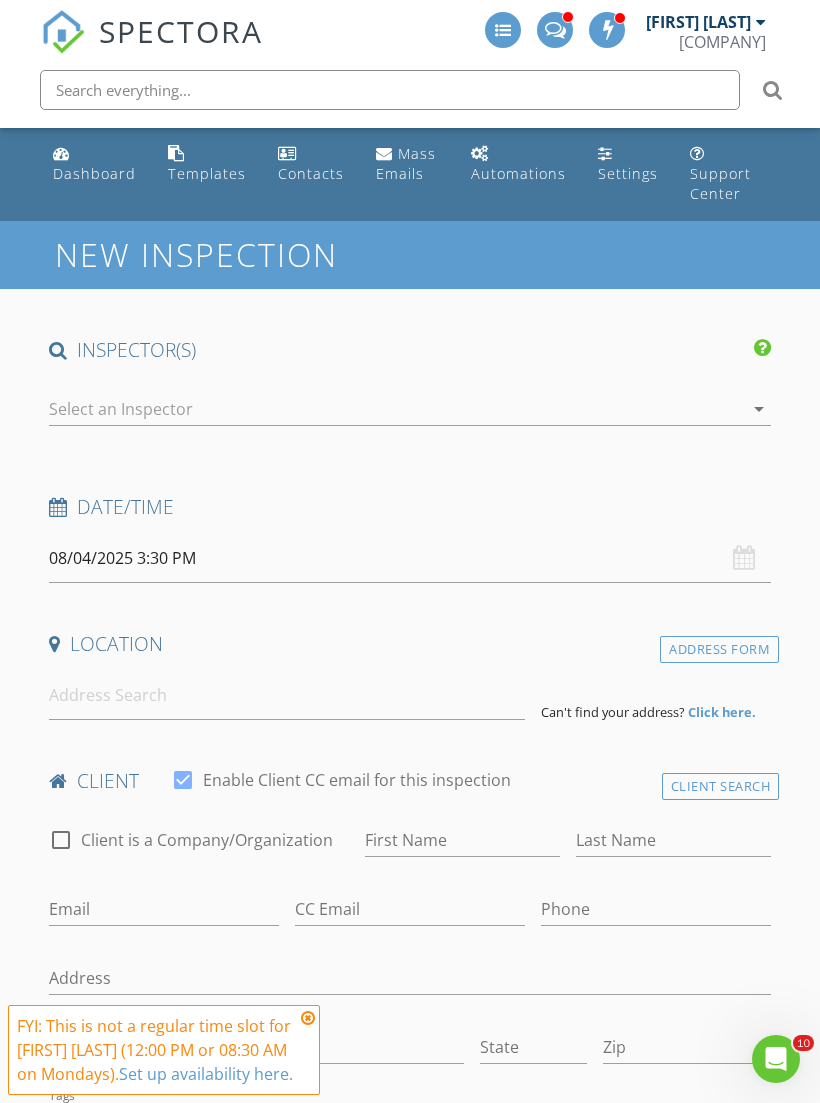 click at bounding box center [396, 409] 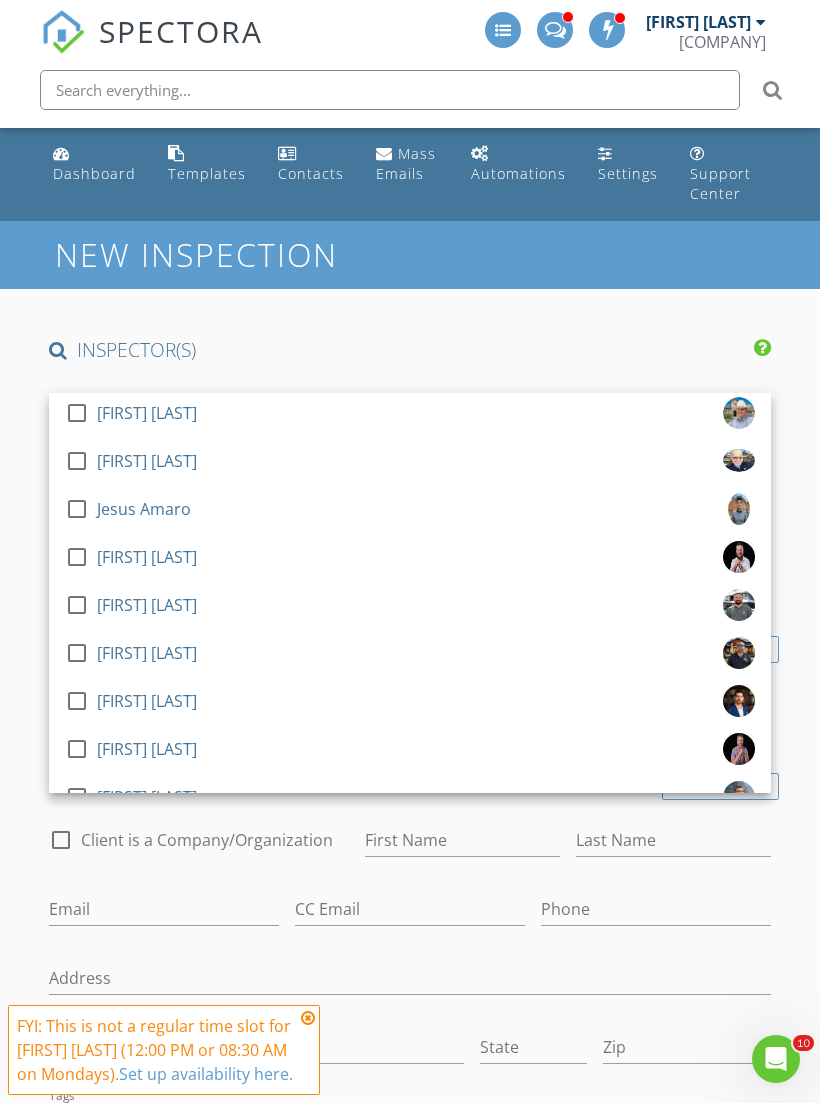 click at bounding box center [77, 509] 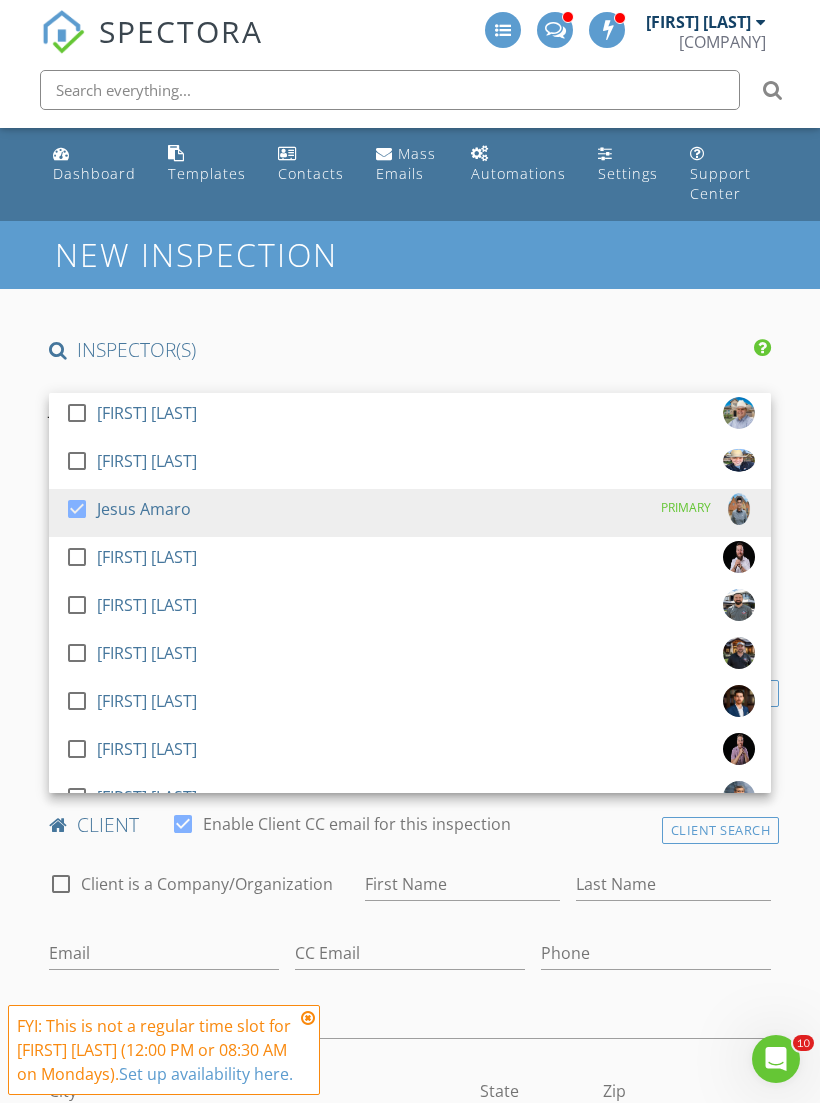 click on "New Inspection
INSPECTOR(S)
check_box_outline_blank   Jason Rozacky     check_box_outline_blank   Colin Malloy     check_box   Jesus Amaro   PRIMARY   check_box_outline_blank   Kelton Roe     check_box_outline_blank   Justin Stanford     check_box_outline_blank   Evan Furr     check_box_outline_blank   Thomas Rodriguez     check_box_outline_blank   Hunter Rozacky     check_box_outline_blank   John Ramos     Jesus Amaro arrow_drop_down   check_box_outline_blank Jesus Amaro specifically requested
Date/Time
08/04/2025 3:30 PM
Location
Address Form       Can't find your address?   Click here.
client
check_box Enable Client CC email for this inspection   Client Search     check_box_outline_blank Client is a Company/Organization     First Name   Last Name   Email   CC Email   Phone   Address   City   State   Zip     Tags         Notes   Private Notes" at bounding box center (410, 2279) 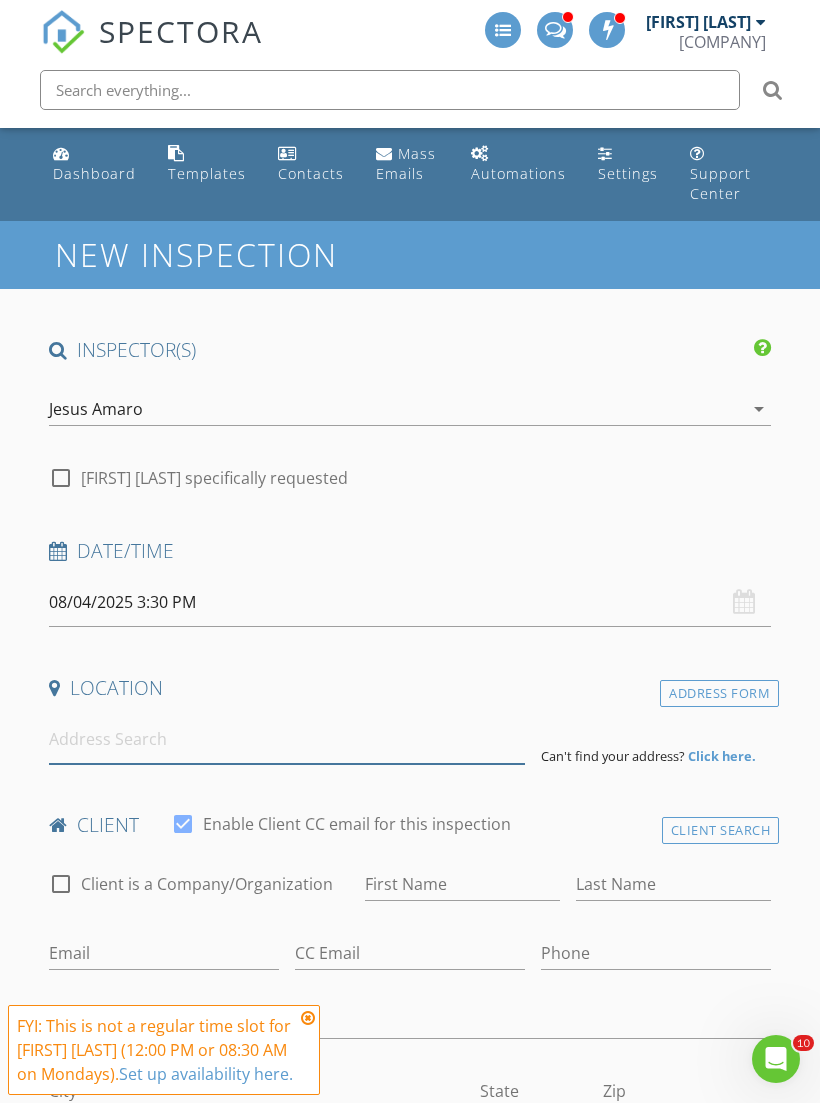 click at bounding box center (287, 739) 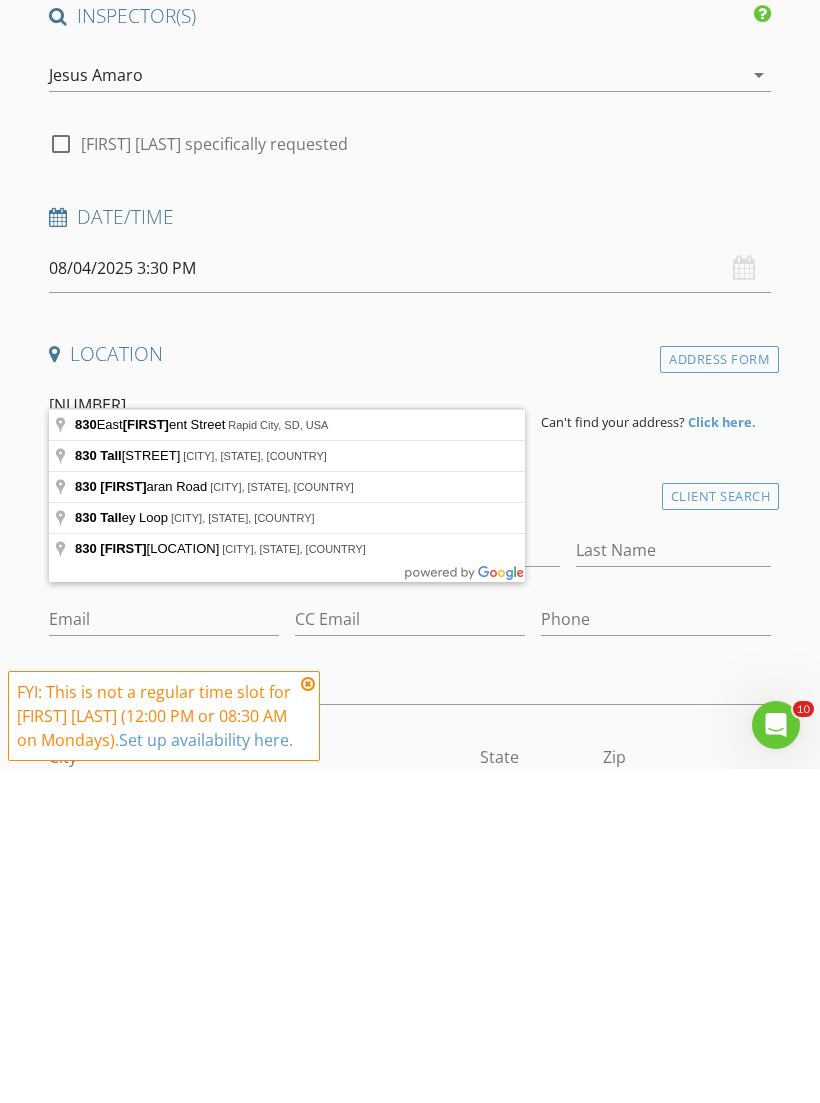 type on "830 Talley Road, San Antonio, TX, USA" 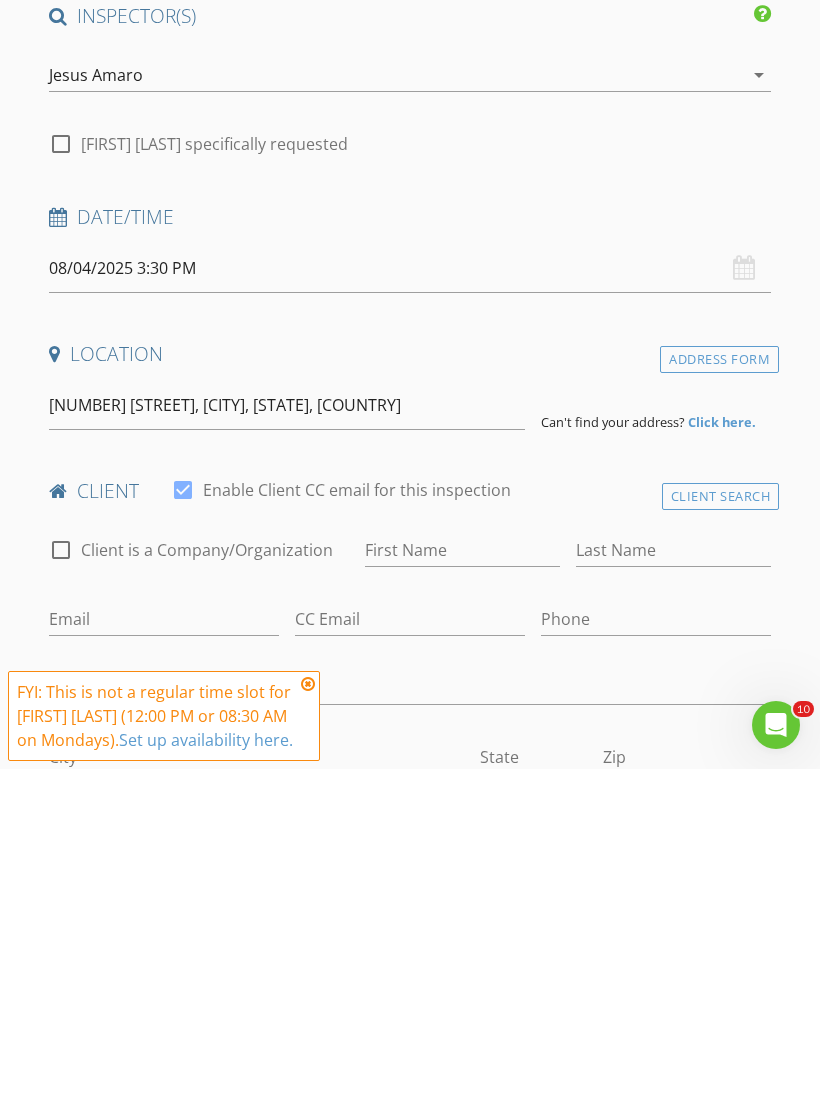 scroll, scrollTop: 334, scrollLeft: 0, axis: vertical 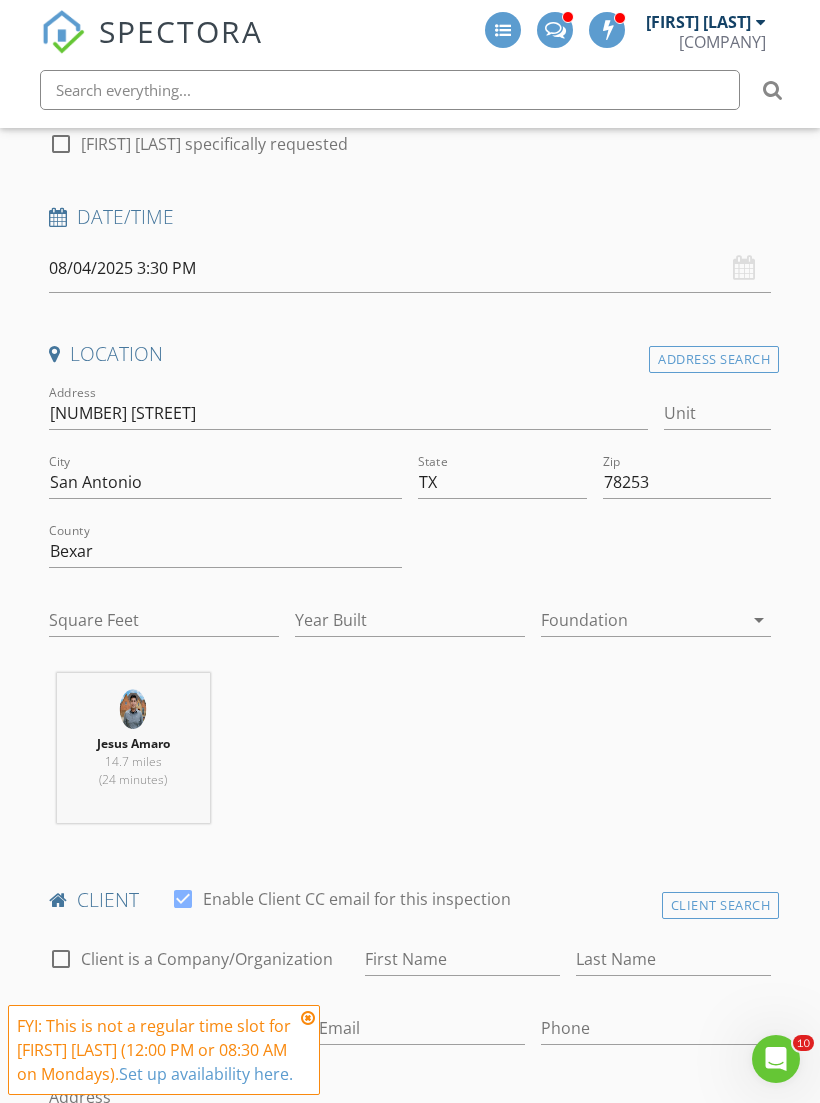 click on "Address Search" at bounding box center (714, 359) 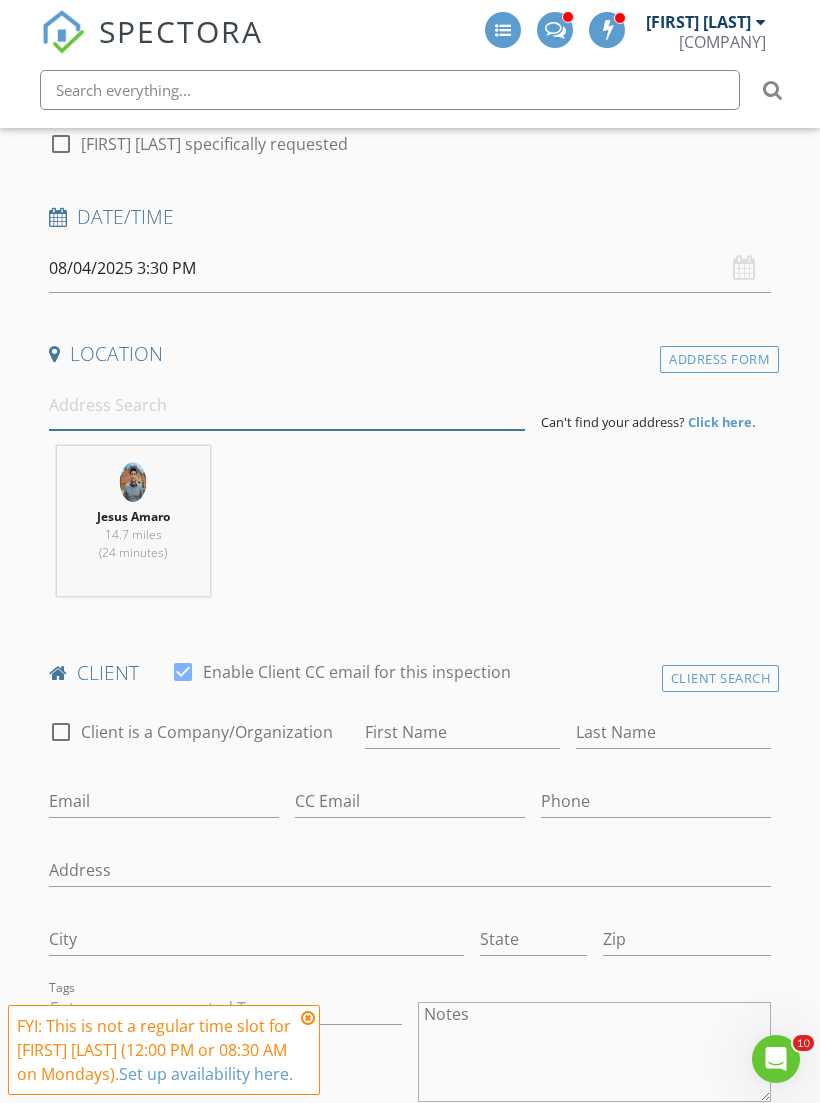 click at bounding box center (287, 405) 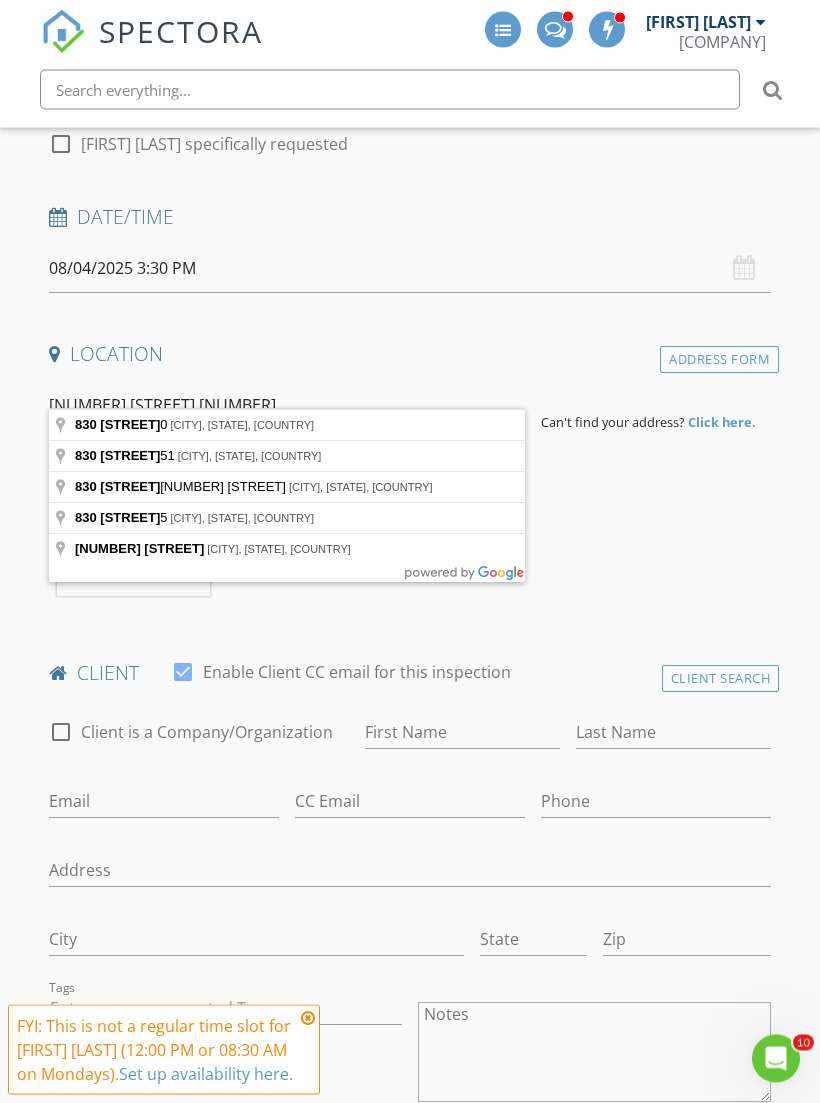 type on "830 County Road 6751, Devine, TX, USA" 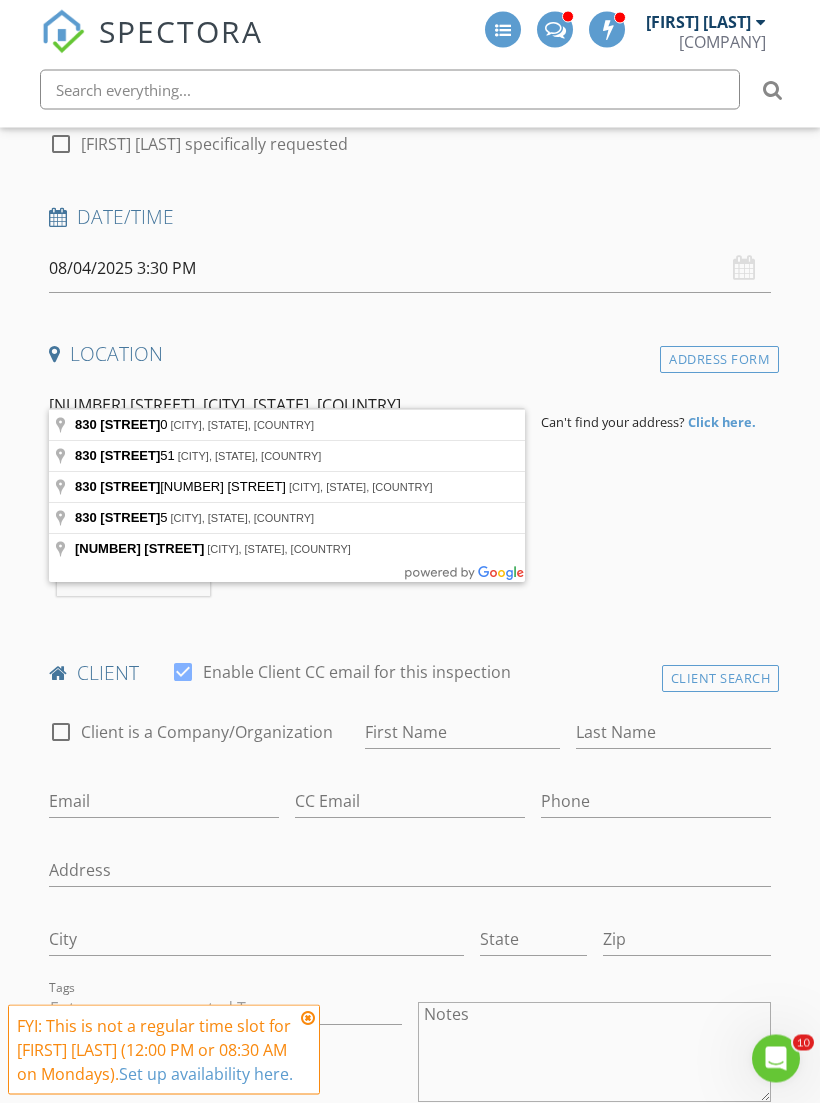 scroll, scrollTop: 334, scrollLeft: 0, axis: vertical 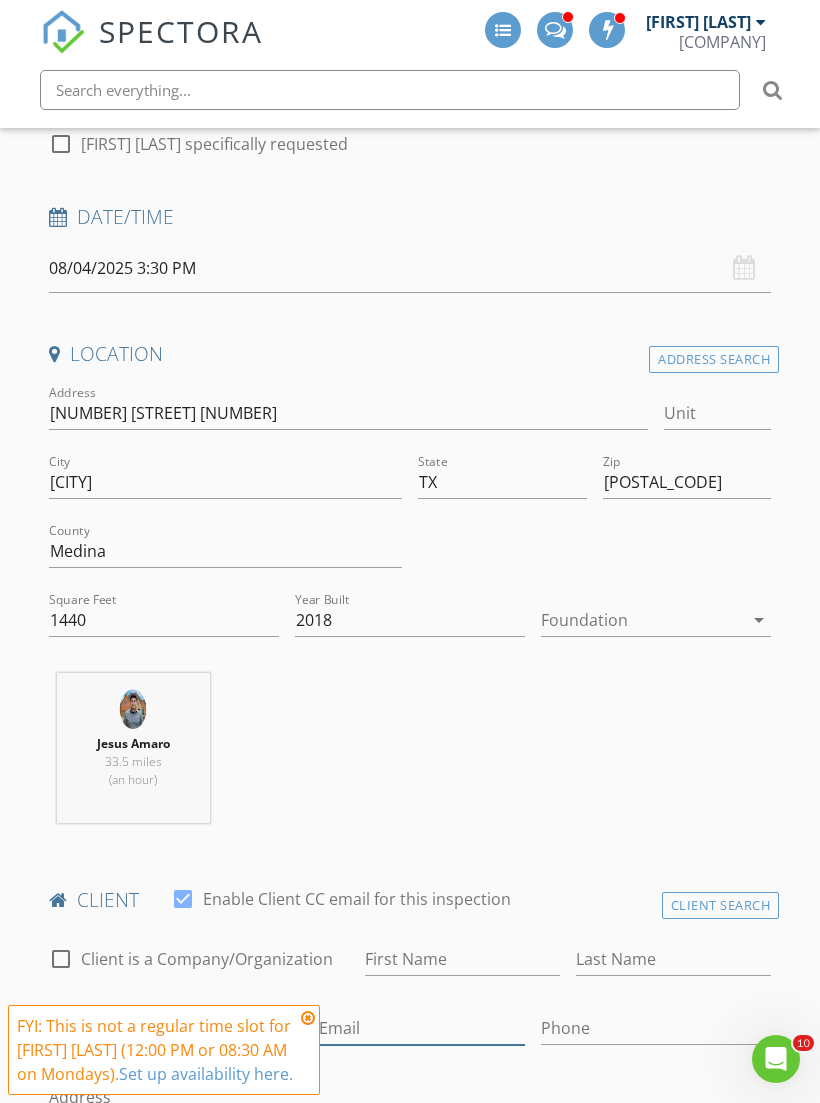 click on "CC Email" at bounding box center [410, 1028] 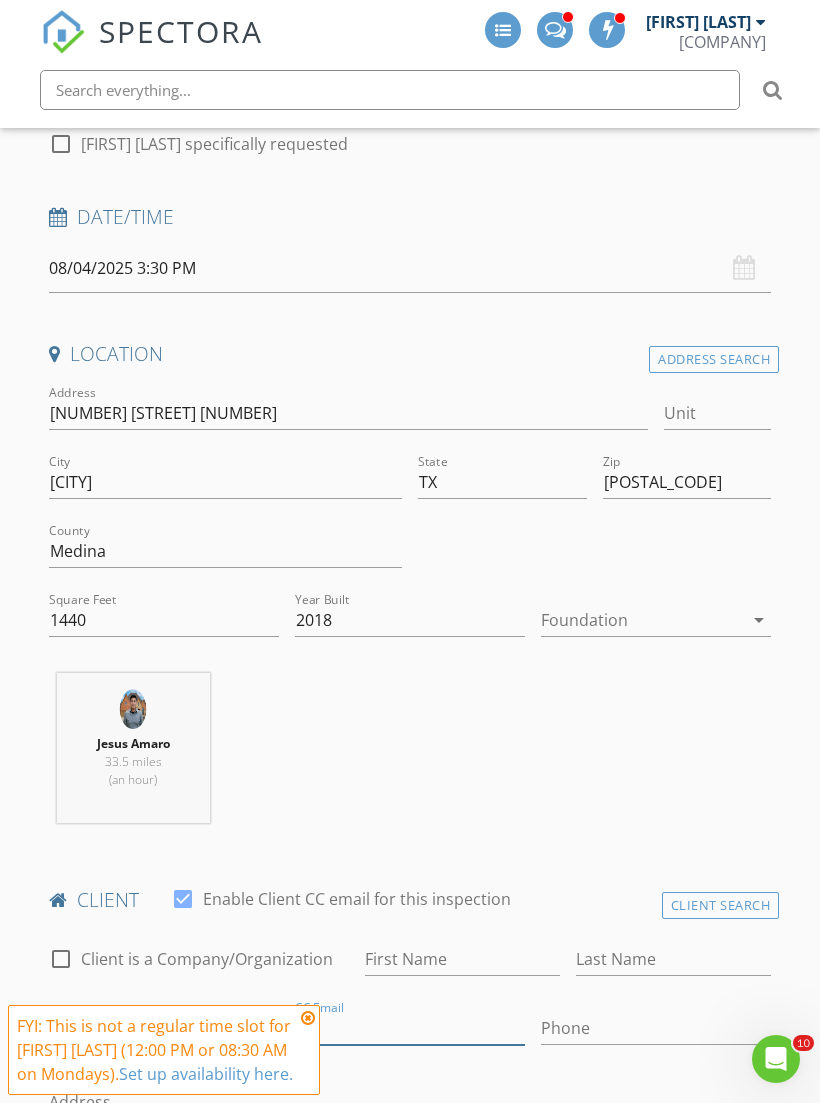 scroll, scrollTop: 619, scrollLeft: 0, axis: vertical 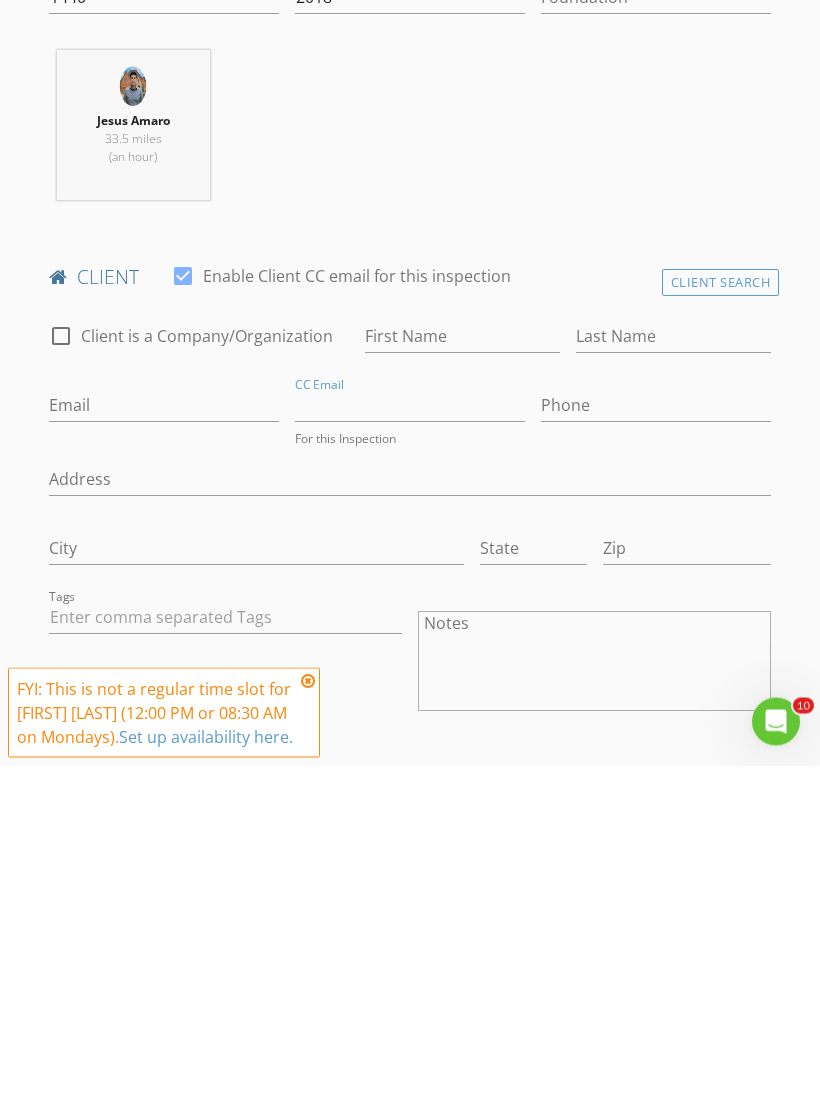 click on "New Inspection
INSPECTOR(S)
check_box_outline_blank   Jason Rozacky     check_box_outline_blank   Colin Malloy     check_box   Jesus Amaro   PRIMARY   check_box_outline_blank   Kelton Roe     check_box_outline_blank   Justin Stanford     check_box_outline_blank   Evan Furr     check_box_outline_blank   Thomas Rodriguez     check_box_outline_blank   Hunter Rozacky     check_box_outline_blank   John Ramos     Jesus Amaro arrow_drop_down   check_box_outline_blank Jesus Amaro specifically requested
Date/Time
08/04/2025 3:30 PM
Location
Address Search       Address 830 Co Rd 6751   Unit   City Devine   State TX   Zip 78016   County Medina     Square Feet 1440   Year Built 2018   Foundation arrow_drop_down     Jesus Amaro     33.5 miles     (an hour)
client
check_box Enable Client CC email for this inspection   Client Search     check_box_outline_blank" at bounding box center [410, 1867] 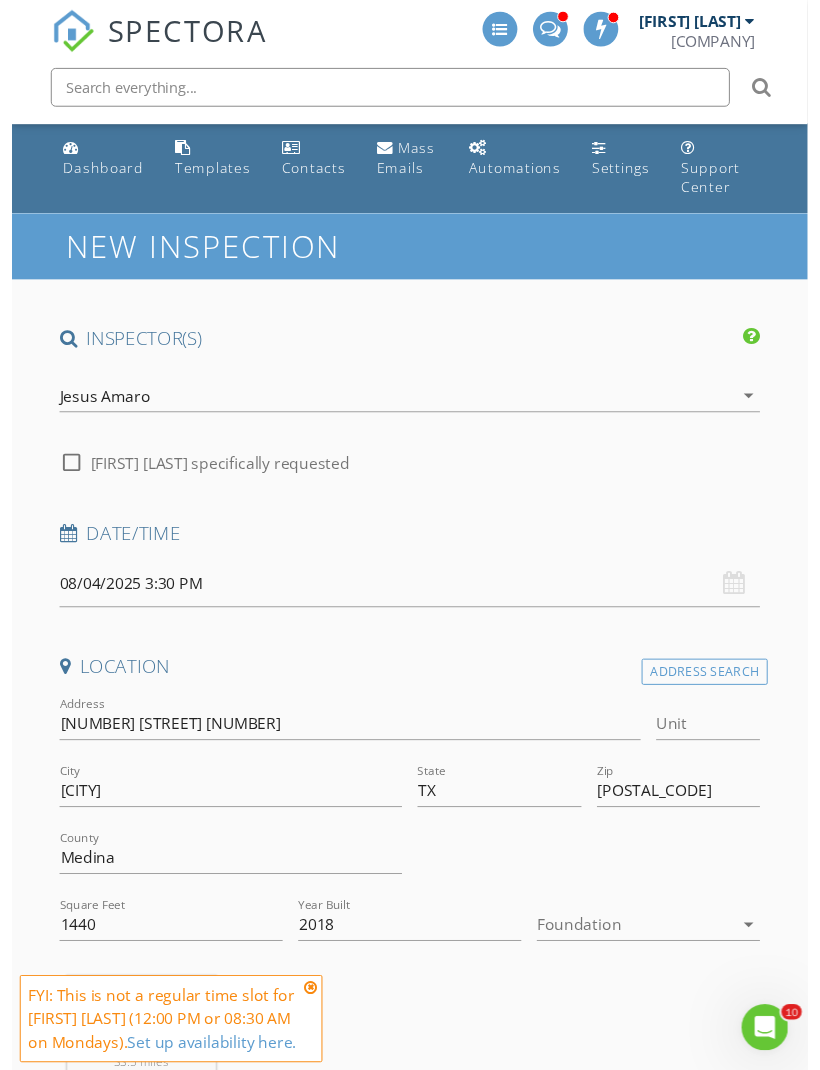 scroll, scrollTop: 0, scrollLeft: 0, axis: both 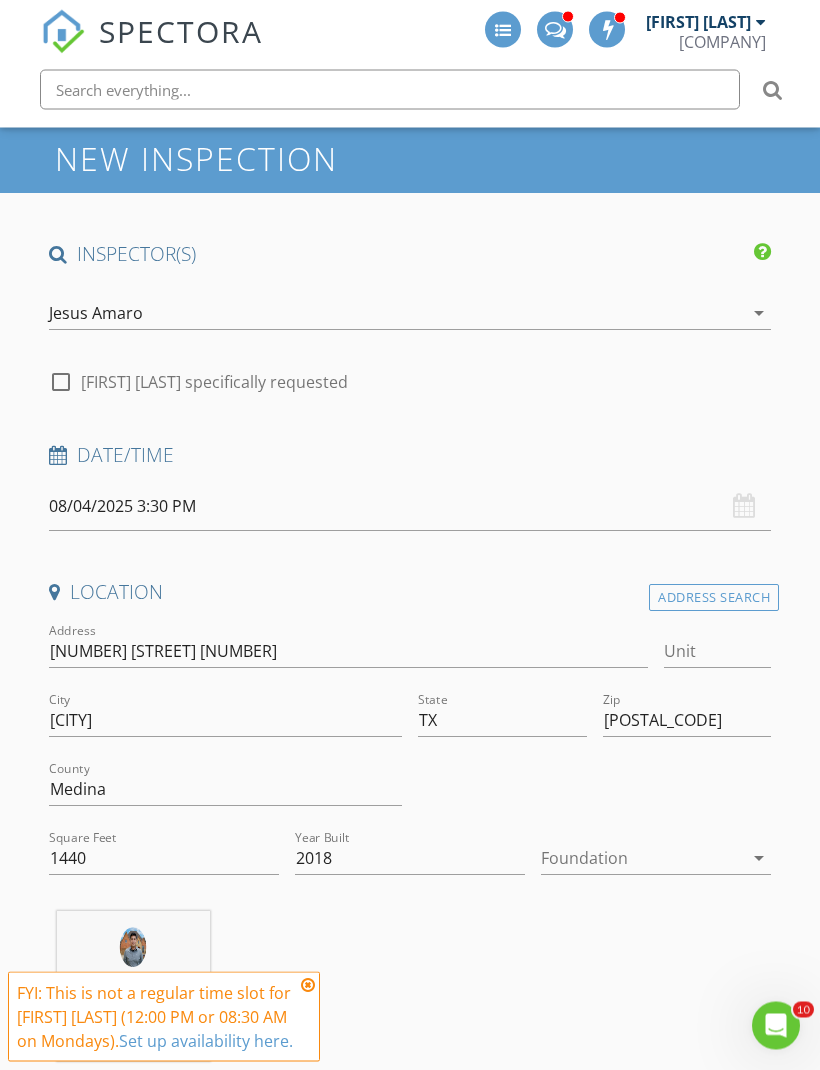click at bounding box center (308, 985) 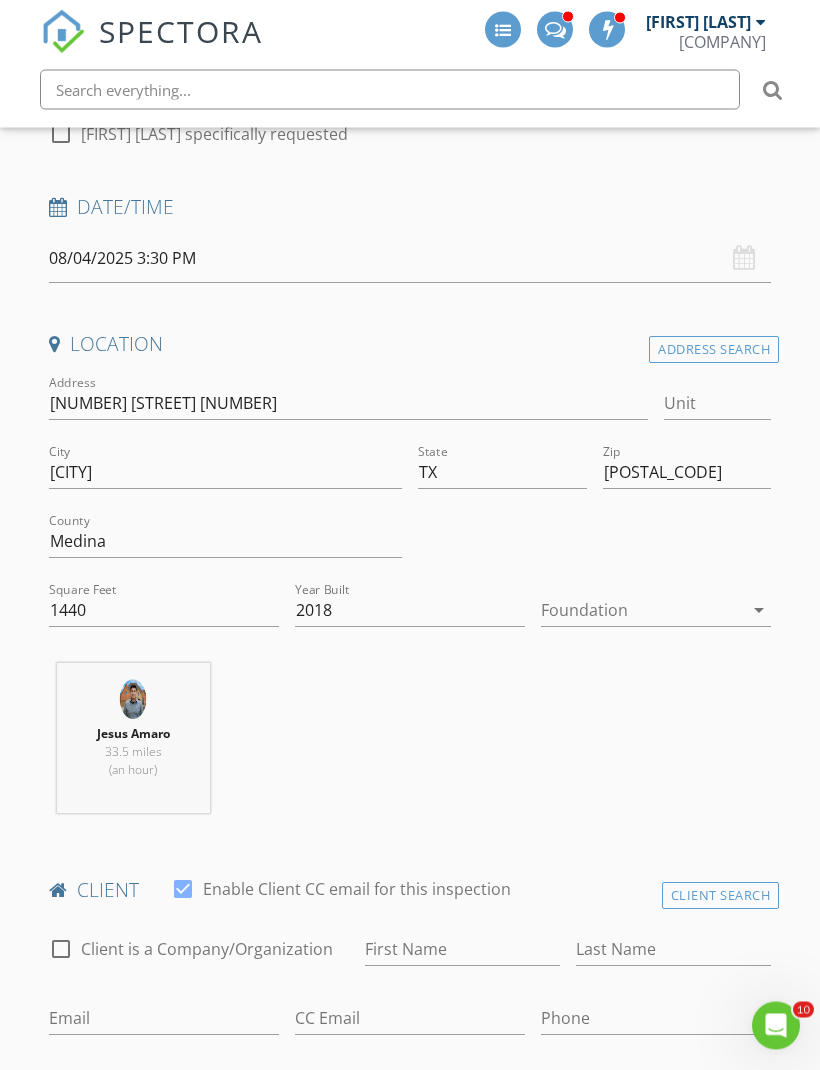 scroll, scrollTop: 345, scrollLeft: 0, axis: vertical 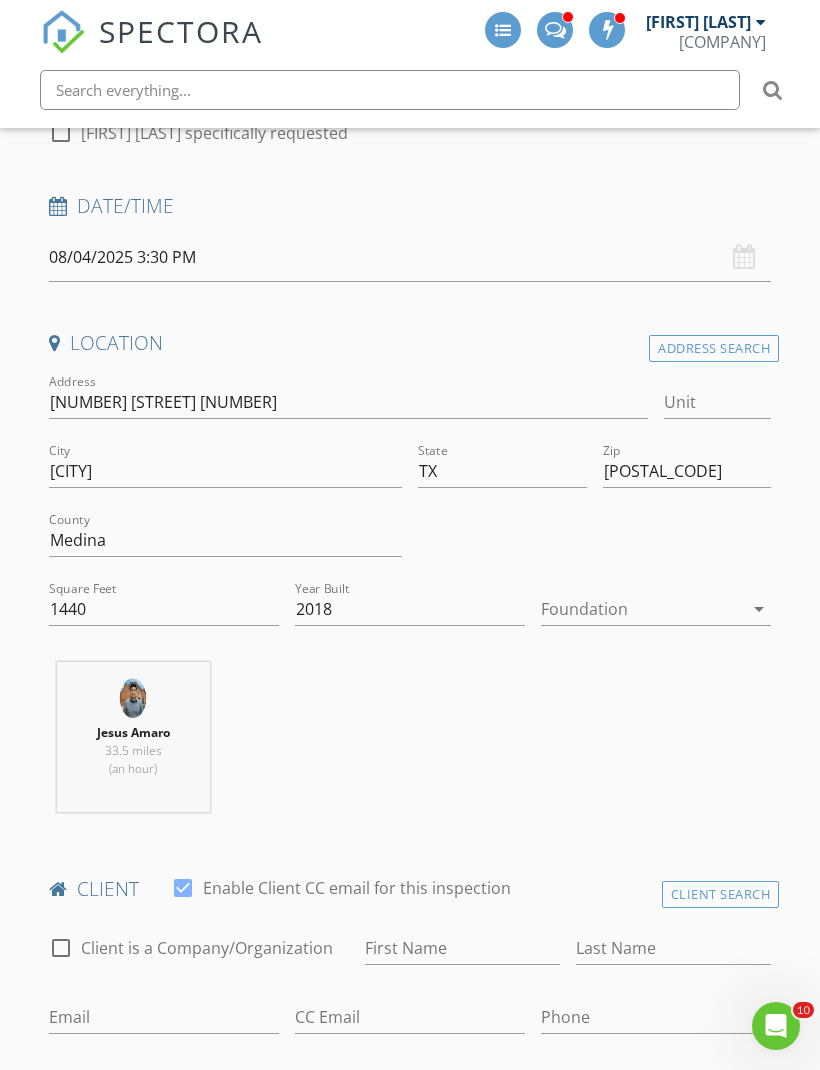 click at bounding box center [642, 609] 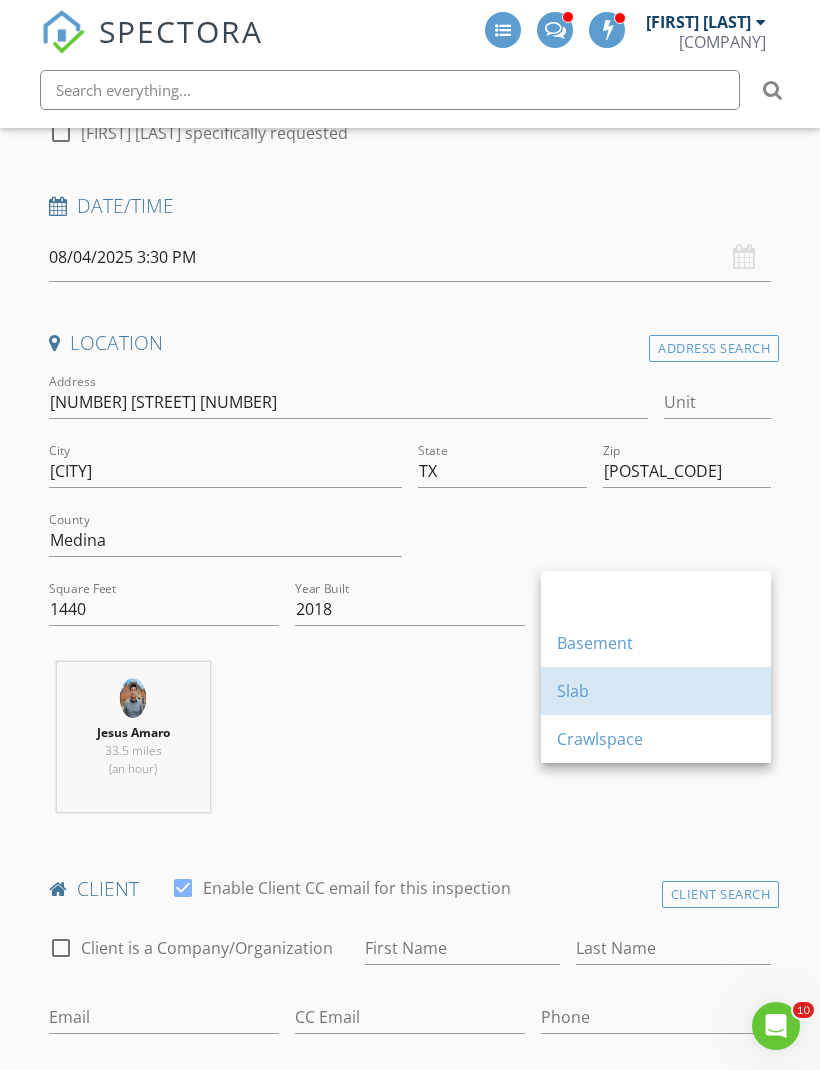 click on "Slab" at bounding box center (656, 691) 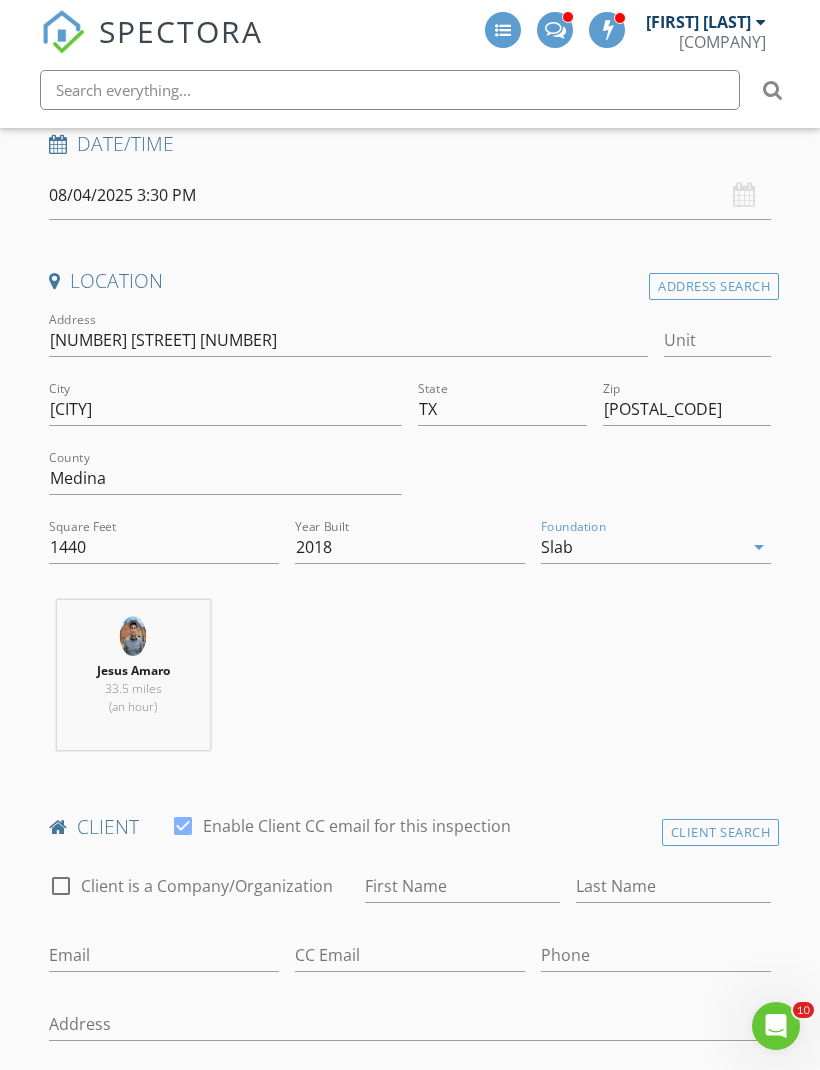 scroll, scrollTop: 411, scrollLeft: 0, axis: vertical 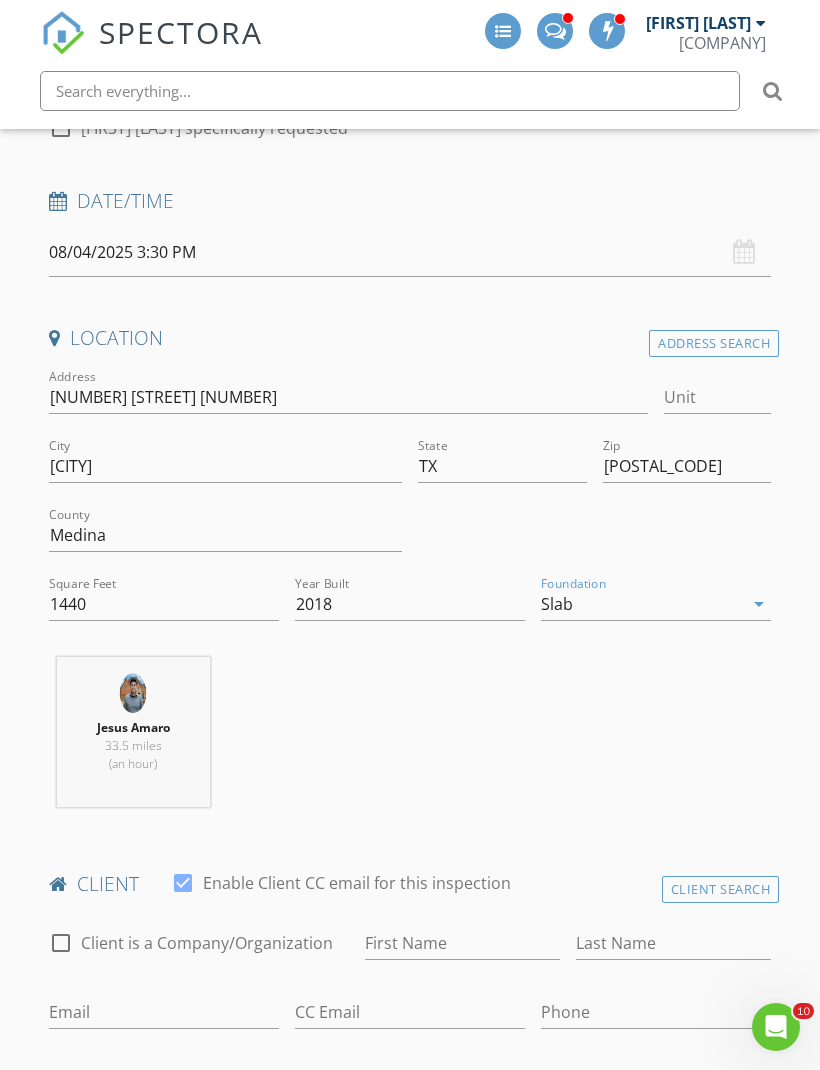 click on "Slab" at bounding box center [642, 603] 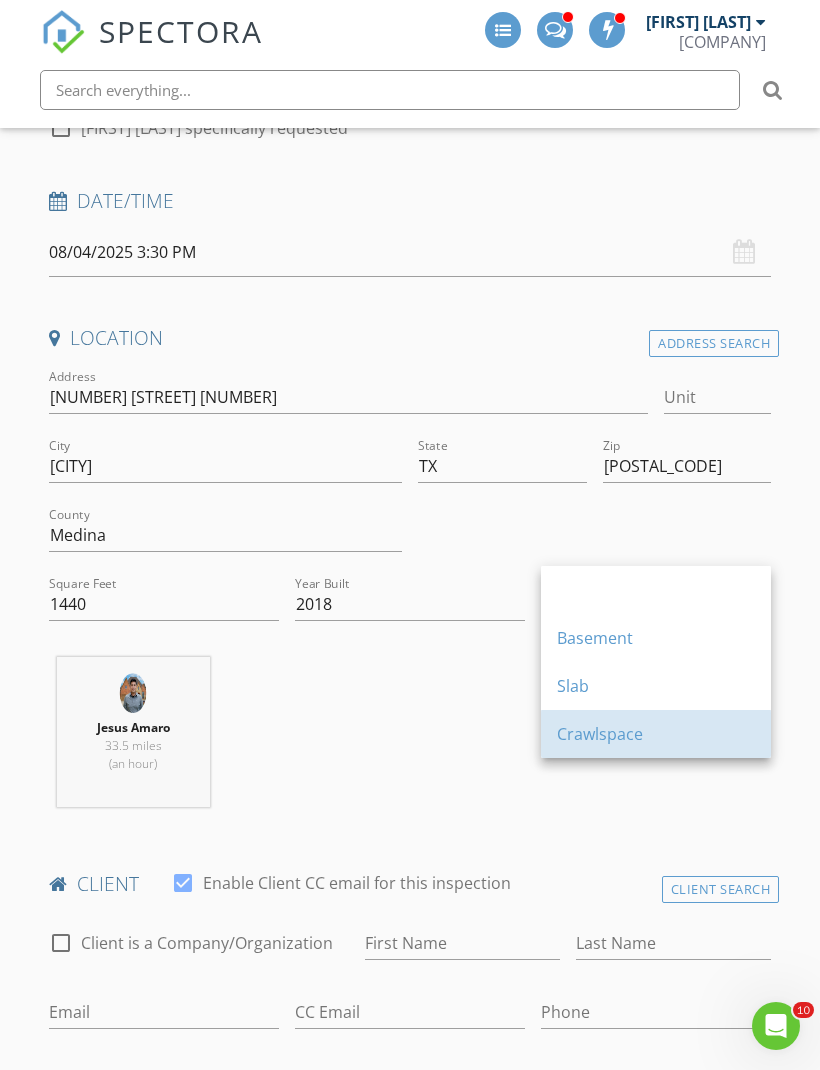 click on "Crawlspace" at bounding box center [656, 734] 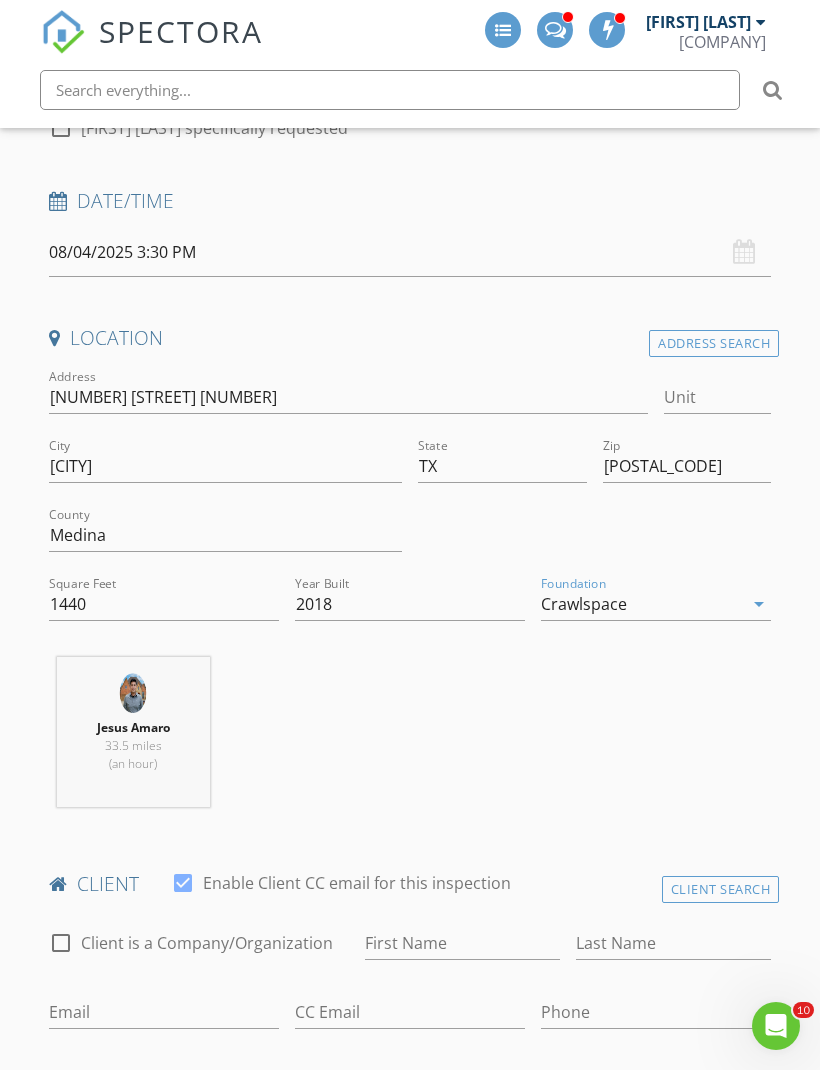click on "Jesus Amaro     33.5 miles     (an hour)" at bounding box center (410, 740) 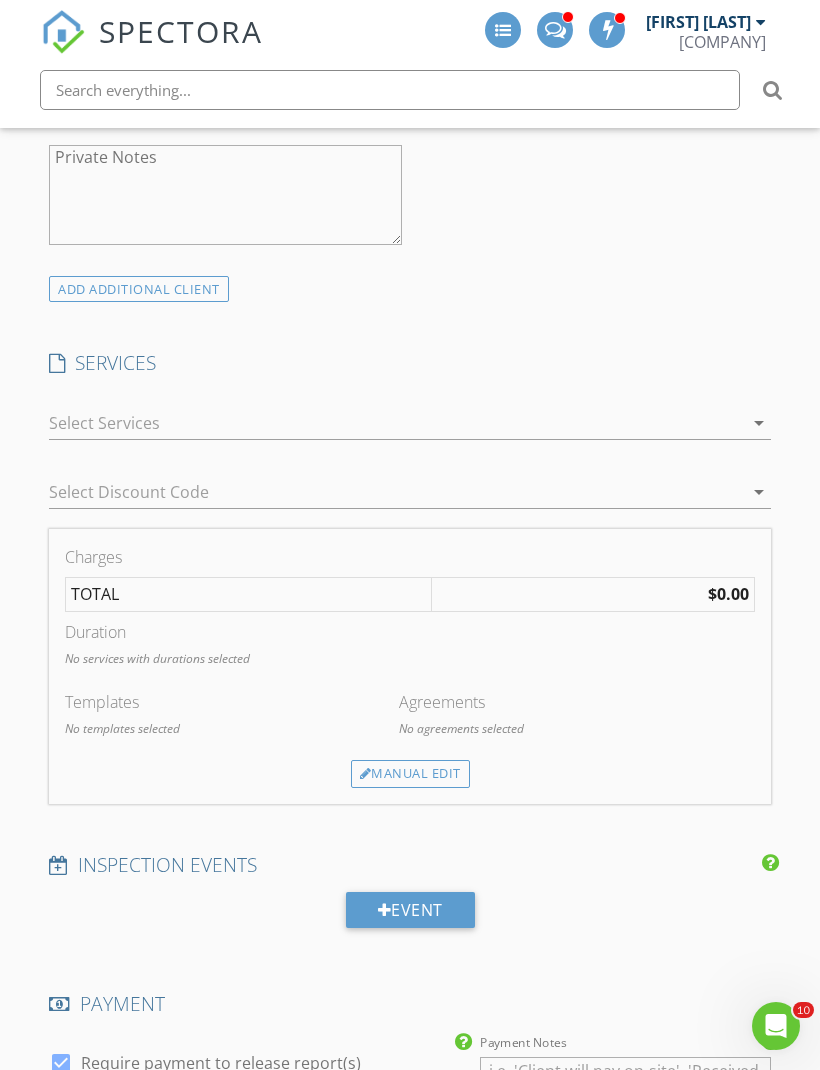 scroll, scrollTop: 1571, scrollLeft: 0, axis: vertical 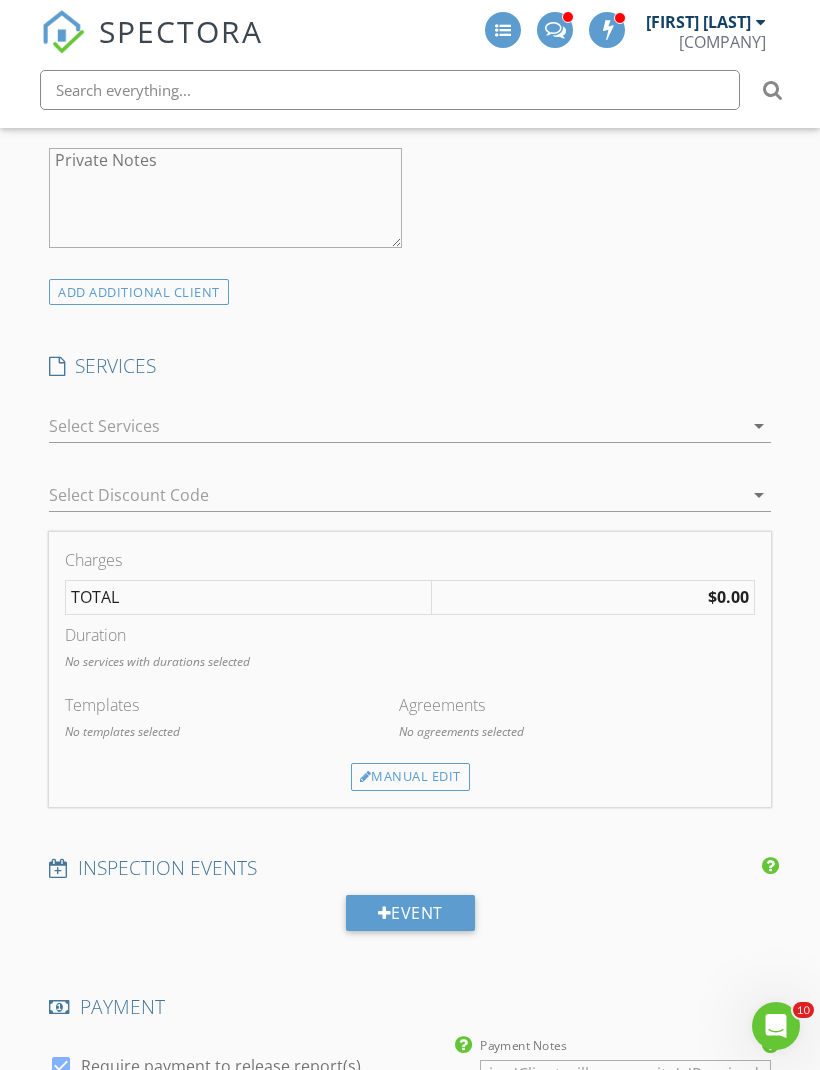 click at bounding box center (396, 426) 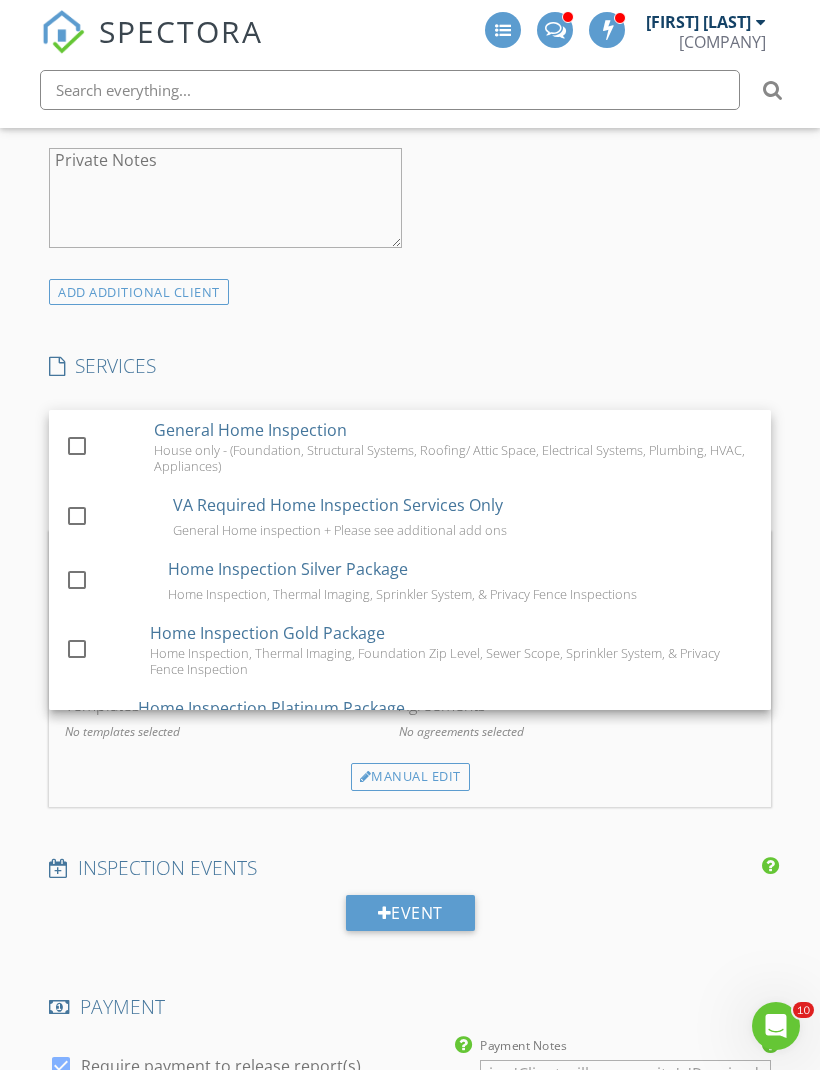 click at bounding box center (77, 446) 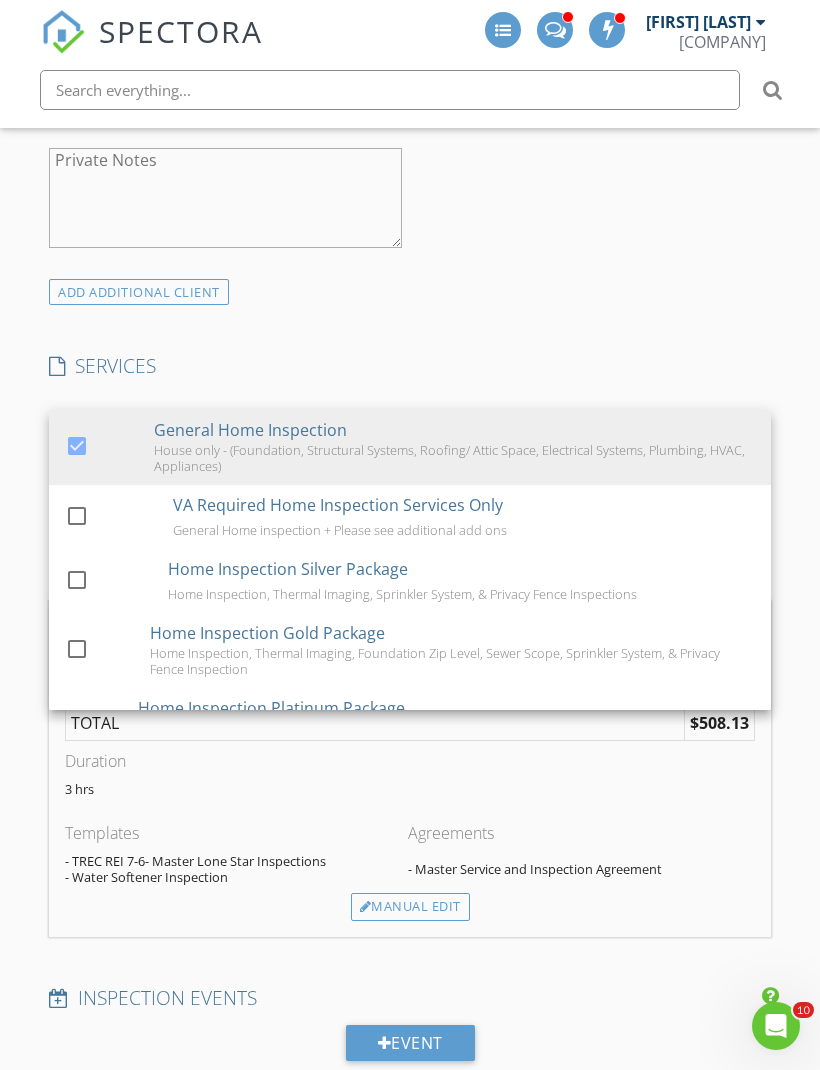 click on "INSPECTOR(S)
check_box_outline_blank   Jason Rozacky     check_box_outline_blank   Colin Malloy     check_box   Jesus Amaro   PRIMARY   check_box_outline_blank   Kelton Roe     check_box_outline_blank   Justin Stanford     check_box_outline_blank   Evan Furr     check_box_outline_blank   Thomas Rodriguez     check_box_outline_blank   Hunter Rozacky     check_box_outline_blank   John Ramos     Jesus Amaro arrow_drop_down   check_box_outline_blank Jesus Amaro specifically requested
Date/Time
08/04/2025 3:30 PM
Location
Address Search       Address 830 Co Rd 6751   Unit   City Devine   State TX   Zip 78016   County Medina     Square Feet 1440   Year Built 2018   Foundation Crawlspace arrow_drop_down     Jesus Amaro     33.5 miles     (an hour)
client
check_box Enable Client CC email for this inspection   Client Search     check_box_outline_blank     First Name" at bounding box center (410, 954) 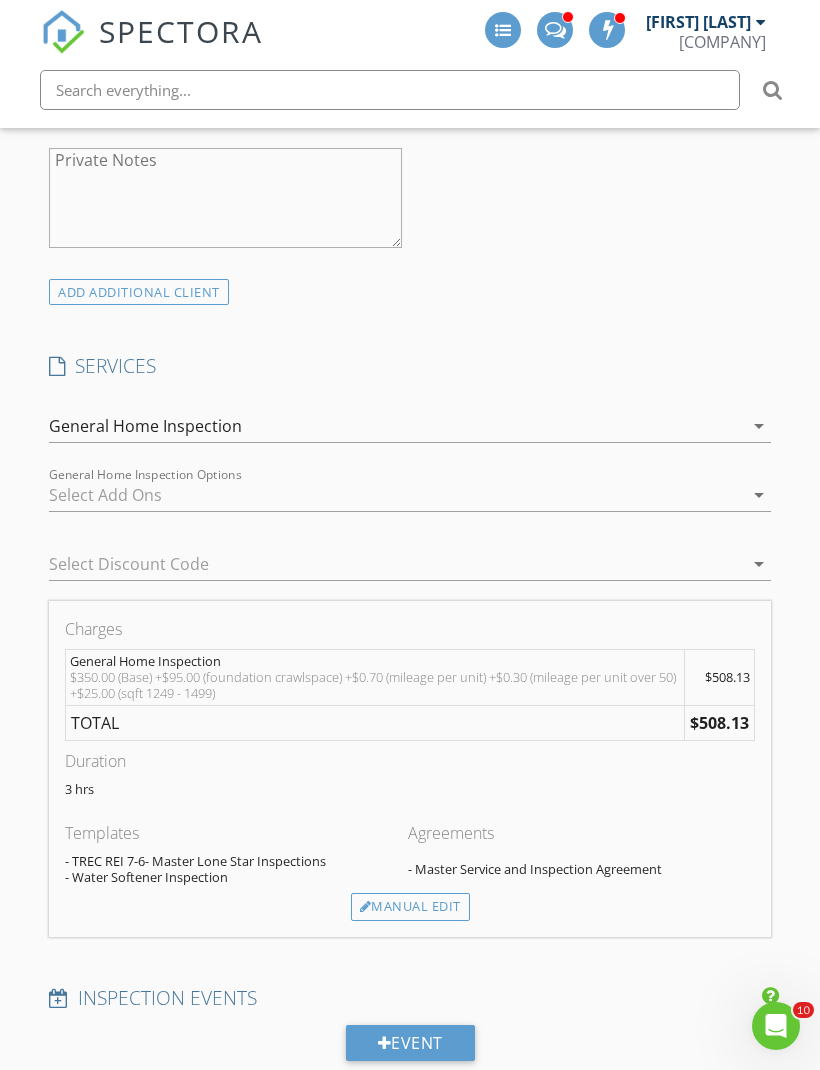 click at bounding box center (396, 495) 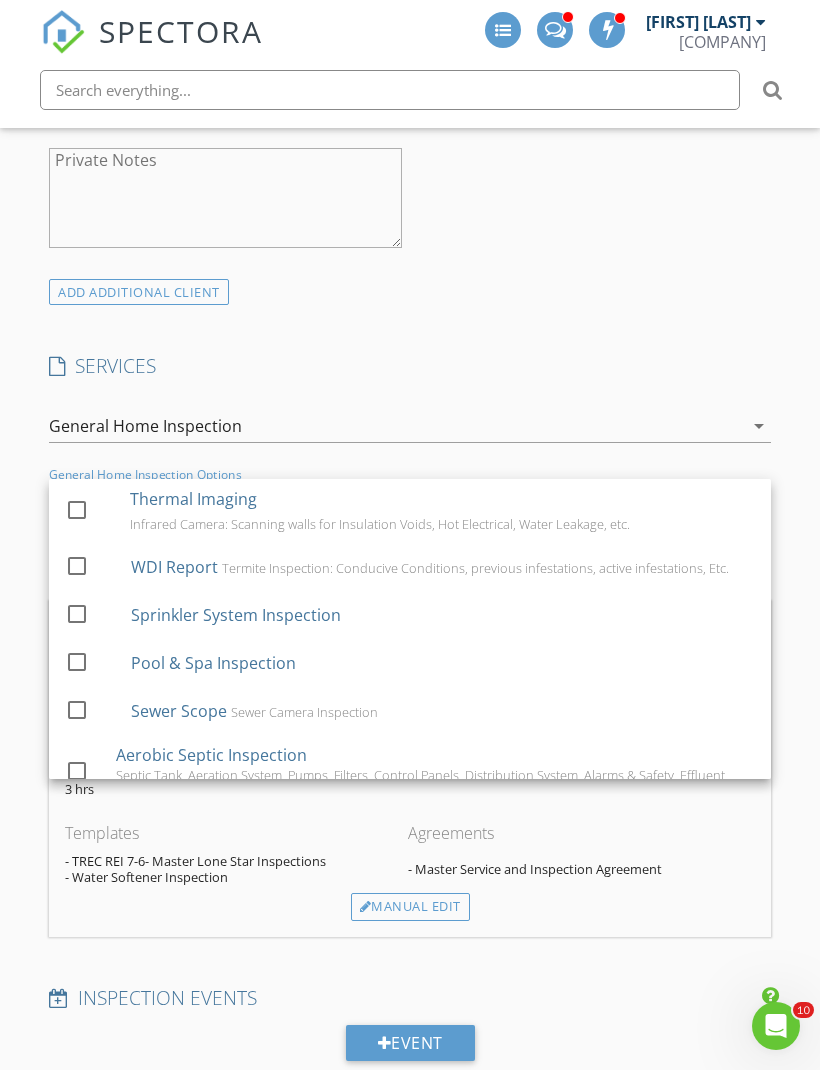 click at bounding box center [77, 565] 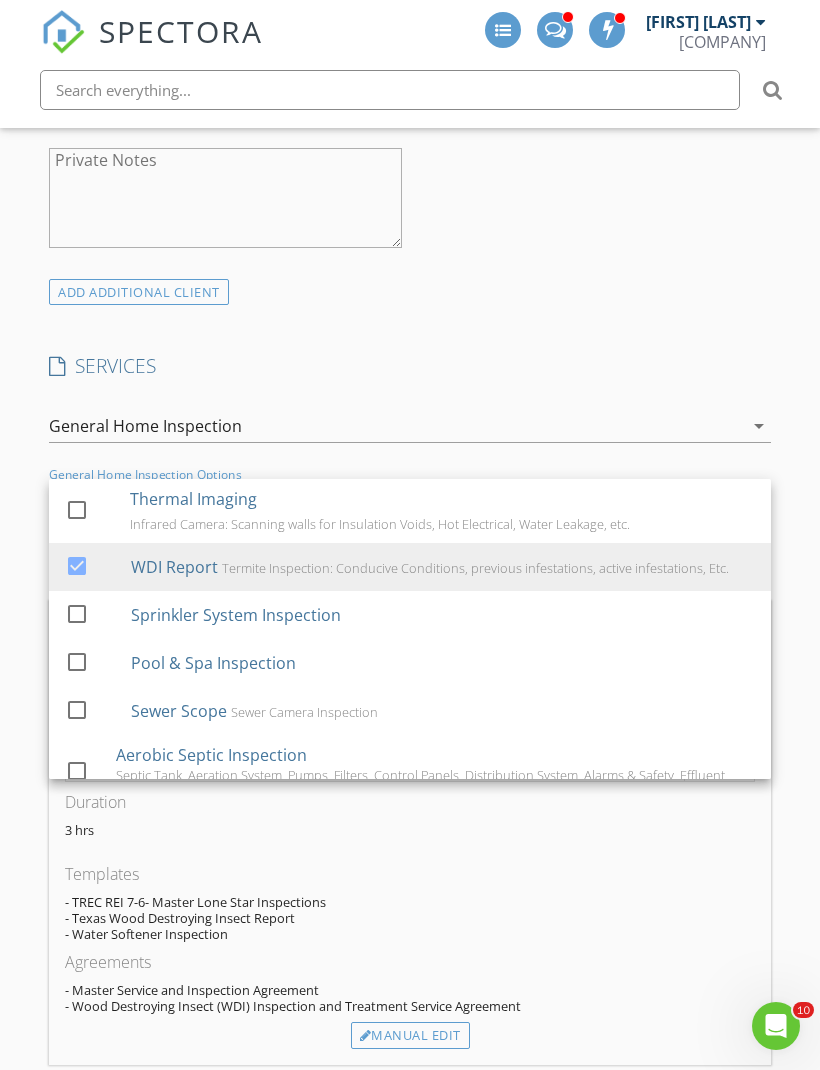 click on "INSPECTOR(S)
check_box_outline_blank   Jason Rozacky     check_box_outline_blank   Colin Malloy     check_box   Jesus Amaro   PRIMARY   check_box_outline_blank   Kelton Roe     check_box_outline_blank   Justin Stanford     check_box_outline_blank   Evan Furr     check_box_outline_blank   Thomas Rodriguez     check_box_outline_blank   Hunter Rozacky     check_box_outline_blank   John Ramos     Jesus Amaro arrow_drop_down   check_box_outline_blank Jesus Amaro specifically requested
Date/Time
08/04/2025 3:30 PM
Location
Address Search       Address 830 Co Rd 6751   Unit   City Devine   State TX   Zip 78016   County Medina     Square Feet 1440   Year Built 2018   Foundation Crawlspace arrow_drop_down     Jesus Amaro     33.5 miles     (an hour)
client
check_box Enable Client CC email for this inspection   Client Search     check_box_outline_blank     First Name" at bounding box center [410, 1018] 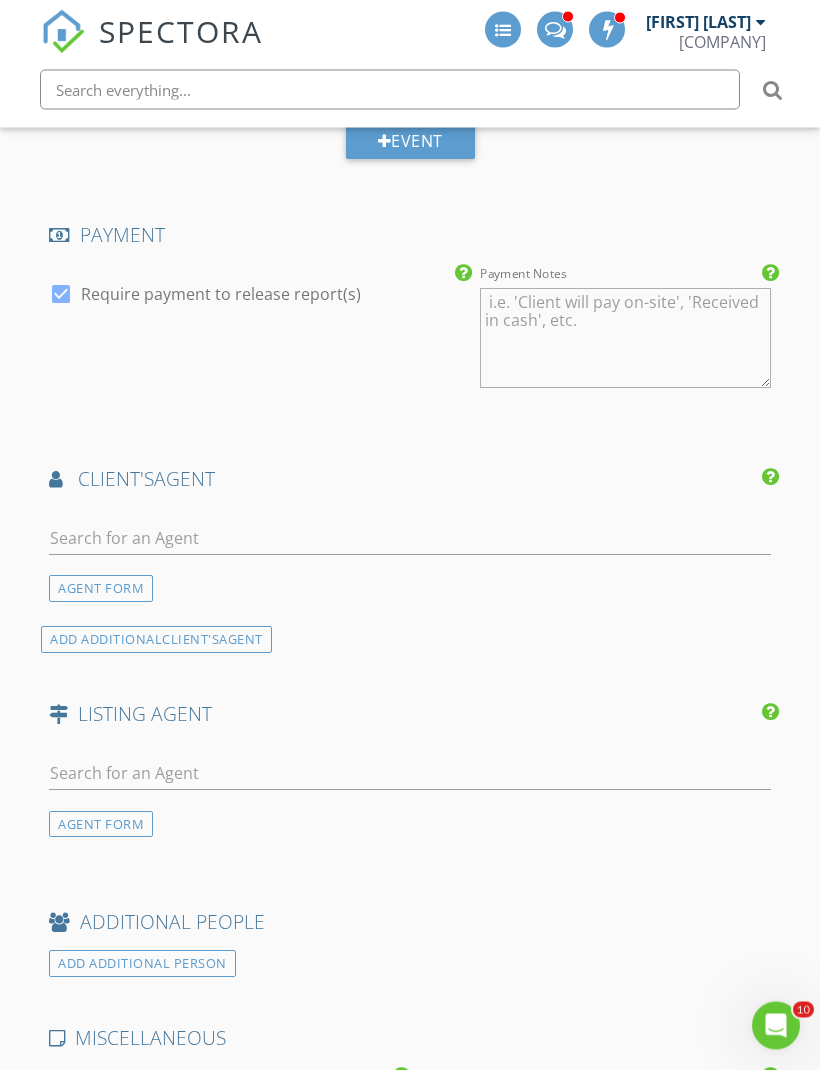 scroll, scrollTop: 2622, scrollLeft: 0, axis: vertical 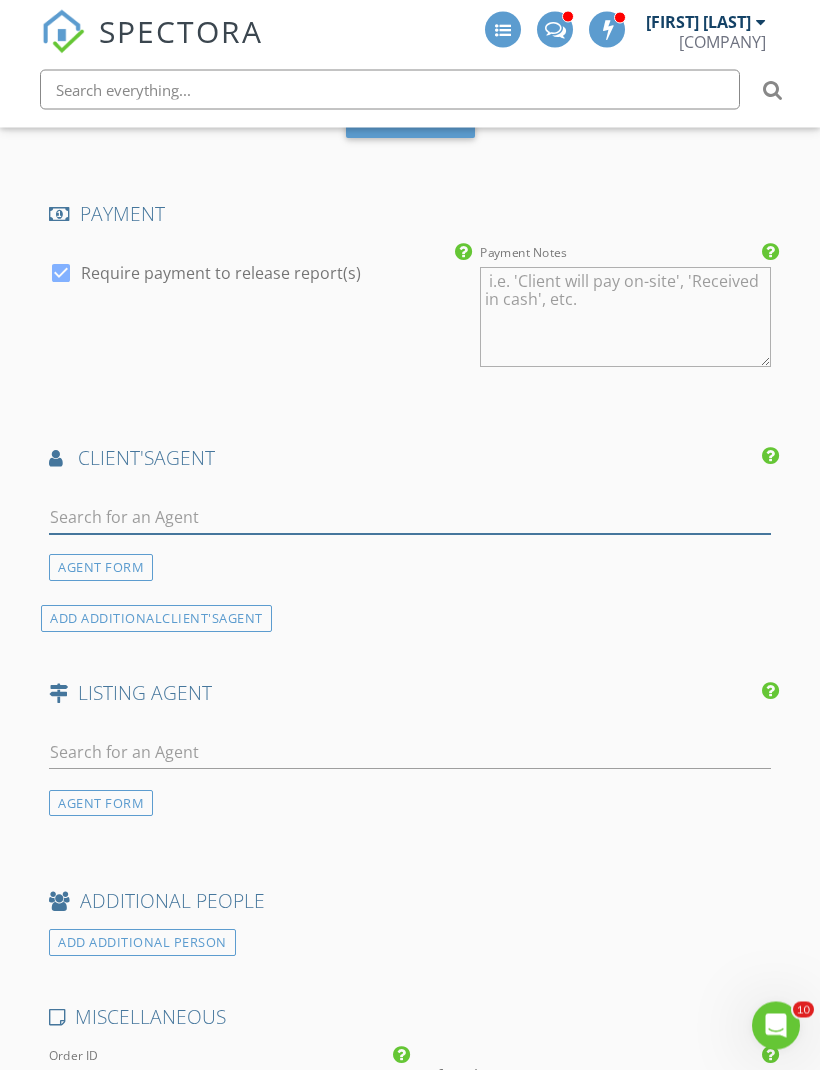 click at bounding box center (410, 518) 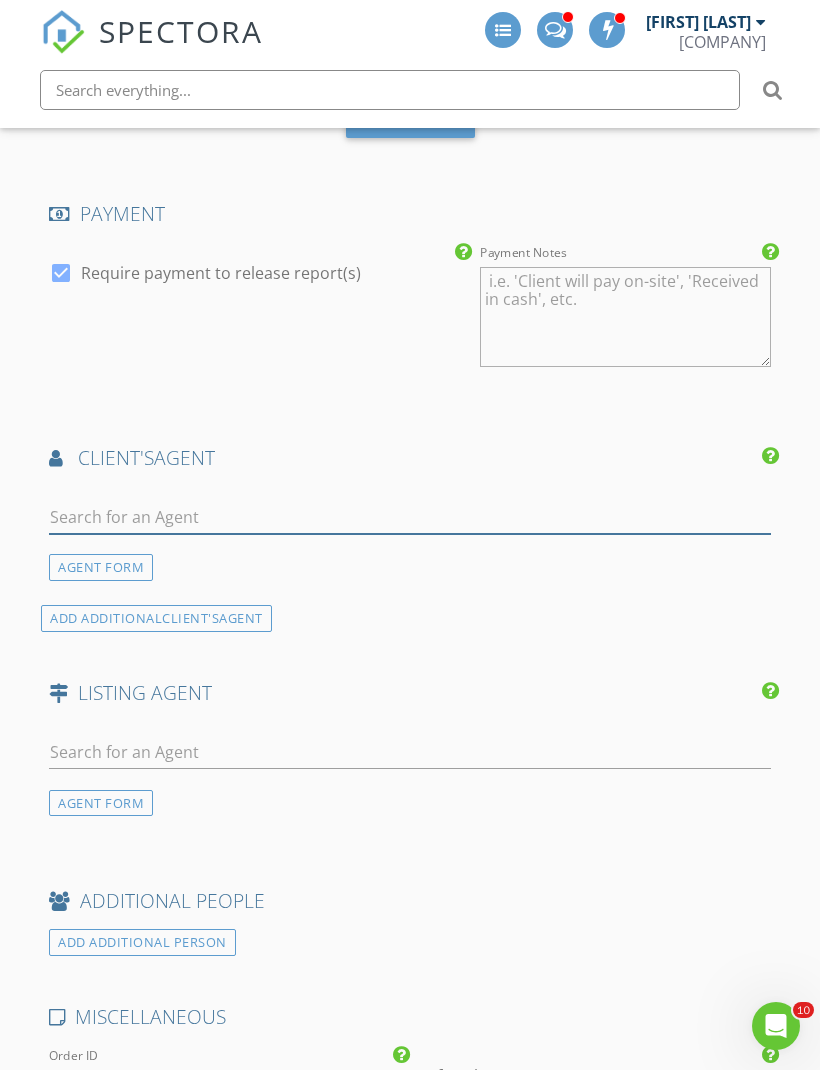 scroll, scrollTop: 2622, scrollLeft: 0, axis: vertical 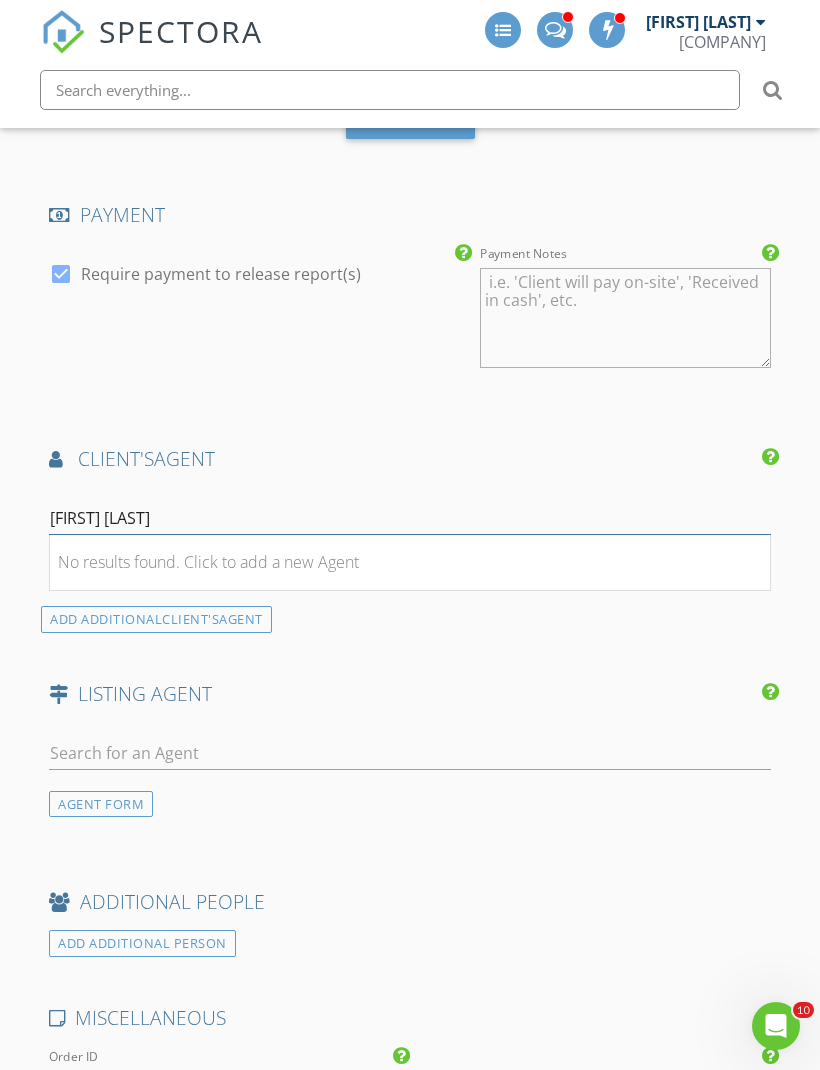 type on "Isabel v" 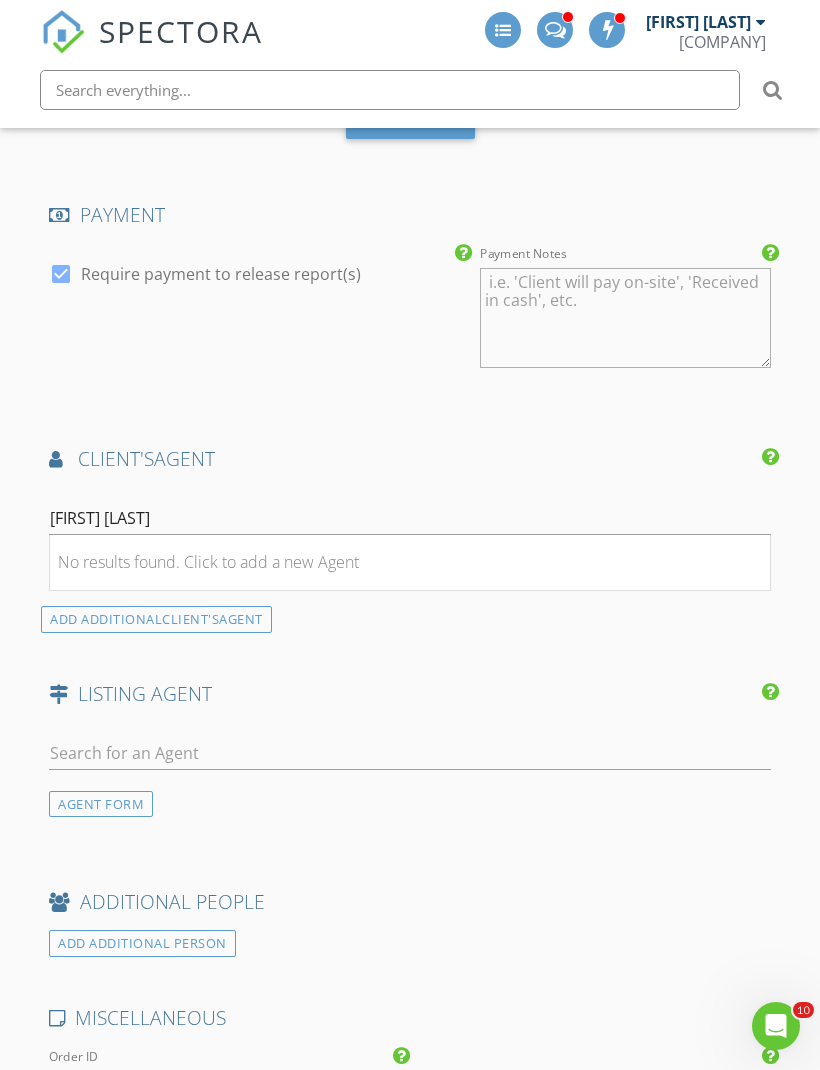 click on "New Inspection
INSPECTOR(S)
check_box_outline_blank   Jason Rozacky     check_box_outline_blank   Colin Malloy     check_box   Jesus Amaro   PRIMARY   check_box_outline_blank   Kelton Roe     check_box_outline_blank   Justin Stanford     check_box_outline_blank   Evan Furr     check_box_outline_blank   Thomas Rodriguez     check_box_outline_blank   Hunter Rozacky     check_box_outline_blank   John Ramos     Jesus Amaro arrow_drop_down   check_box_outline_blank Jesus Amaro specifically requested
Date/Time
08/04/2025 3:30 PM
Location
Address Search       Address 830 Co Rd 6751   Unit   City Devine   State TX   Zip 78016   County Medina     Square Feet 1440   Year Built 2018   Foundation Crawlspace arrow_drop_down     Jesus Amaro     33.5 miles     (an hour)
client
check_box Enable Client CC email for this inspection   Client Search         First Name" at bounding box center [410, -9] 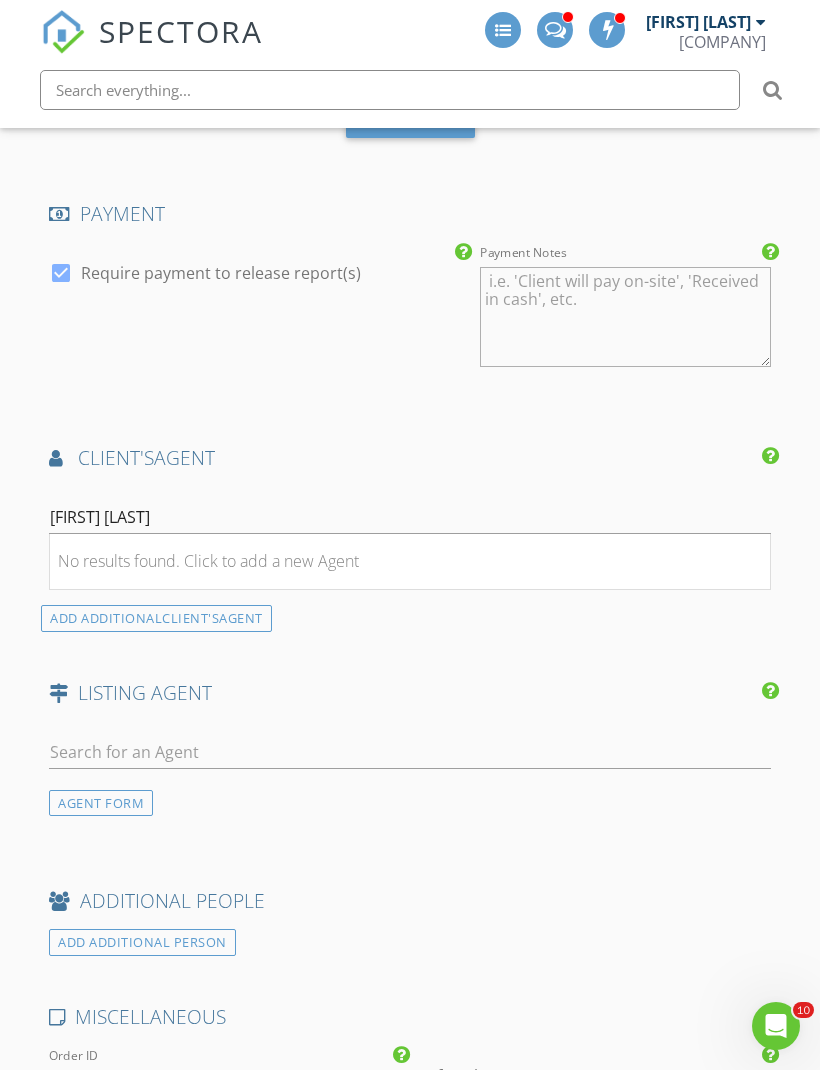 click on "ADD ADDITIONAL
client's  AGENT" at bounding box center [156, 618] 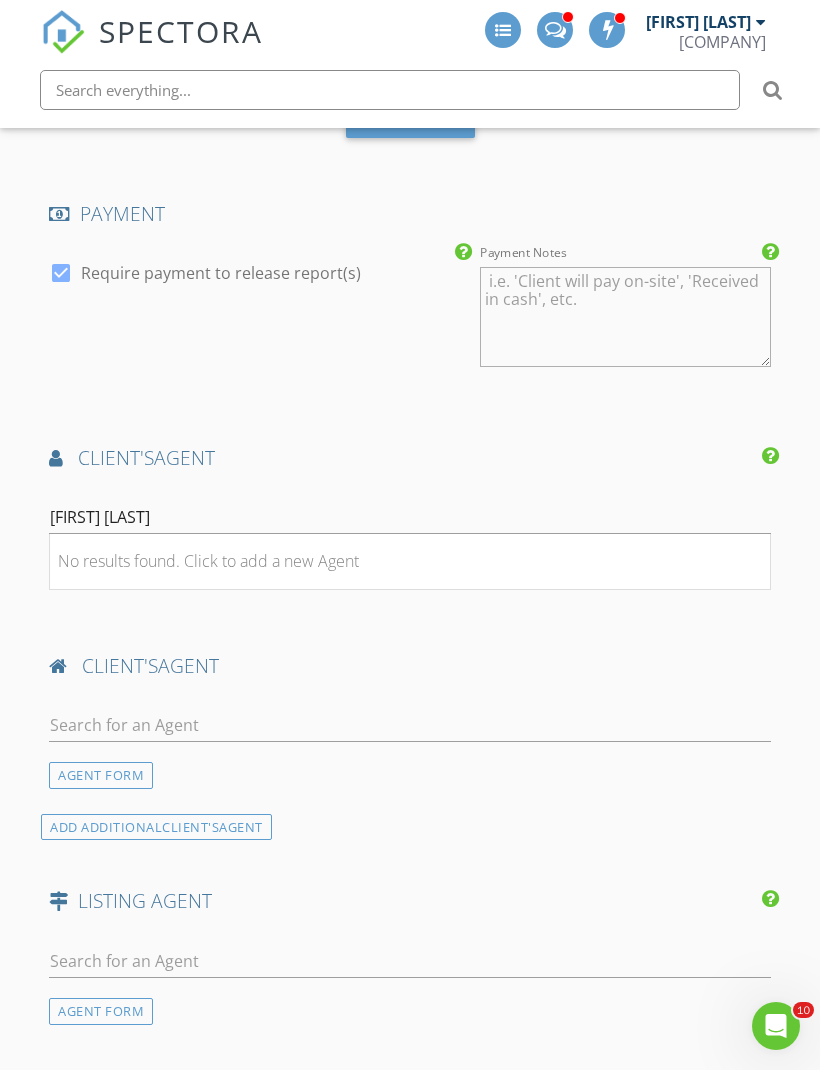 click on "No results found. Click to add a new Agent" at bounding box center [208, 561] 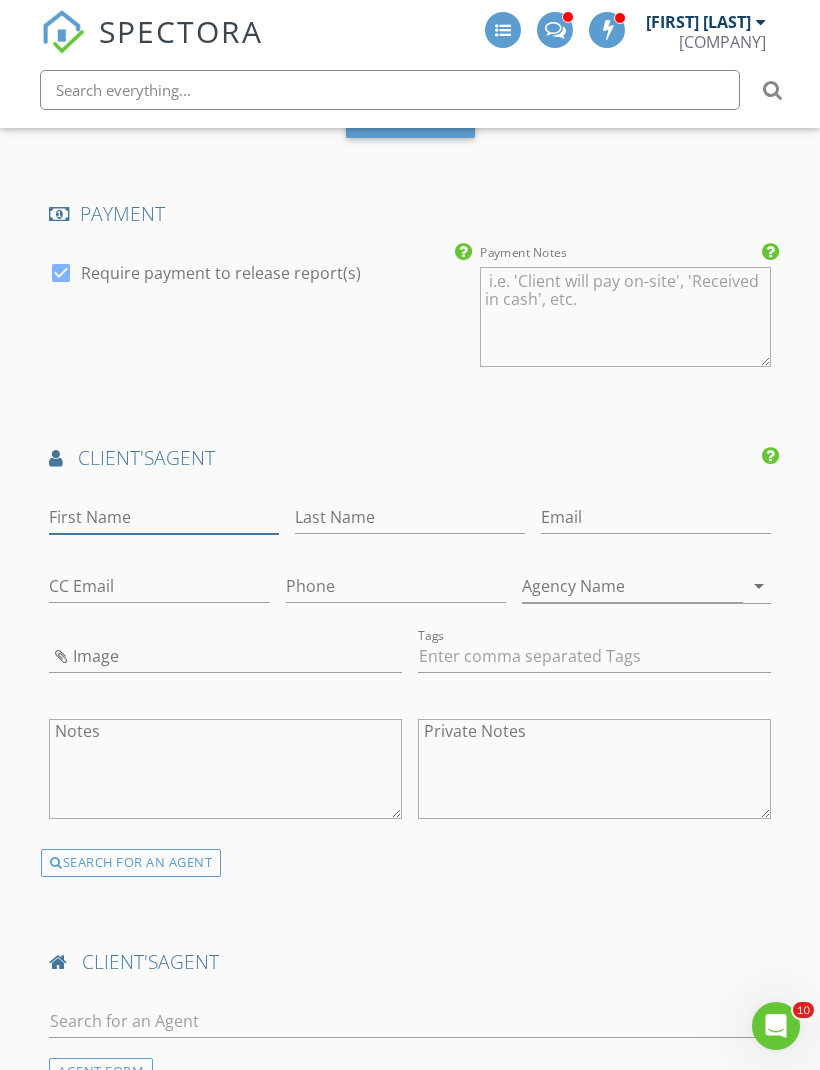 click on "First Name" at bounding box center (164, 517) 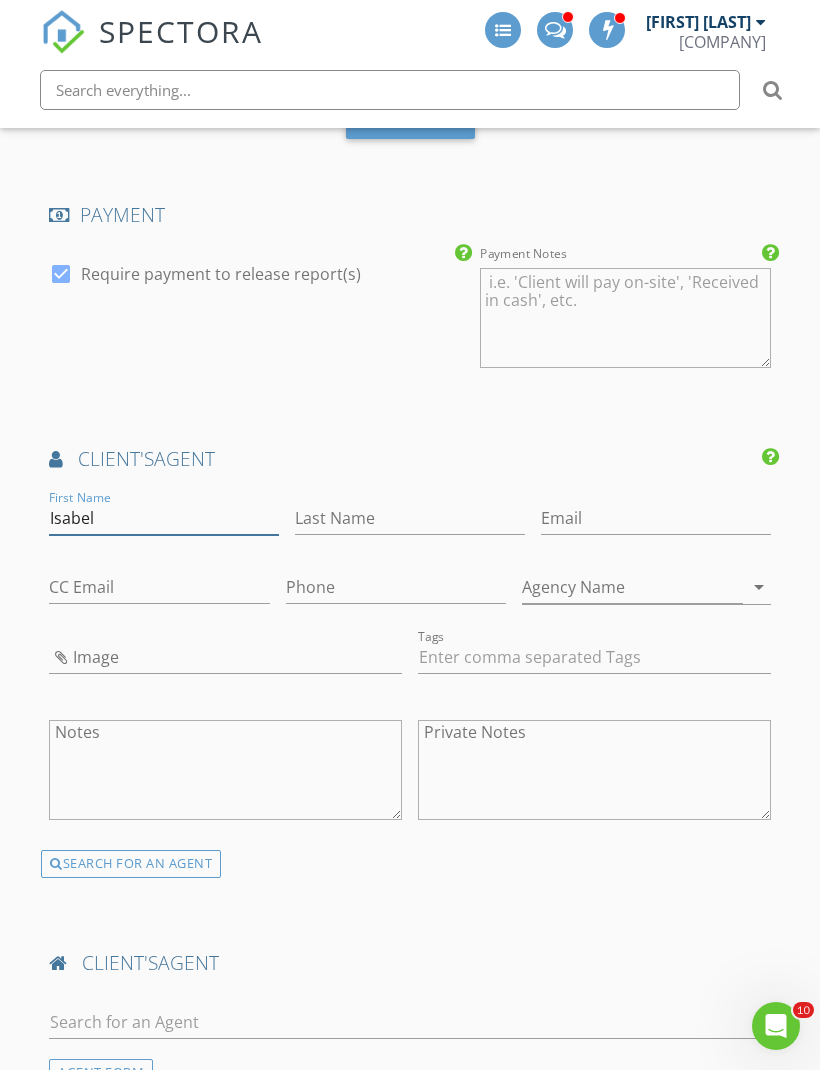 type on "Isabel" 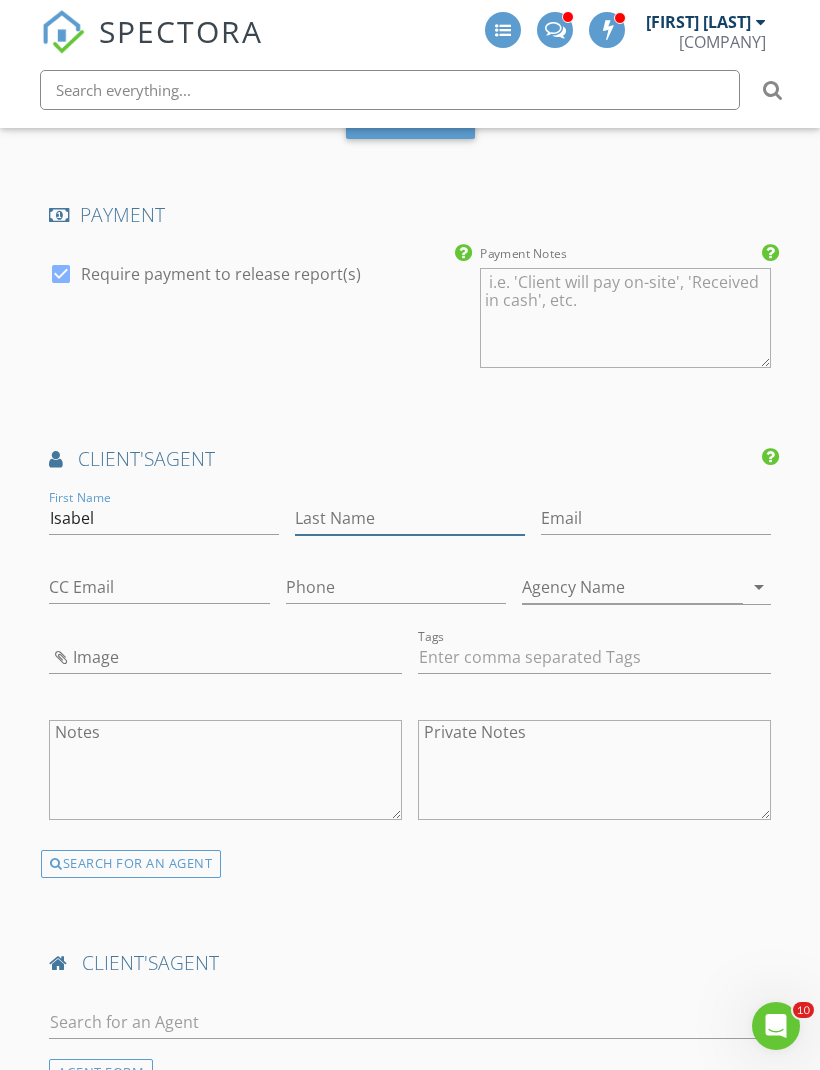 click on "Last Name" at bounding box center [410, 518] 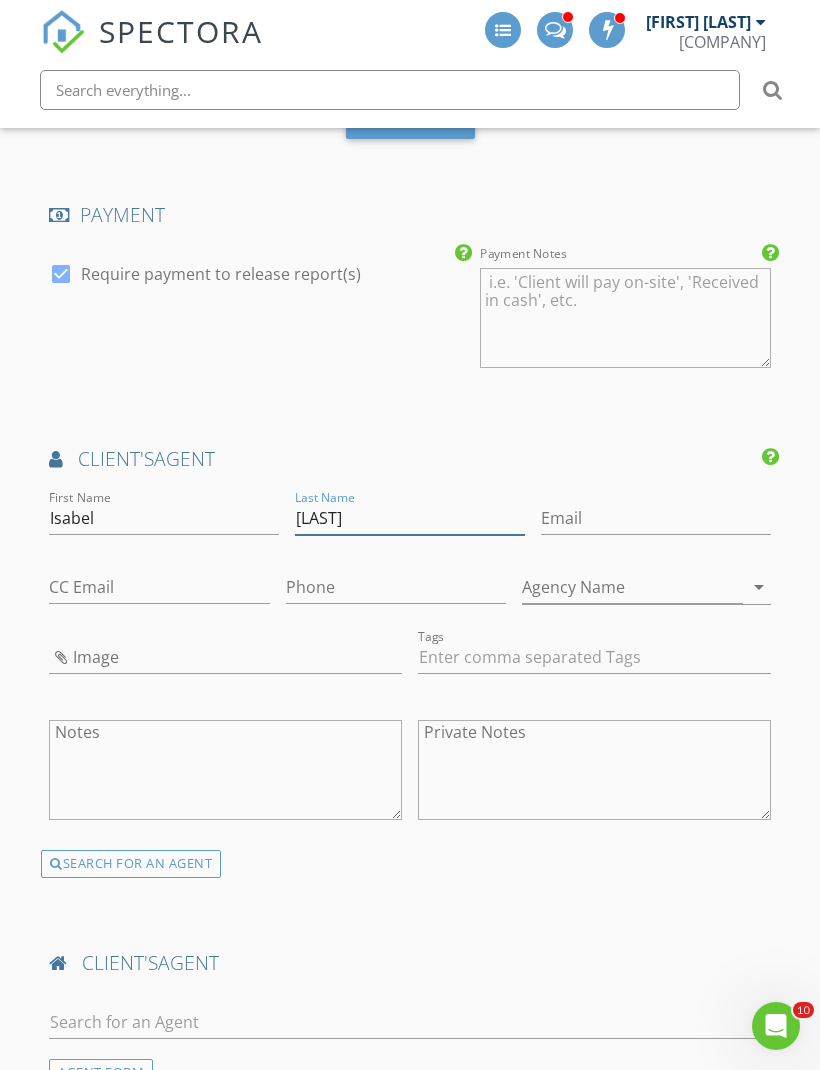 type on "Vallarta" 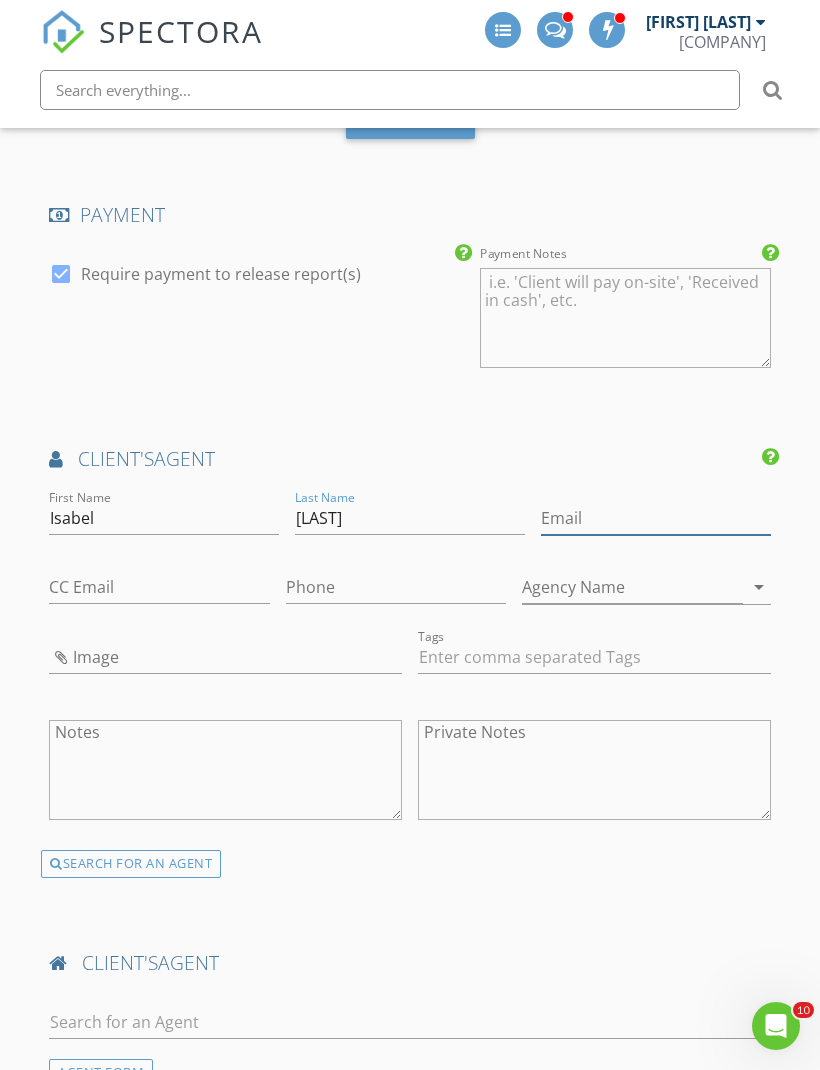 click on "Email" at bounding box center [656, 518] 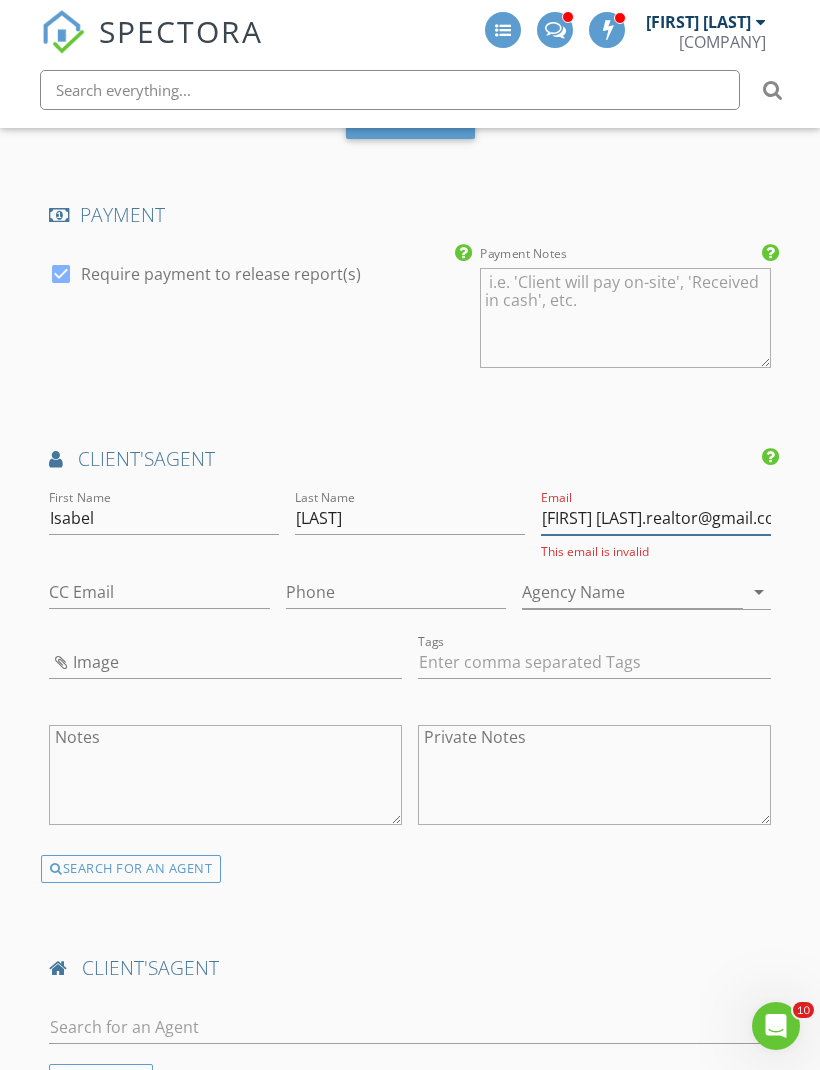 type on "Isabel Vallarta.realtor@gmail.com" 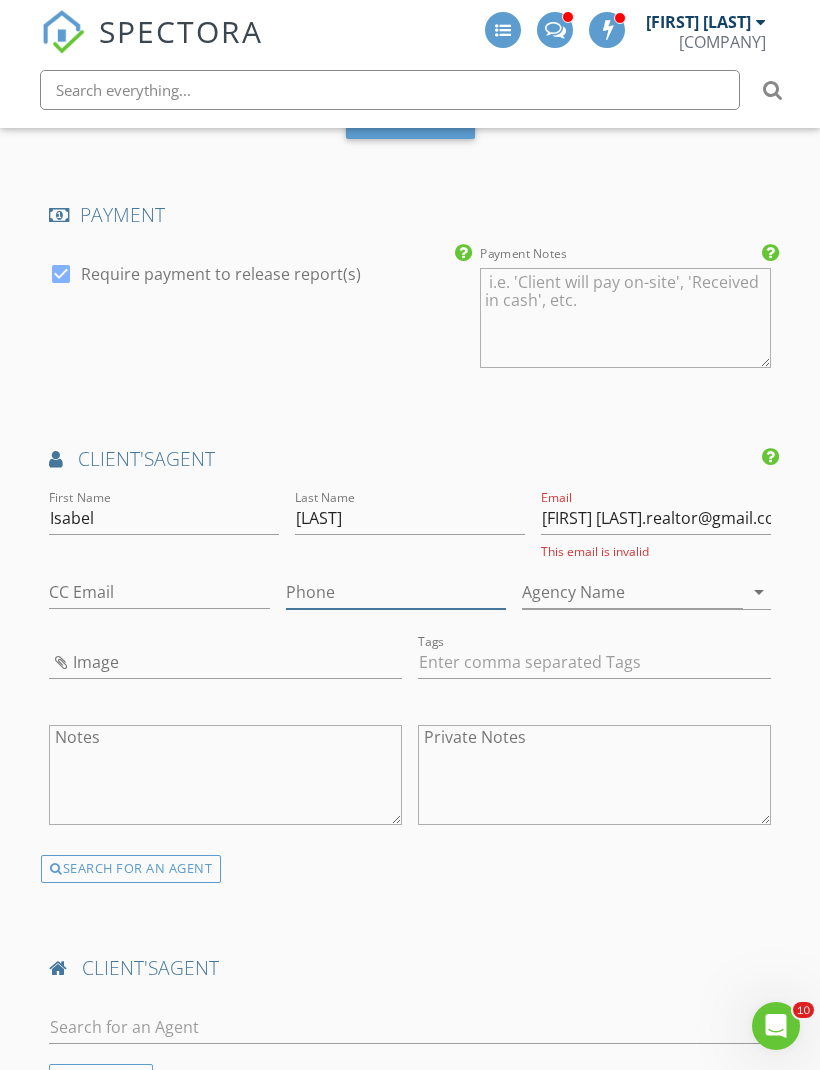 click on "Phone" at bounding box center [396, 592] 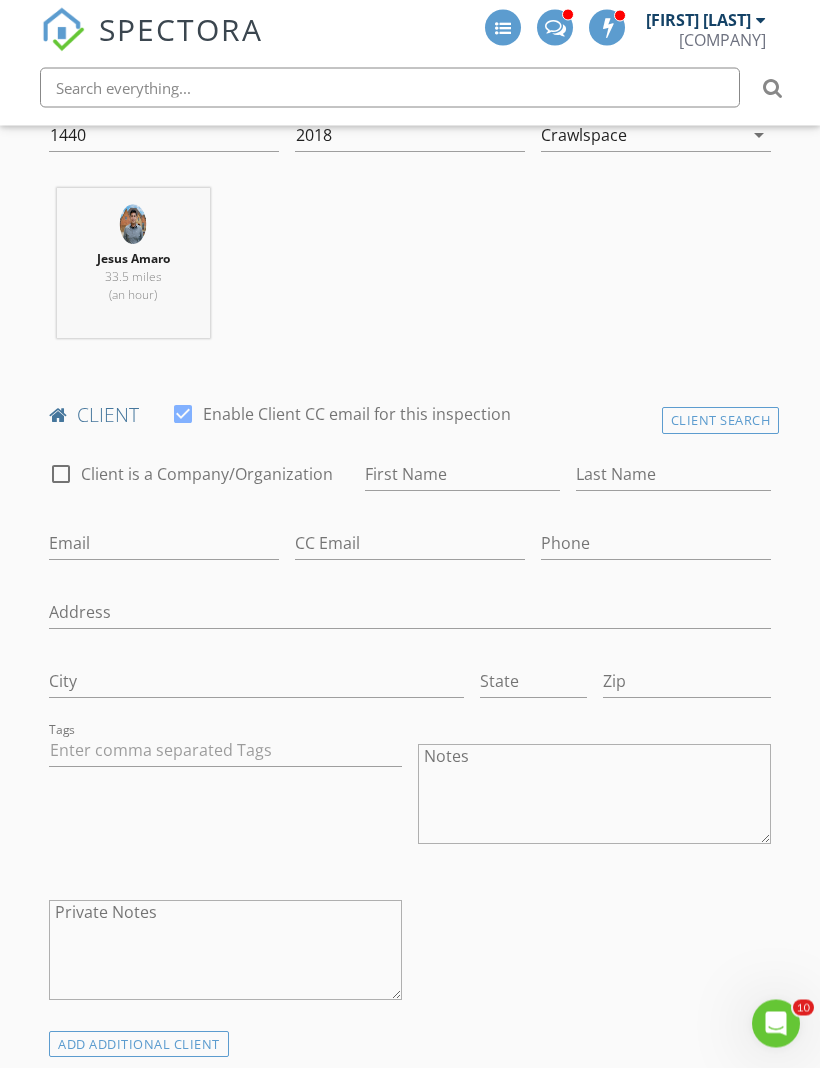 type on "[PHONE]" 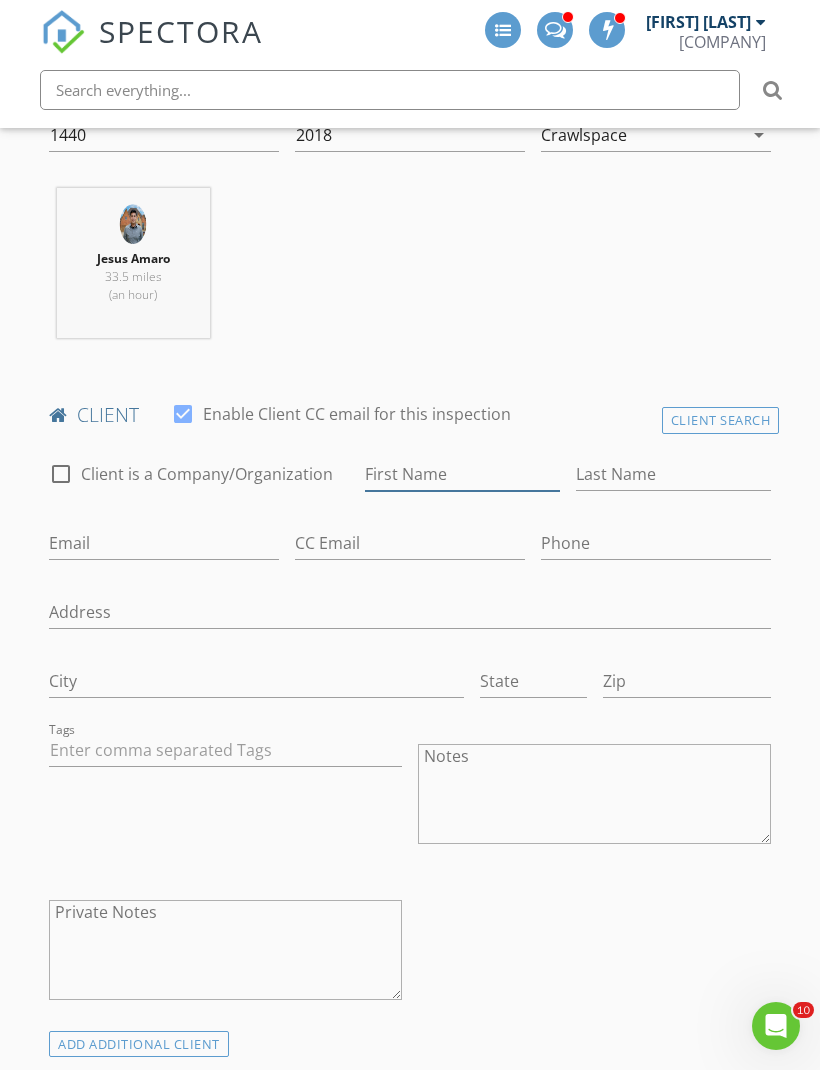 click on "First Name" at bounding box center (462, 474) 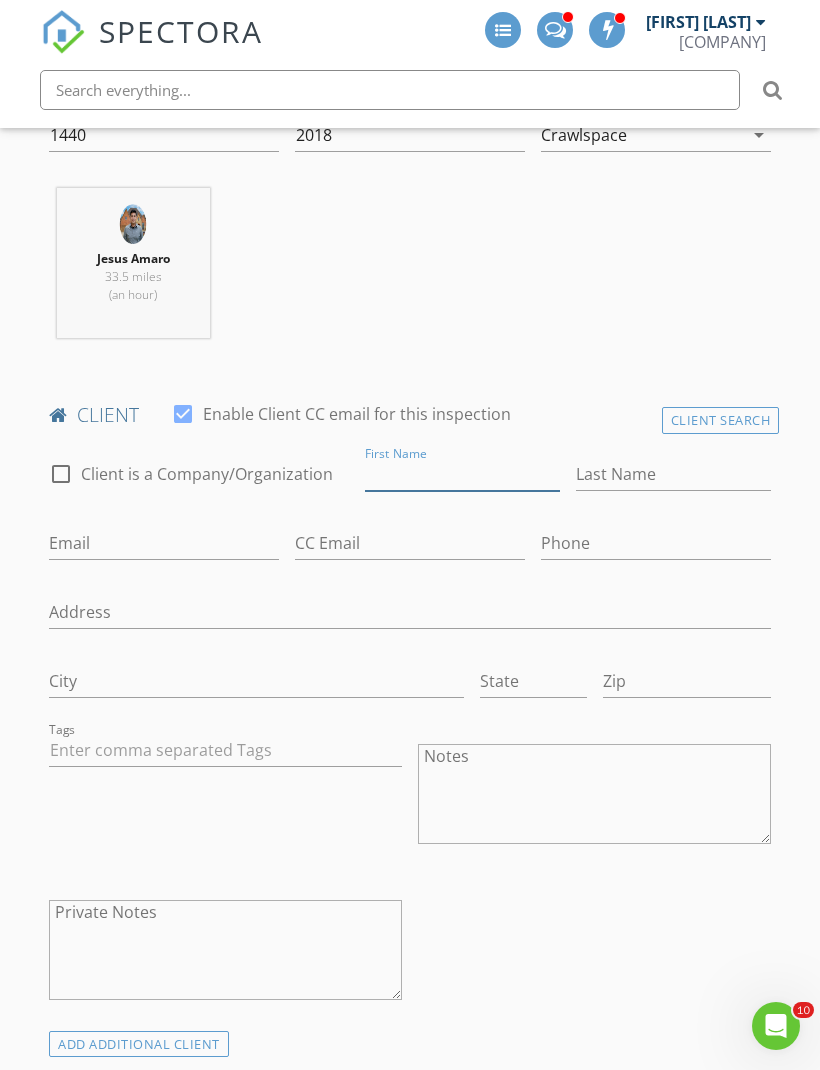 scroll, scrollTop: 818, scrollLeft: 0, axis: vertical 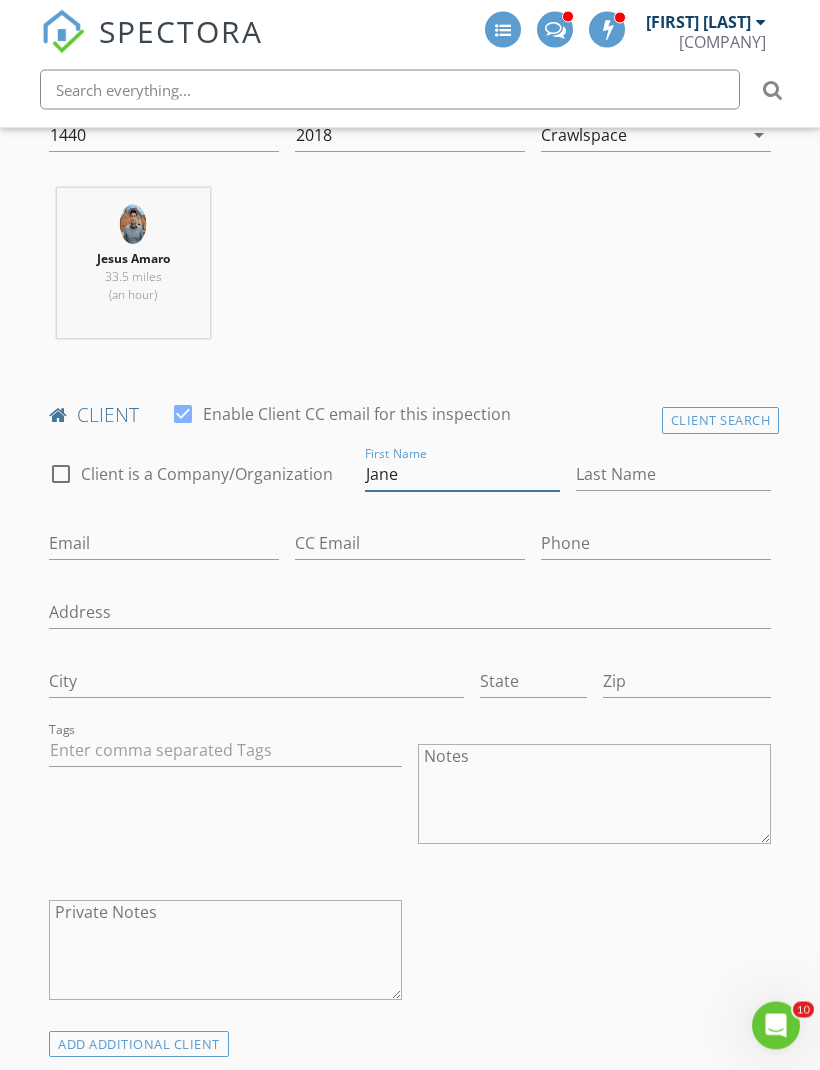 type on "Jane" 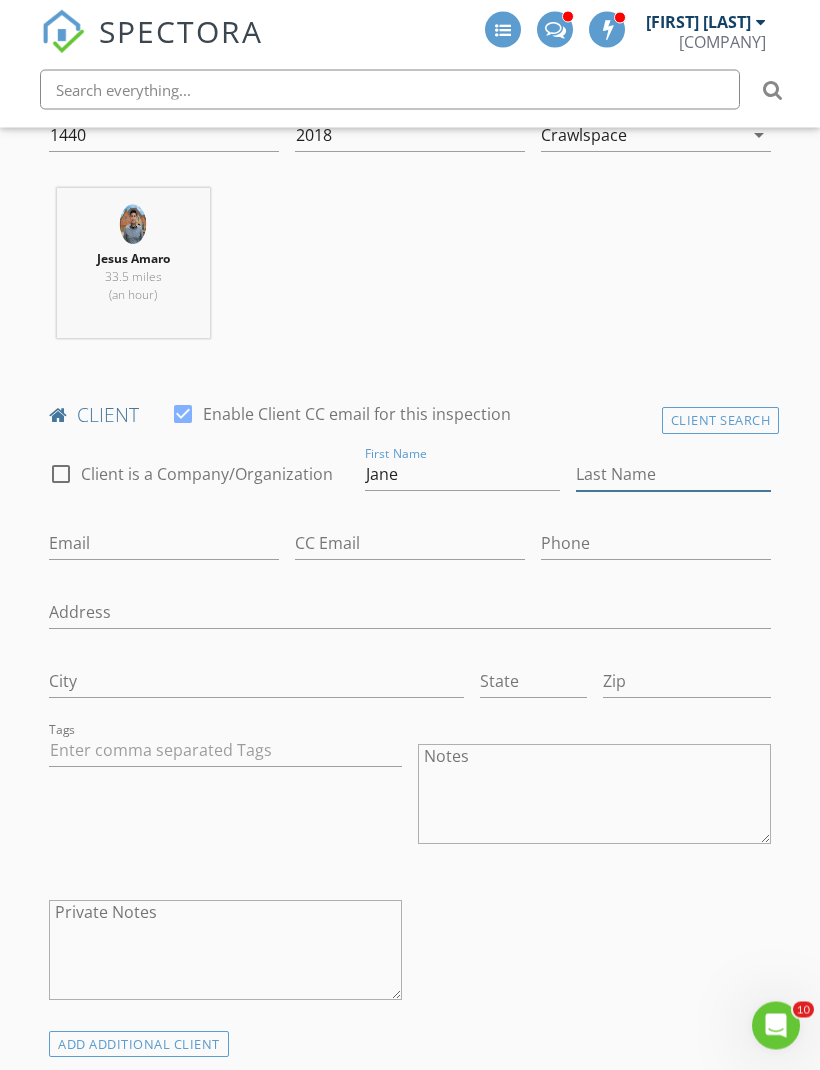 click on "Last Name" at bounding box center [673, 475] 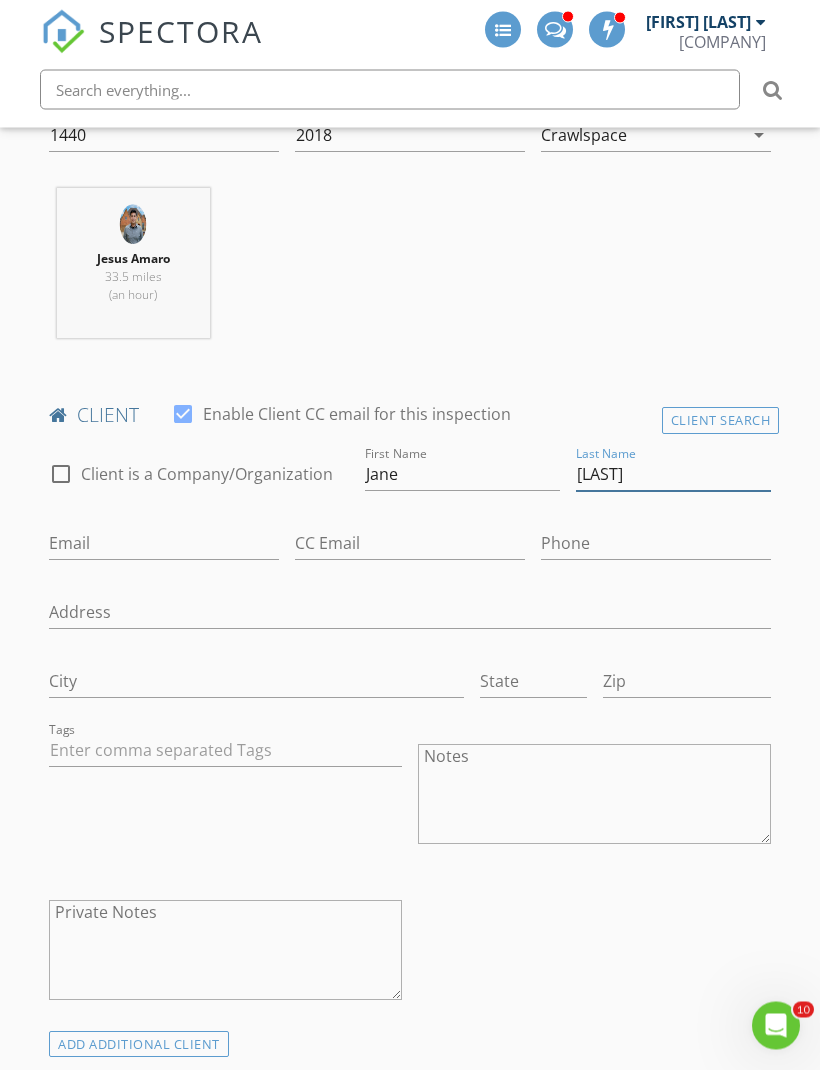 type on "Vallarta" 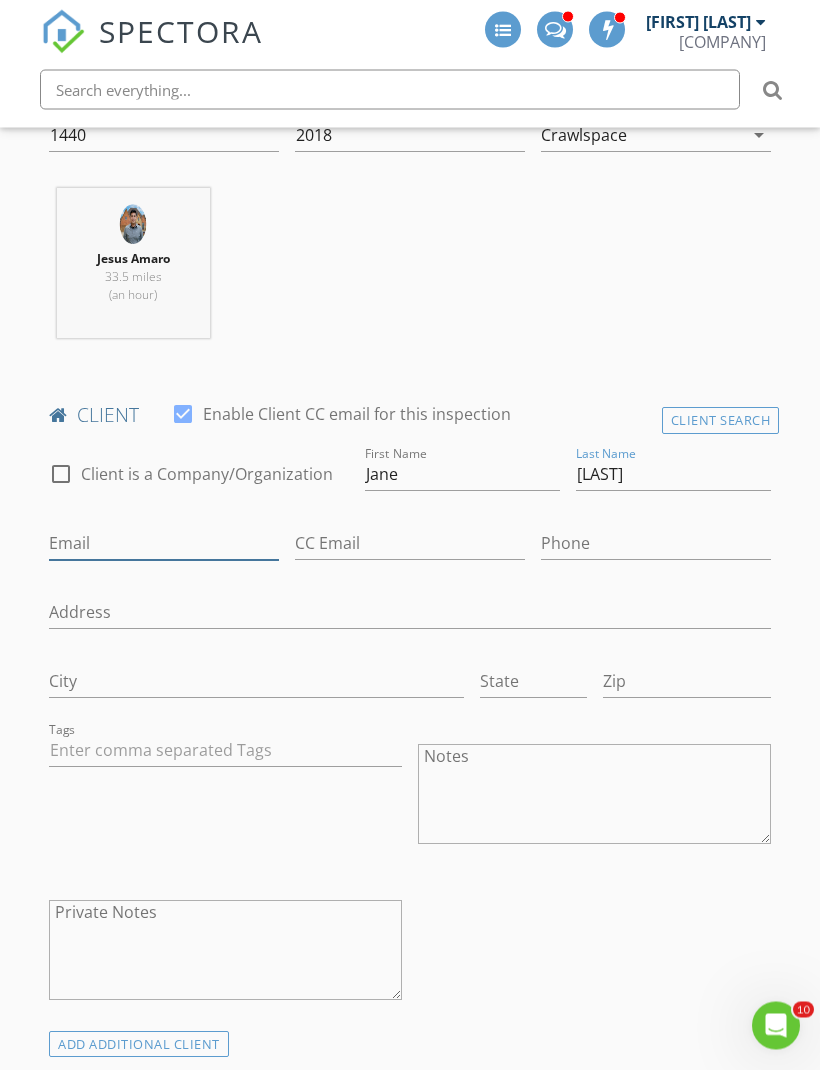 click on "Email" at bounding box center [164, 544] 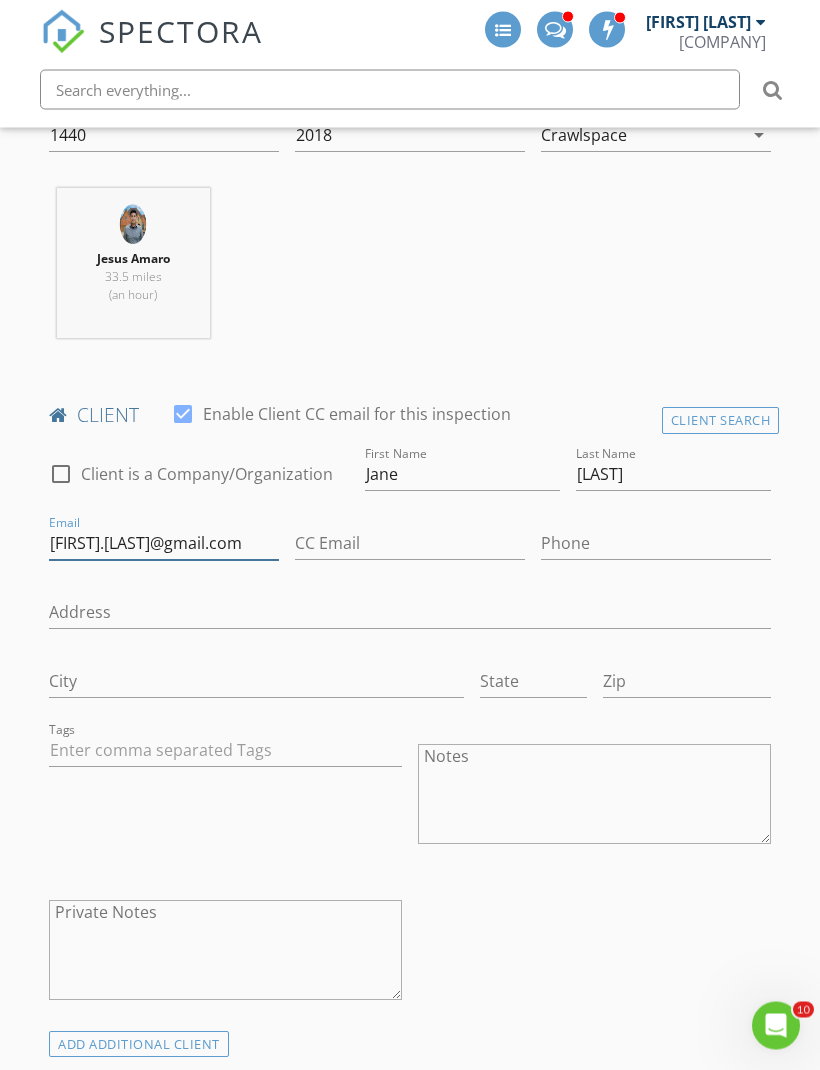 type on "[FIRST].[LAST]@example.com" 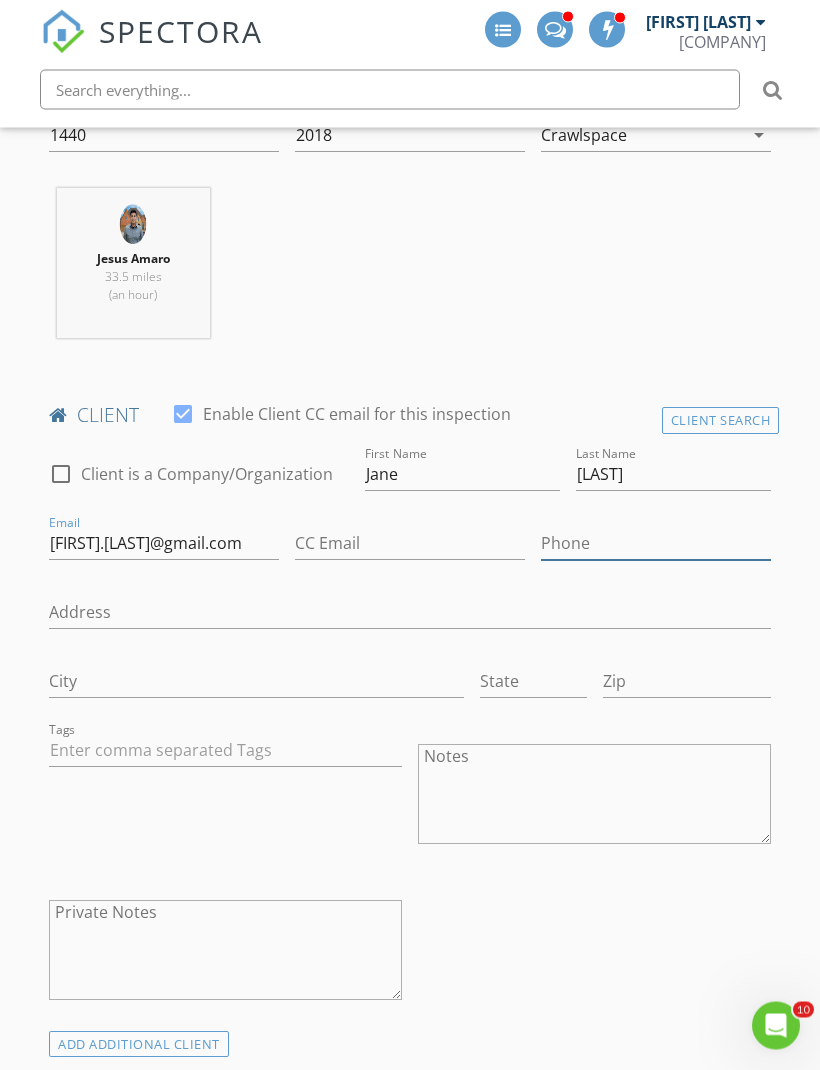 click on "Phone" at bounding box center [656, 544] 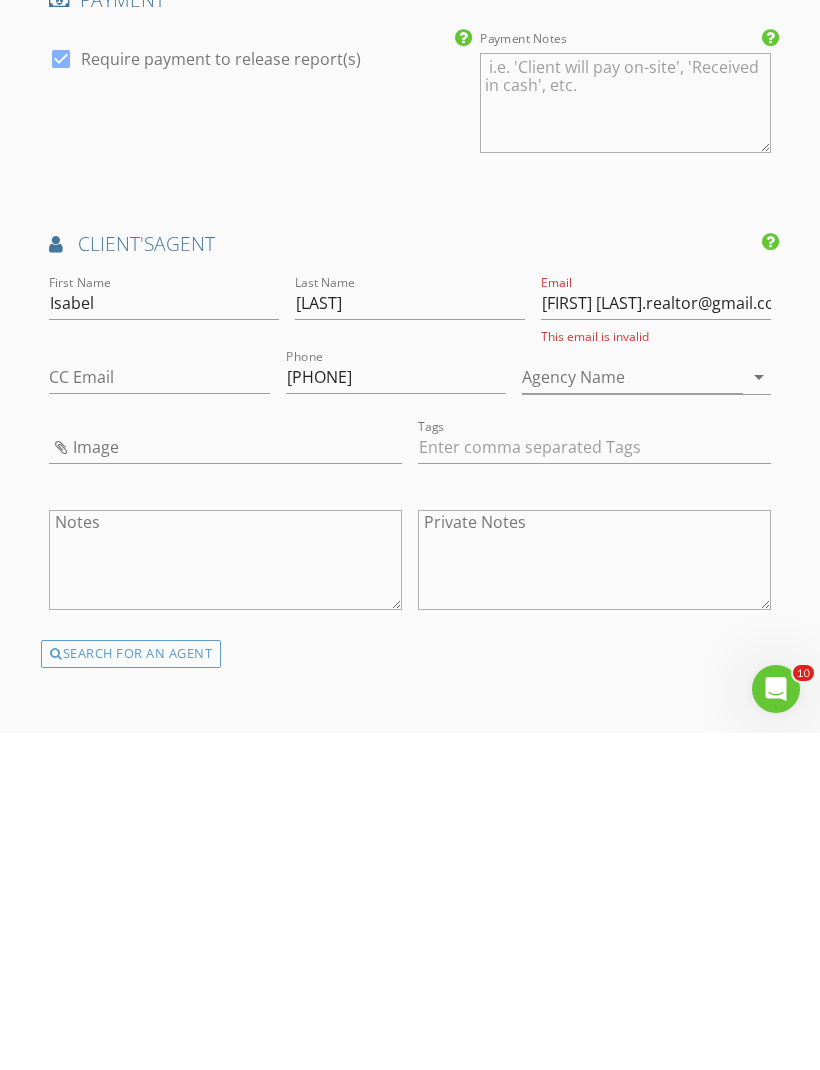 scroll, scrollTop: 2520, scrollLeft: 0, axis: vertical 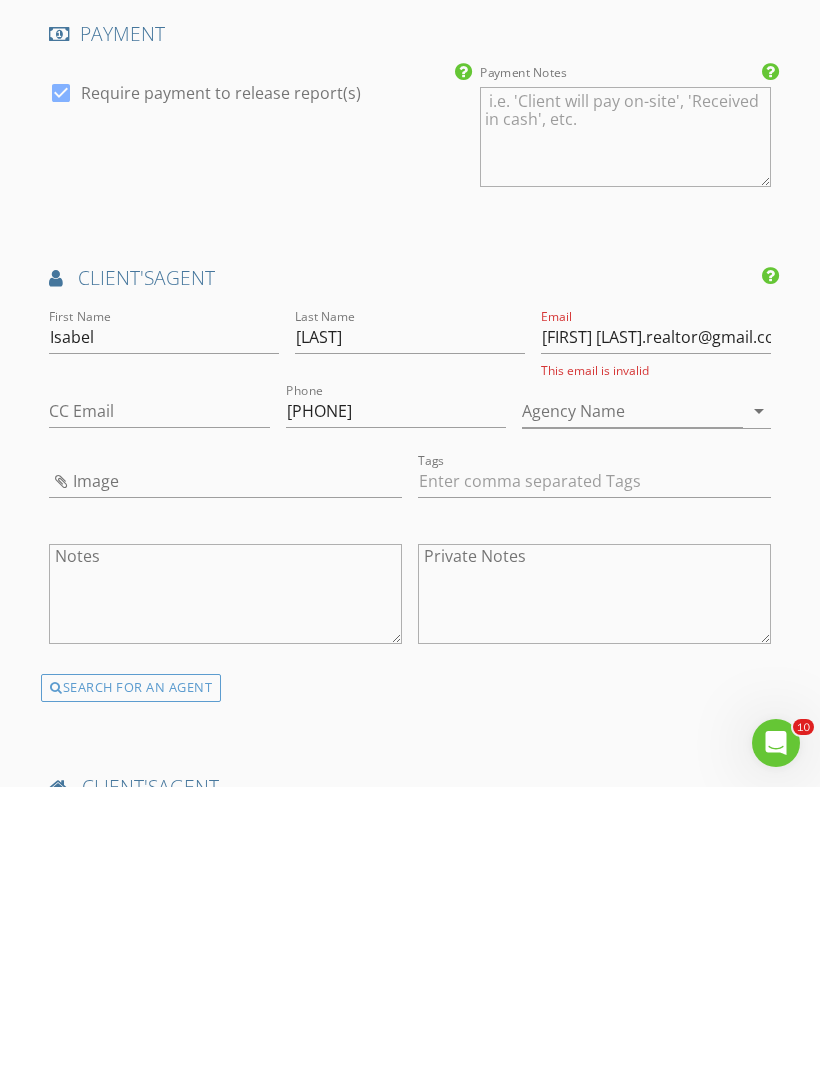 type on "210-848-9973" 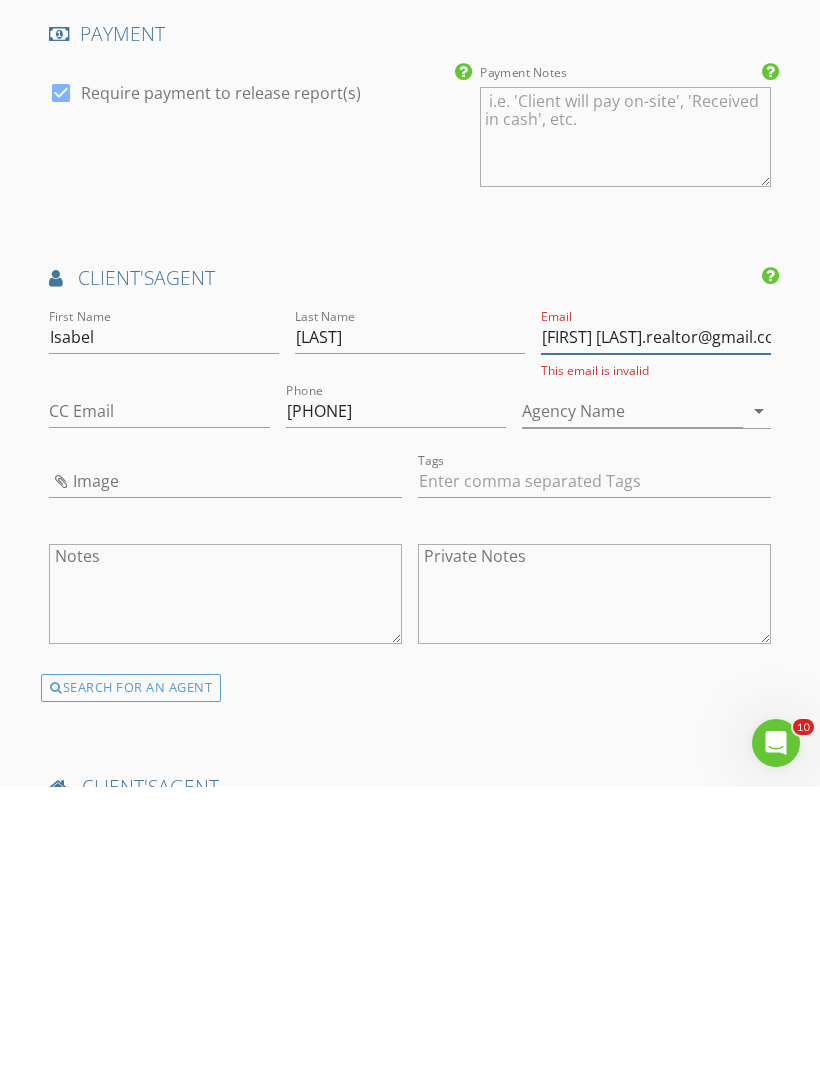 click on "Isabel Vallarta.realtor@gmail.com" at bounding box center (656, 620) 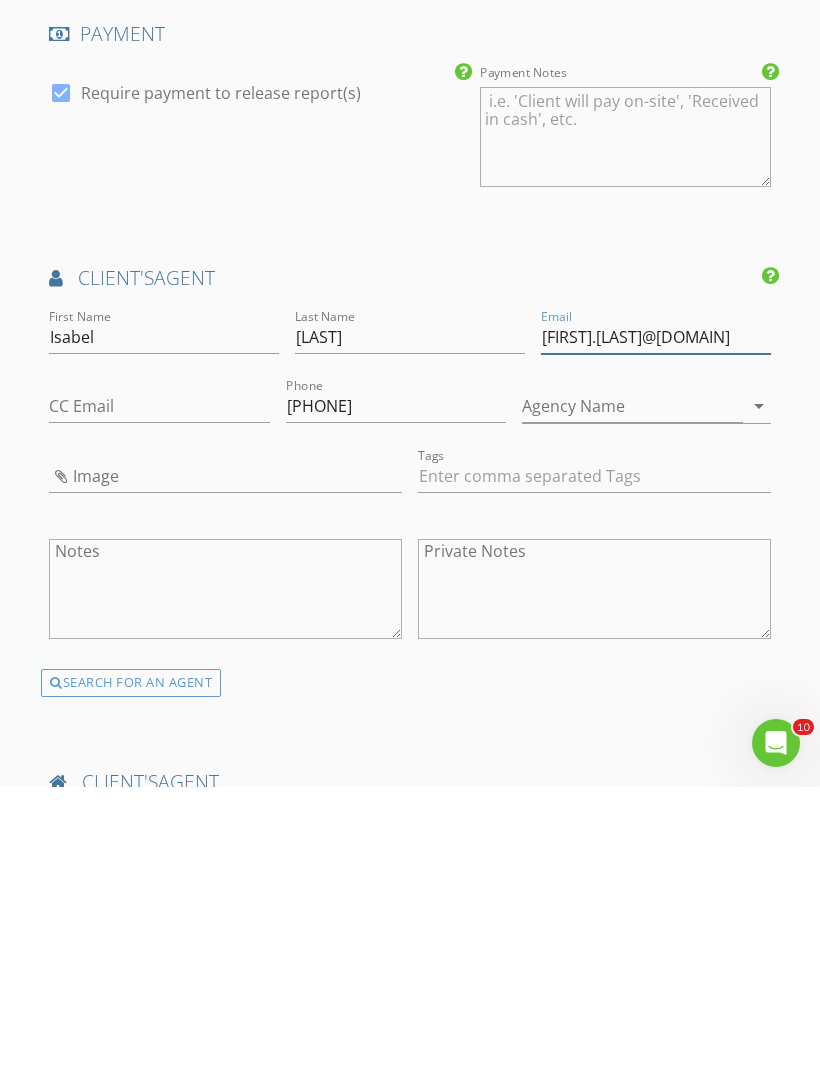 type on "IsabelVallarta.realtor@gmail.com" 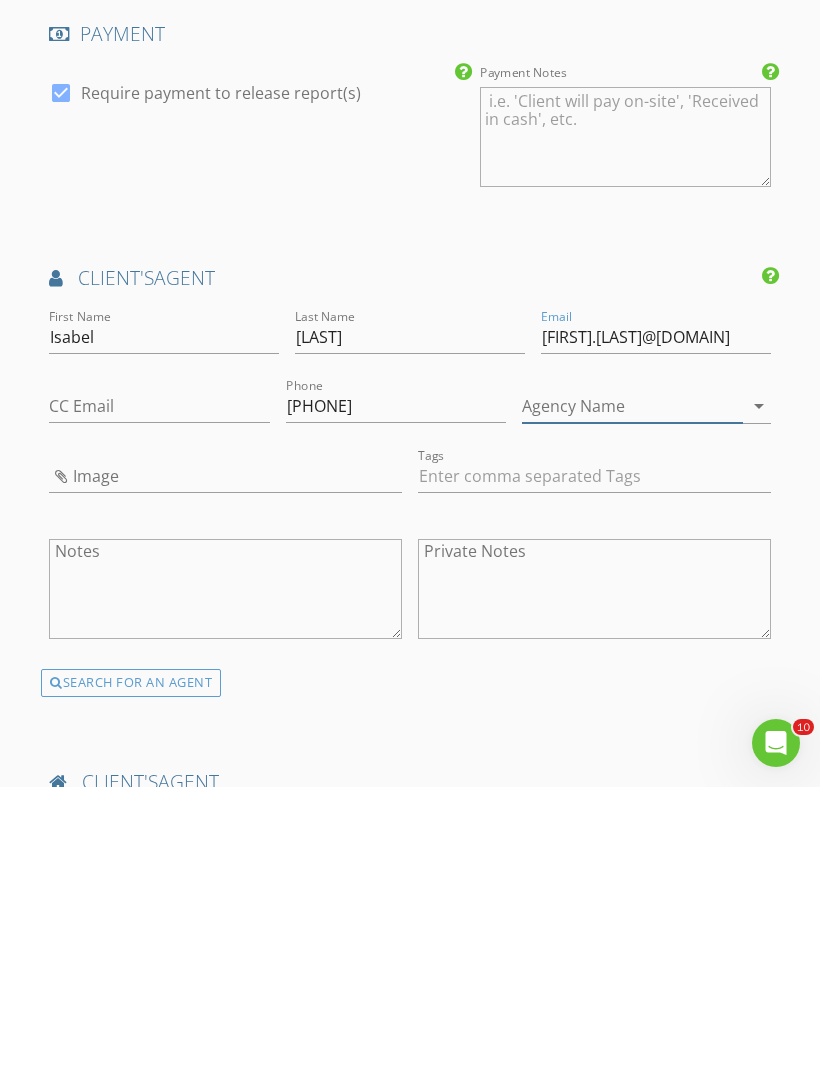 click on "Agency Name" at bounding box center [632, 689] 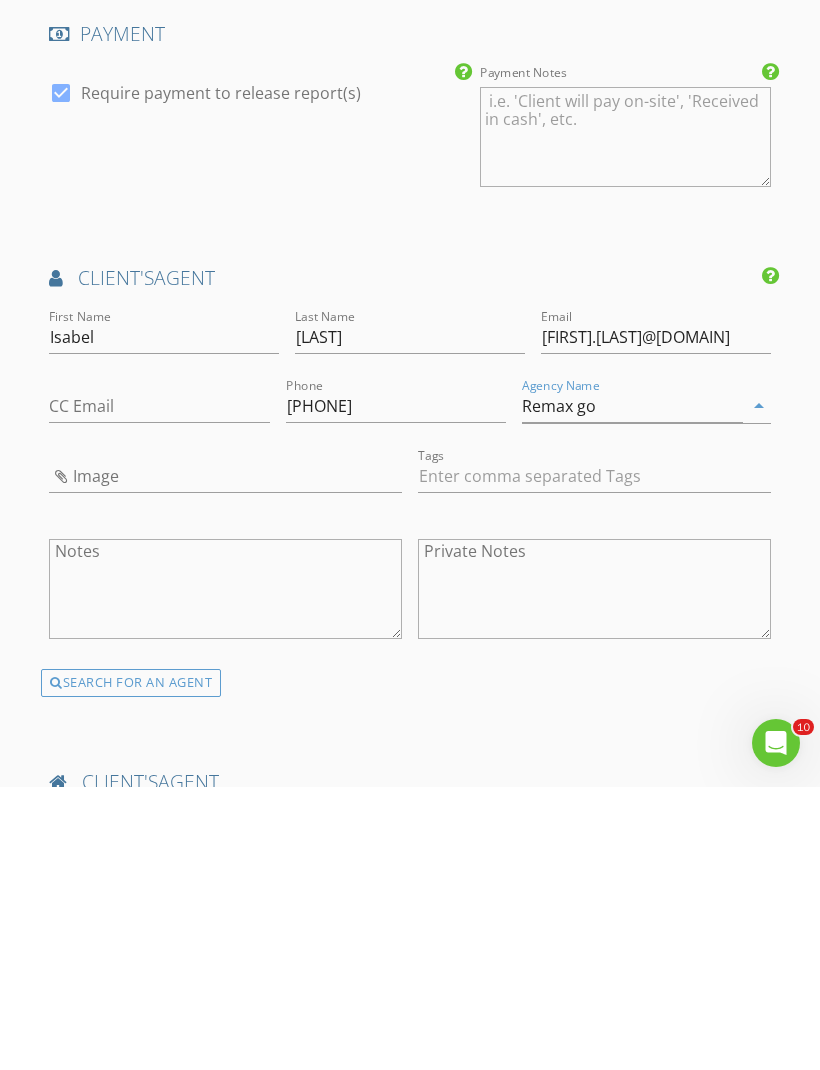 click at bounding box center (594, 946) 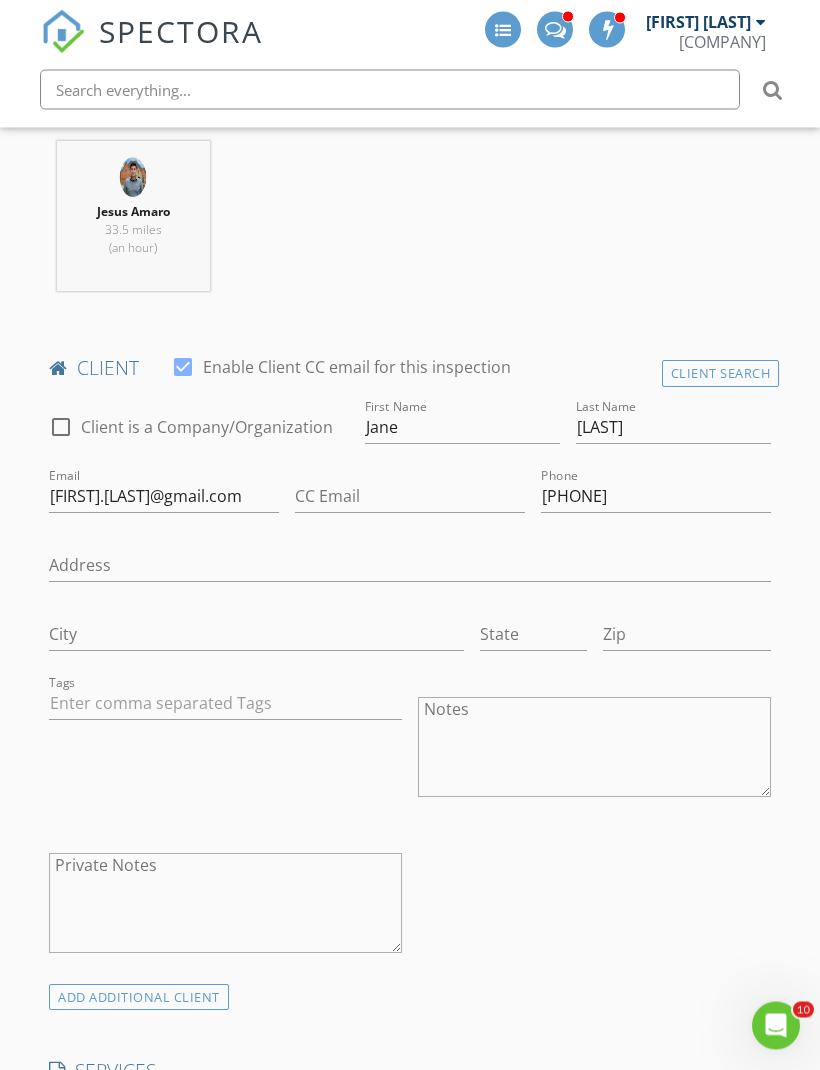 scroll, scrollTop: 866, scrollLeft: 0, axis: vertical 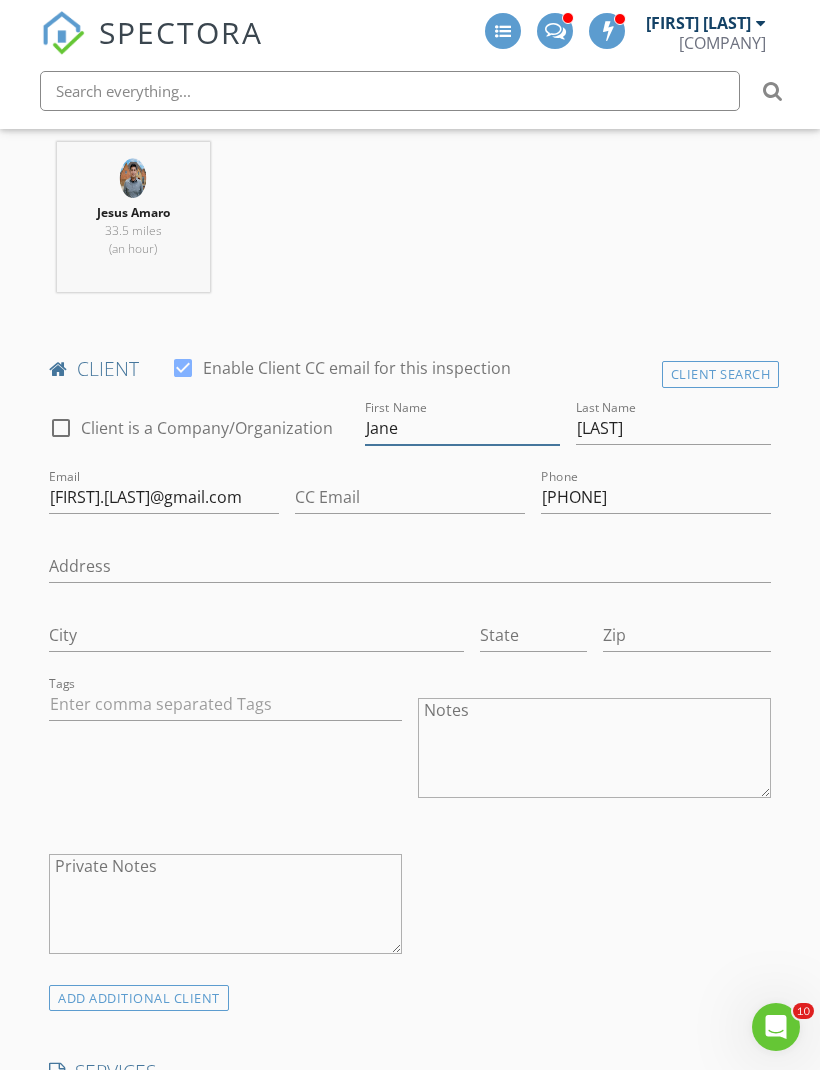 click on "Jane" at bounding box center [462, 427] 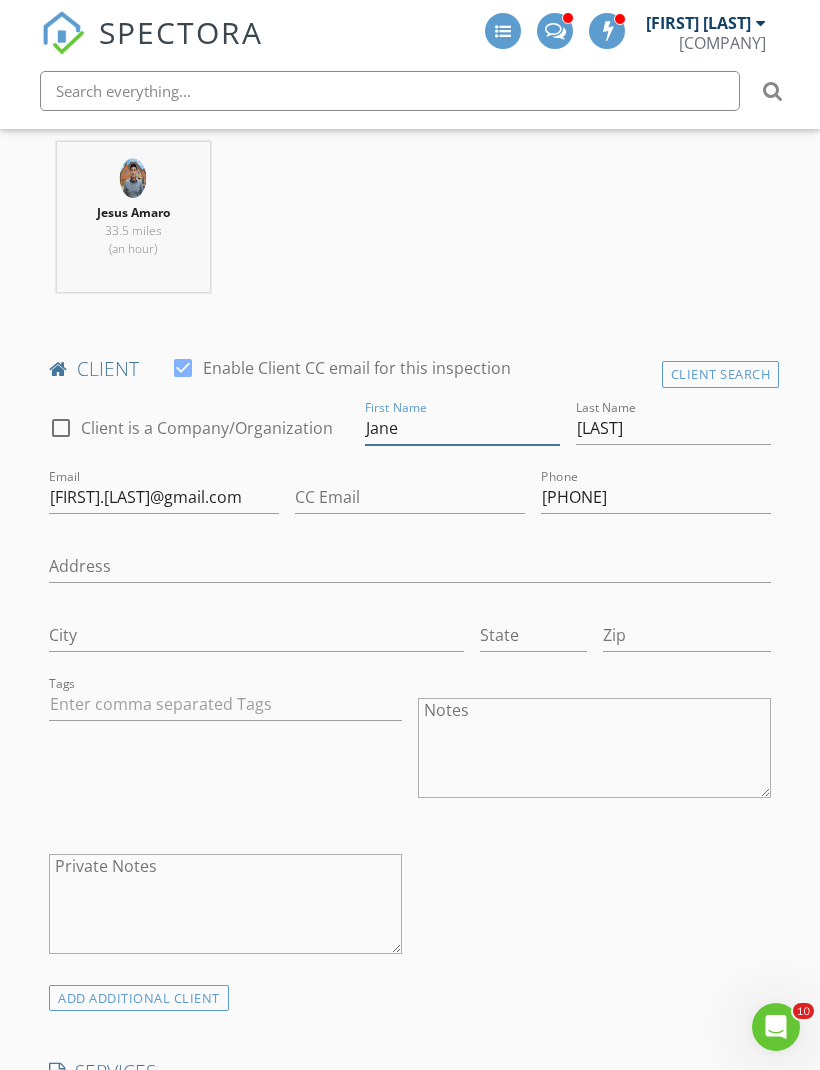 scroll, scrollTop: 865, scrollLeft: 0, axis: vertical 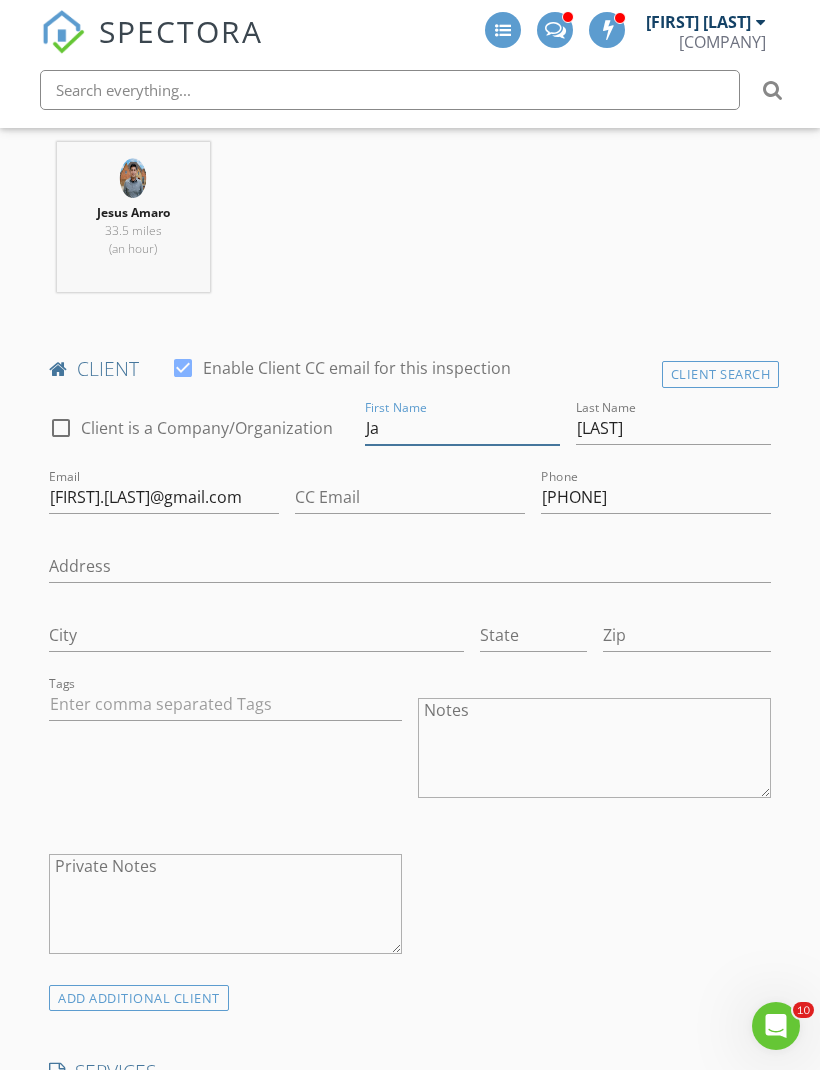 type on "J" 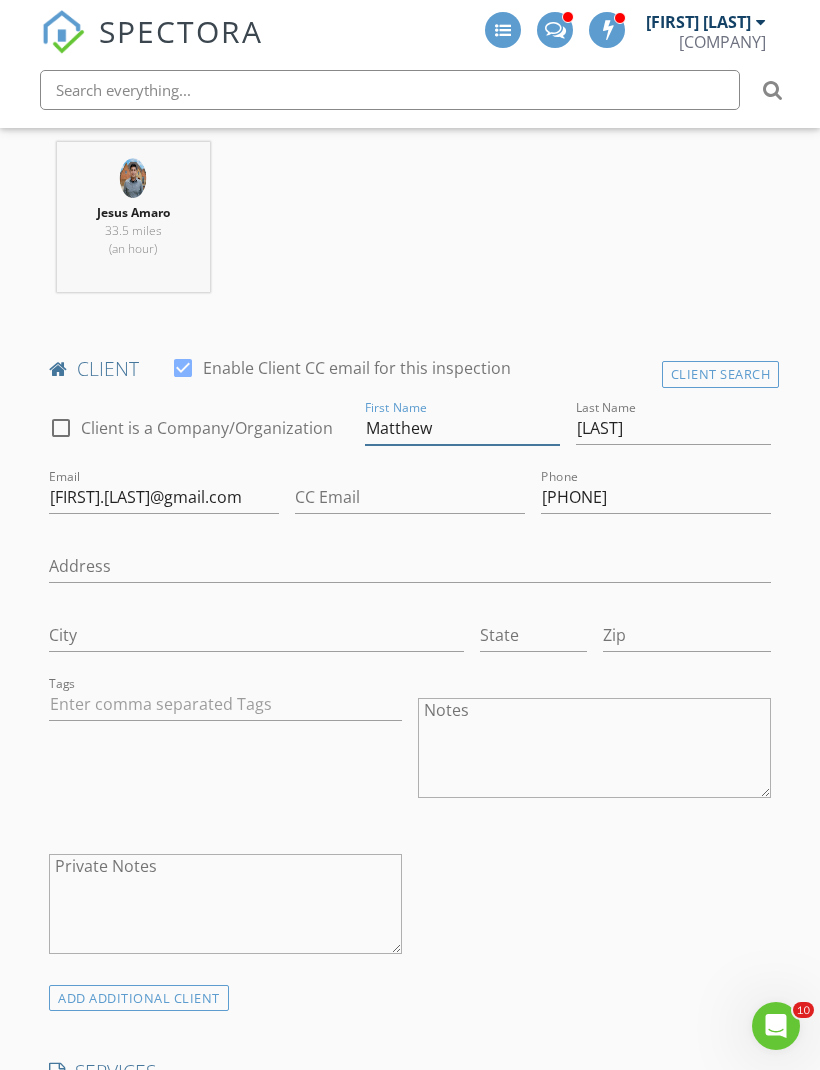 type on "Matthew" 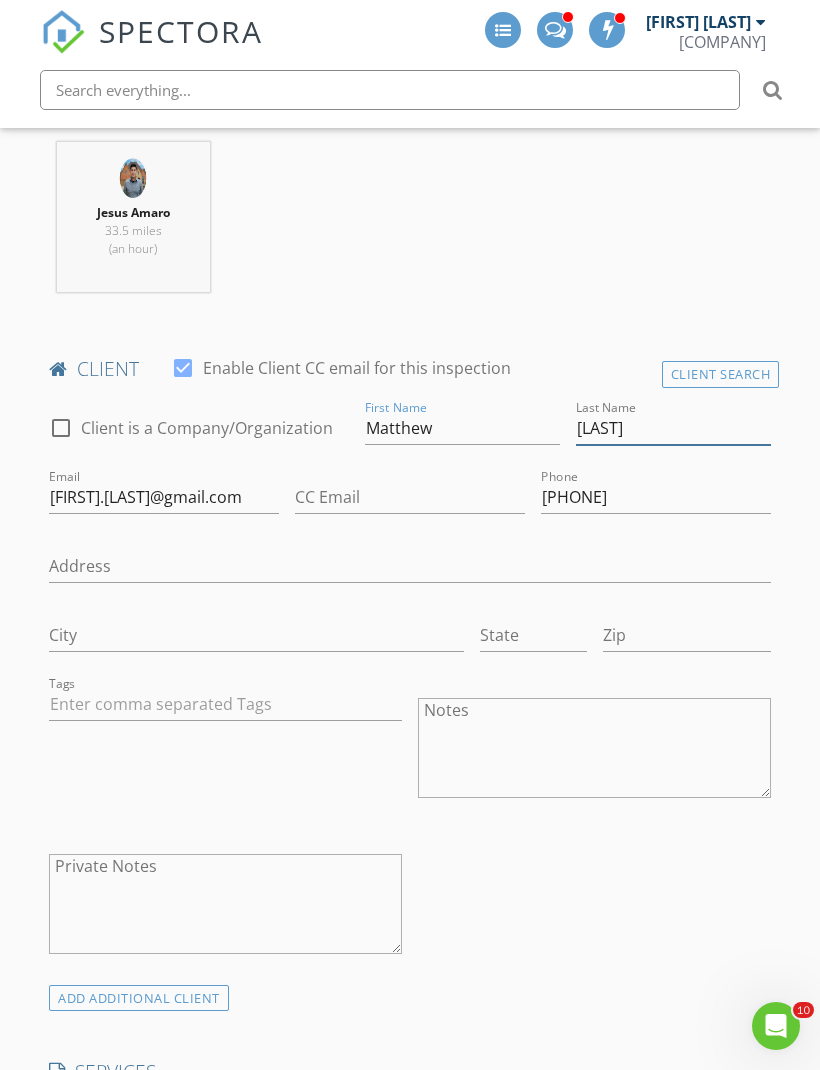 click on "Vallarta" at bounding box center [673, 428] 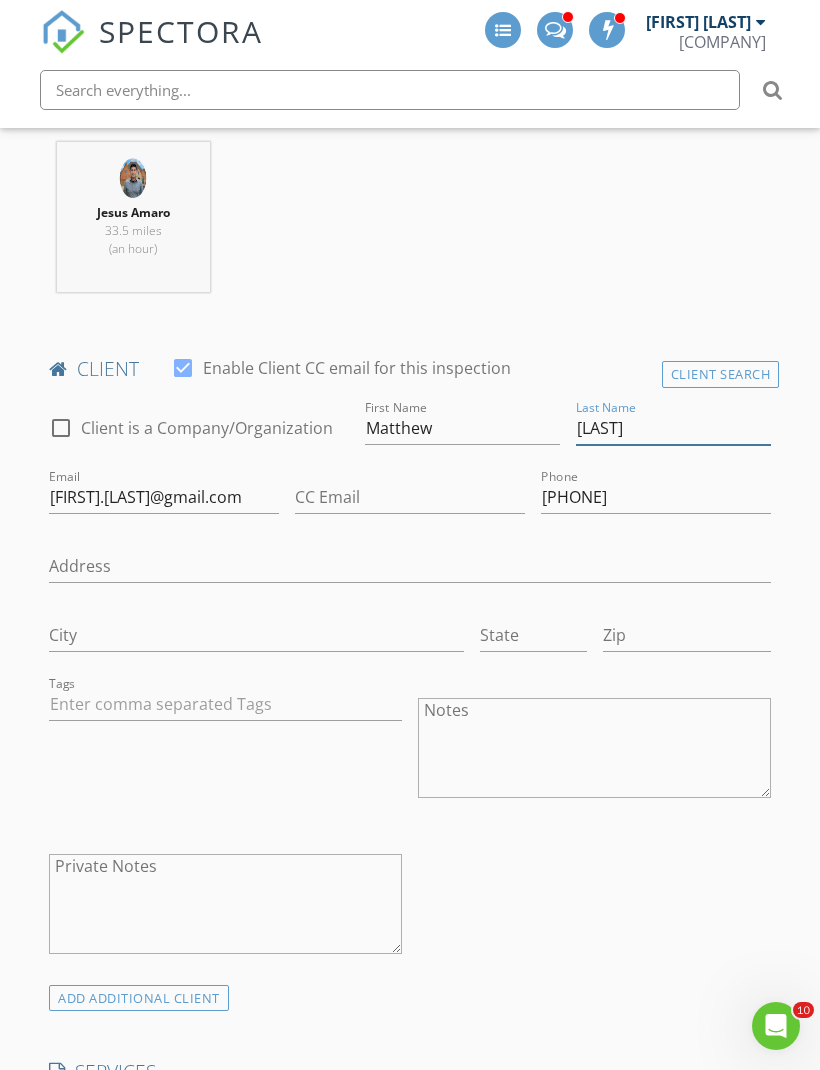 click on "Vallarta" at bounding box center [673, 428] 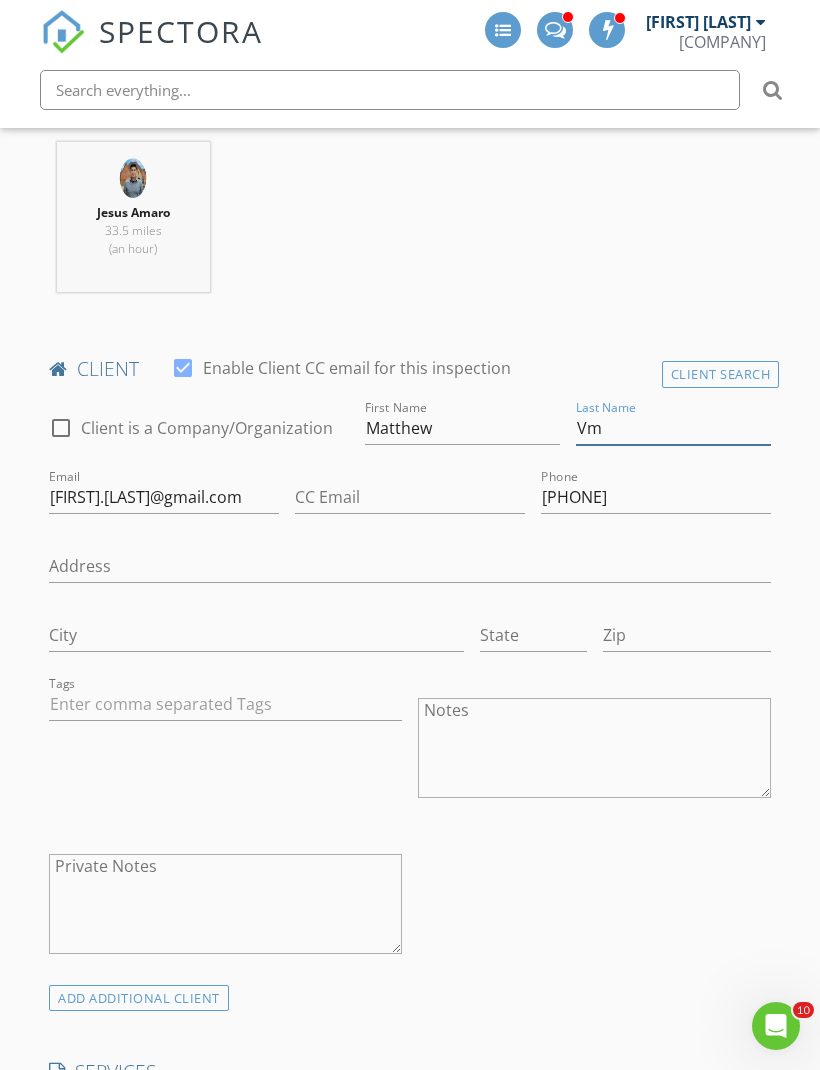 type on "V" 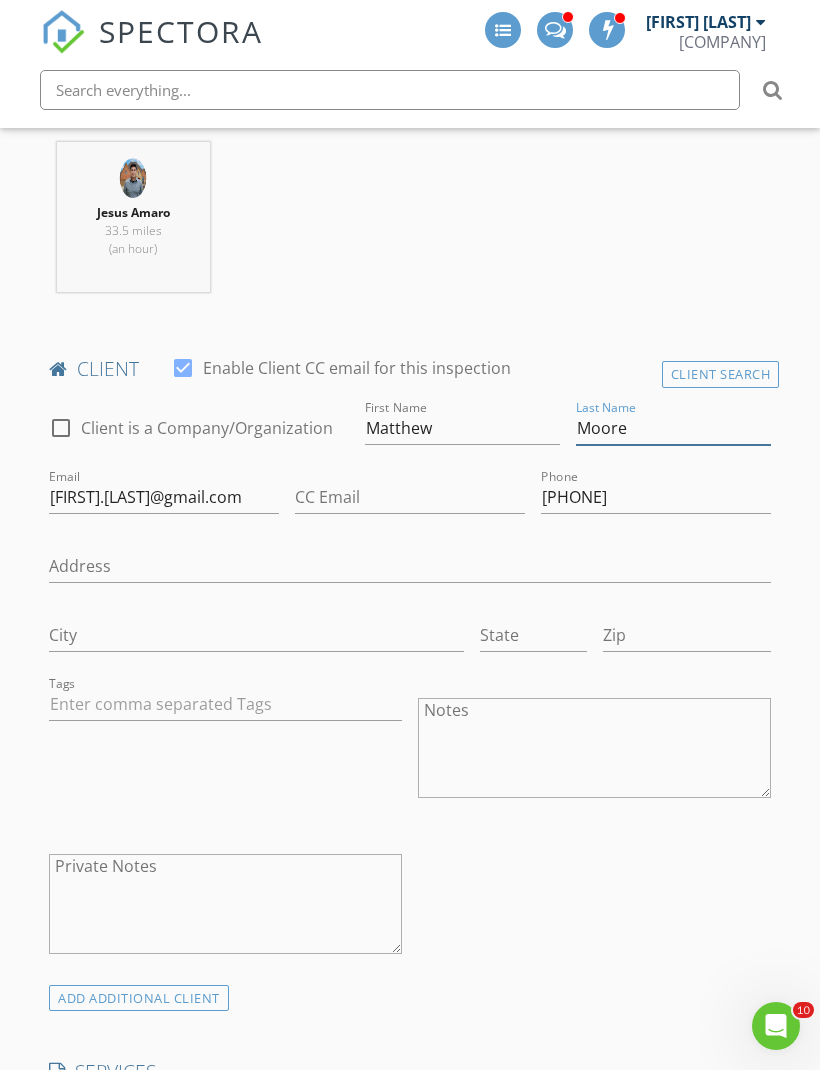 type on "Moore" 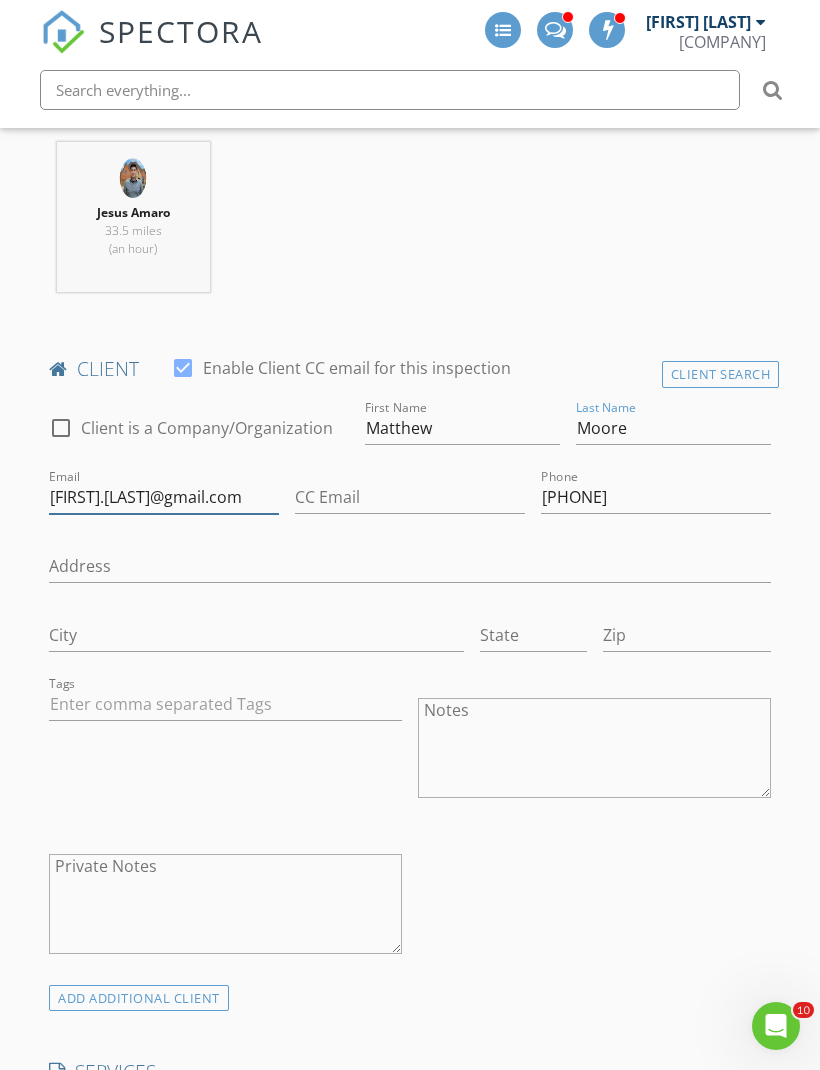 click on "[FIRST].[LAST]@example.com" at bounding box center [164, 497] 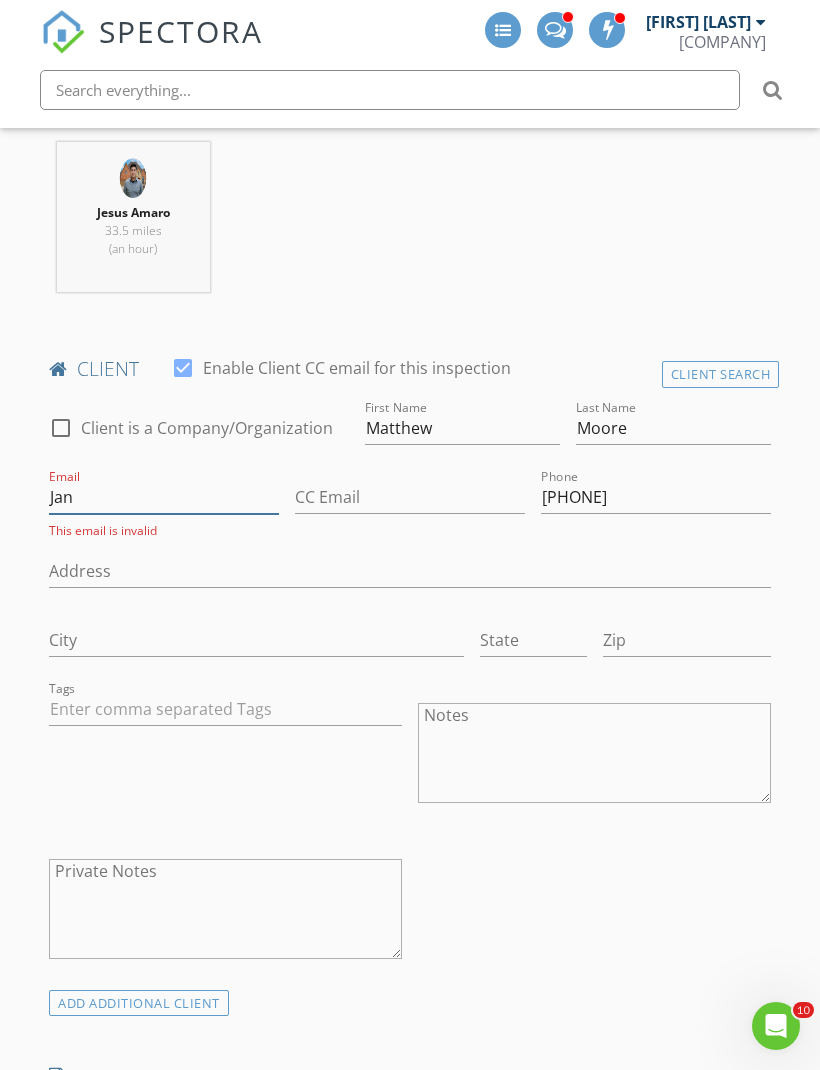 type on "Ja" 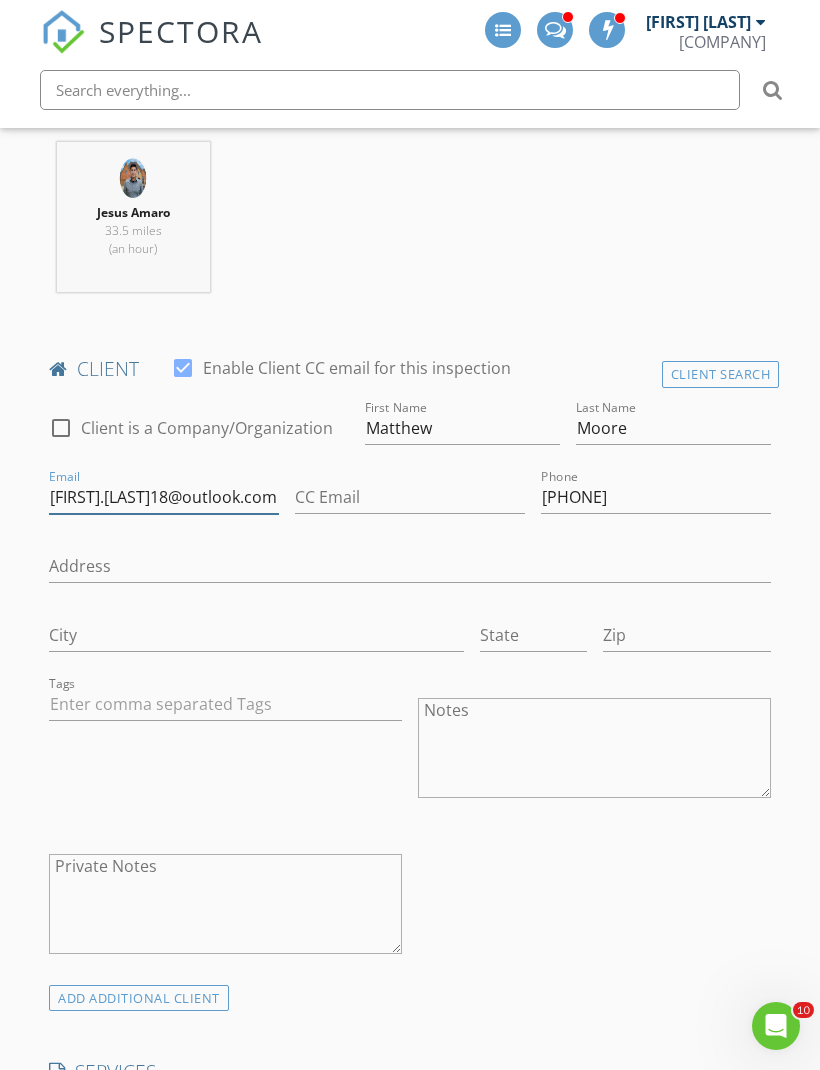 type on "Matthew.t.moore18@outlook.com" 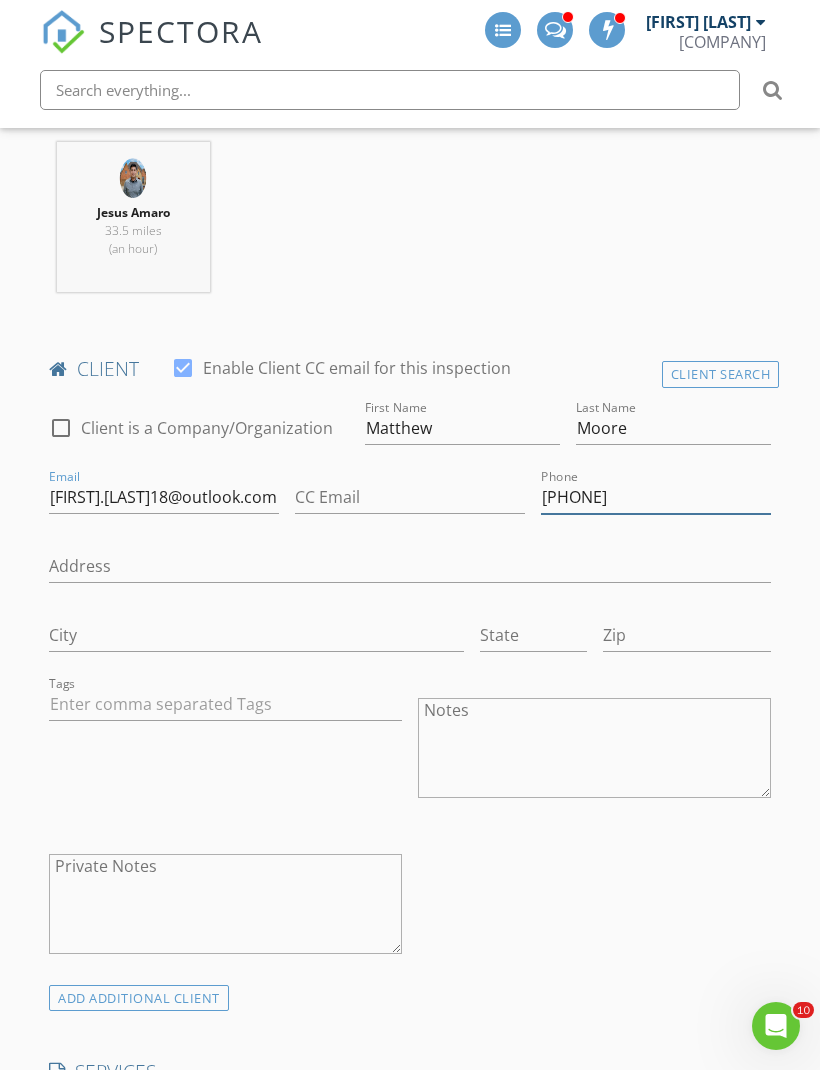 click on "210-848-9973" at bounding box center [656, 497] 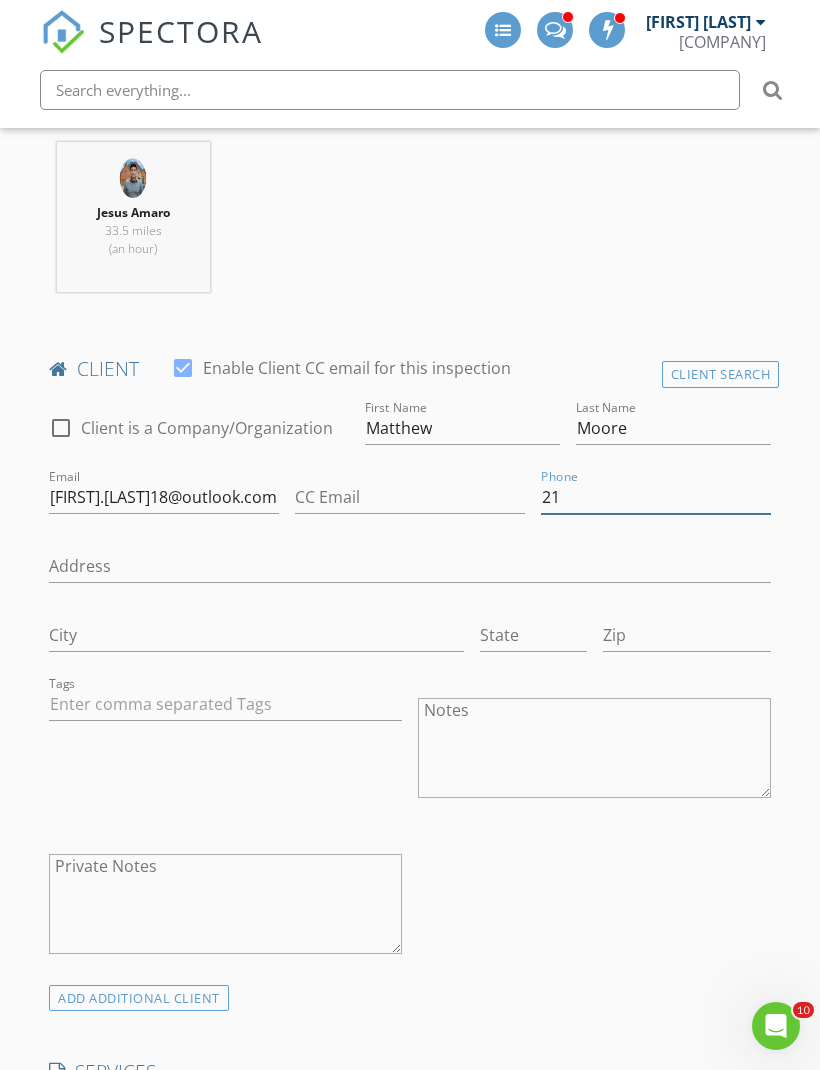 type on "2" 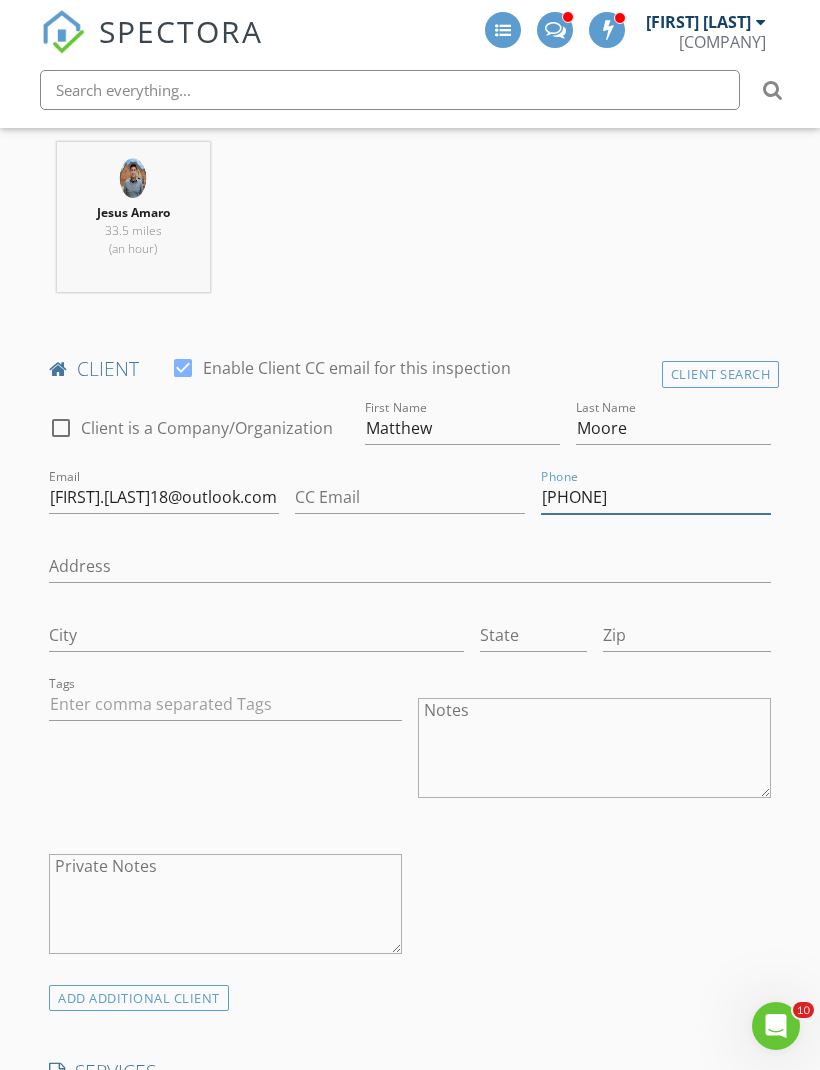 type on "[PHONE]" 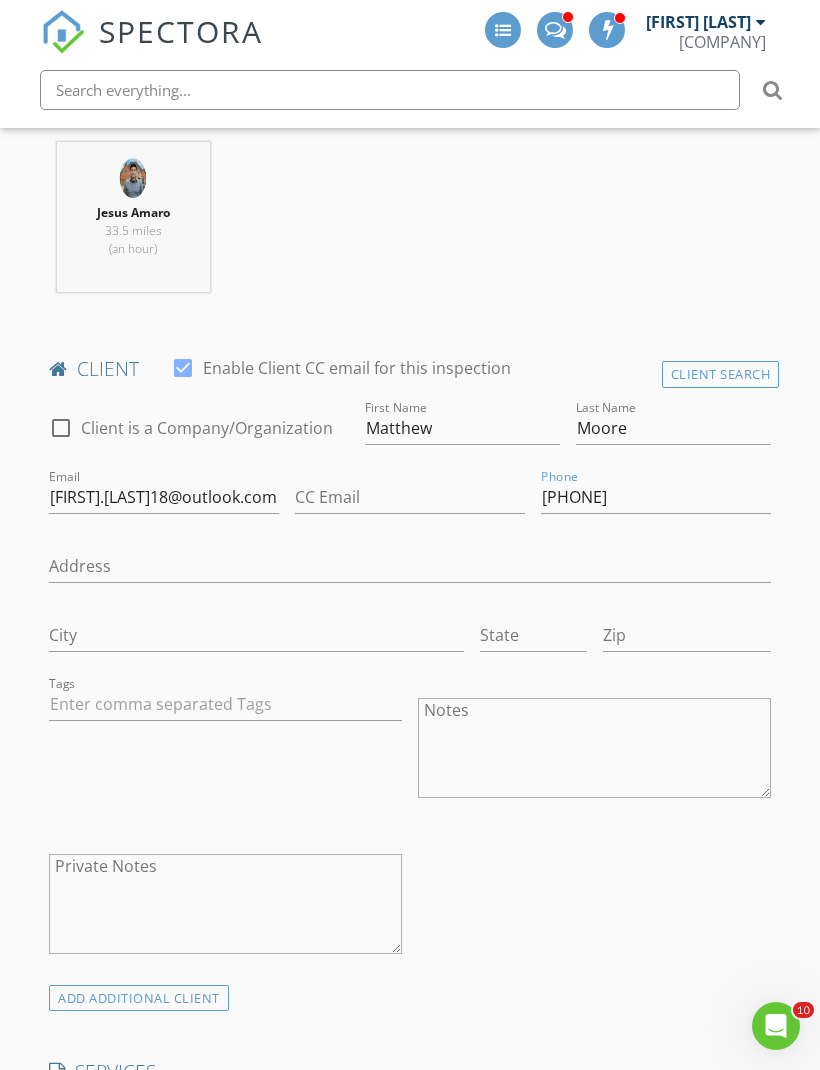 click on "Tags" at bounding box center (225, 750) 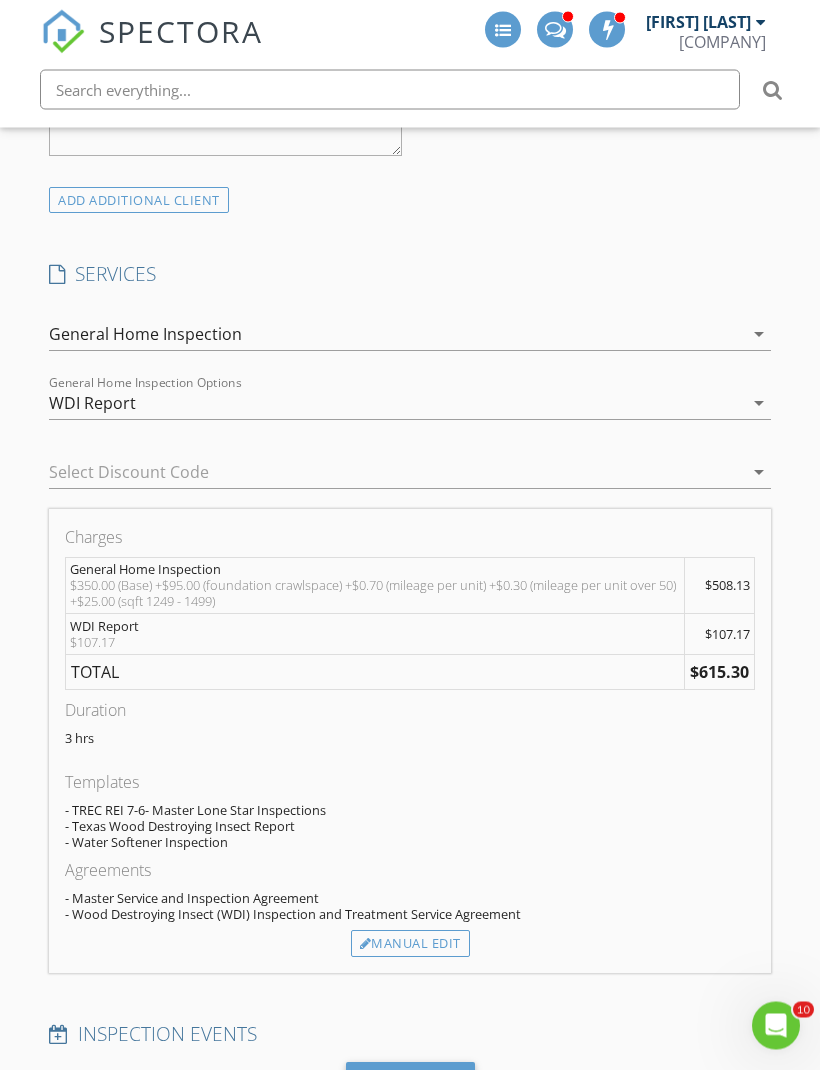 scroll, scrollTop: 1663, scrollLeft: 0, axis: vertical 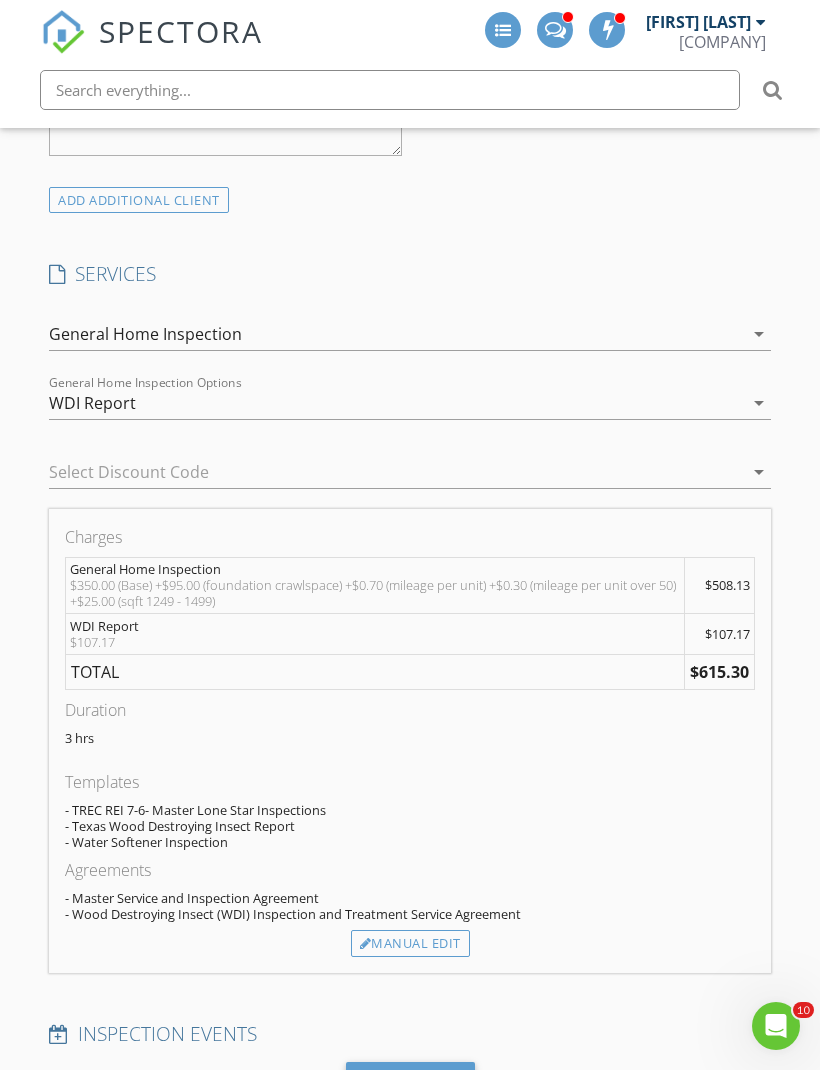 click at bounding box center (382, 472) 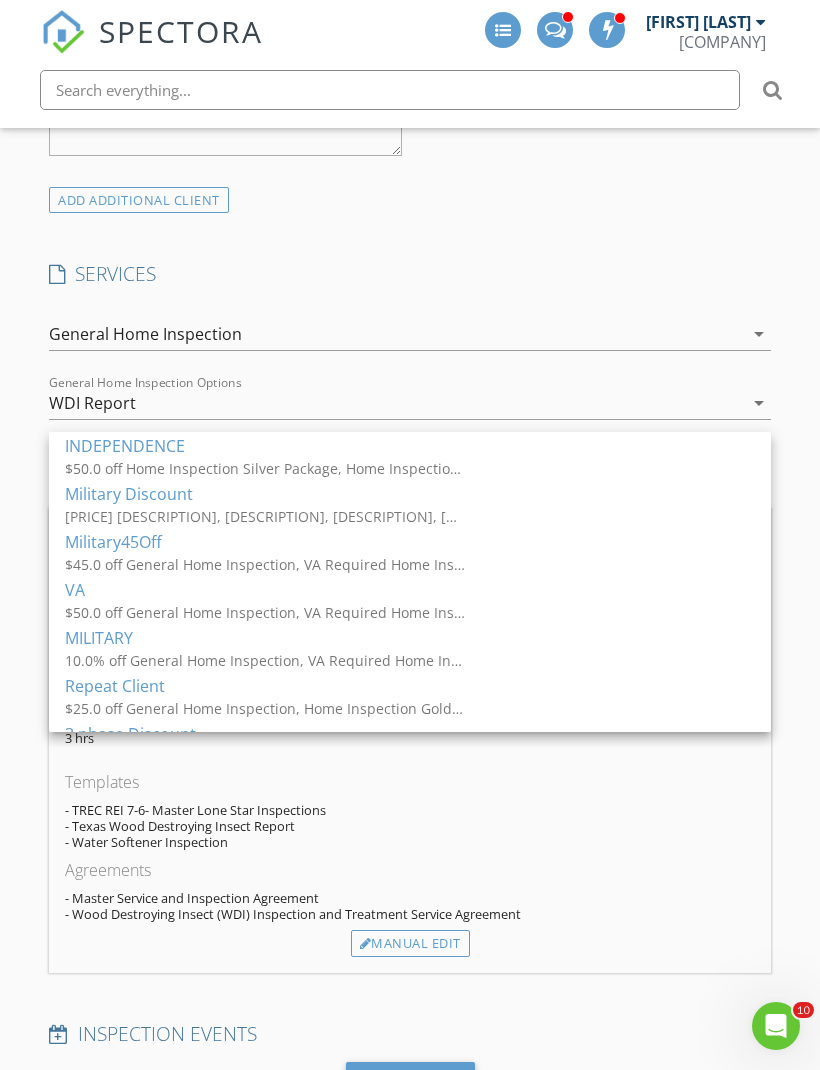 scroll, scrollTop: 0, scrollLeft: 0, axis: both 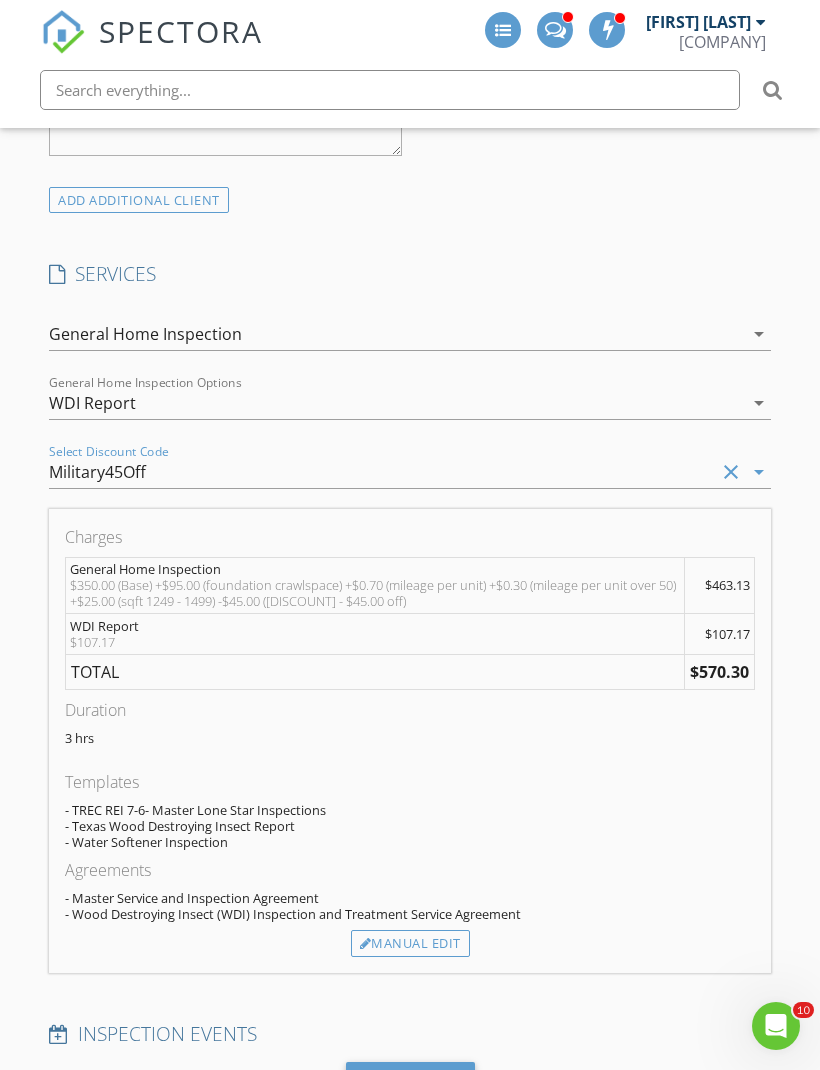 click on "Military45Off" at bounding box center [97, 472] 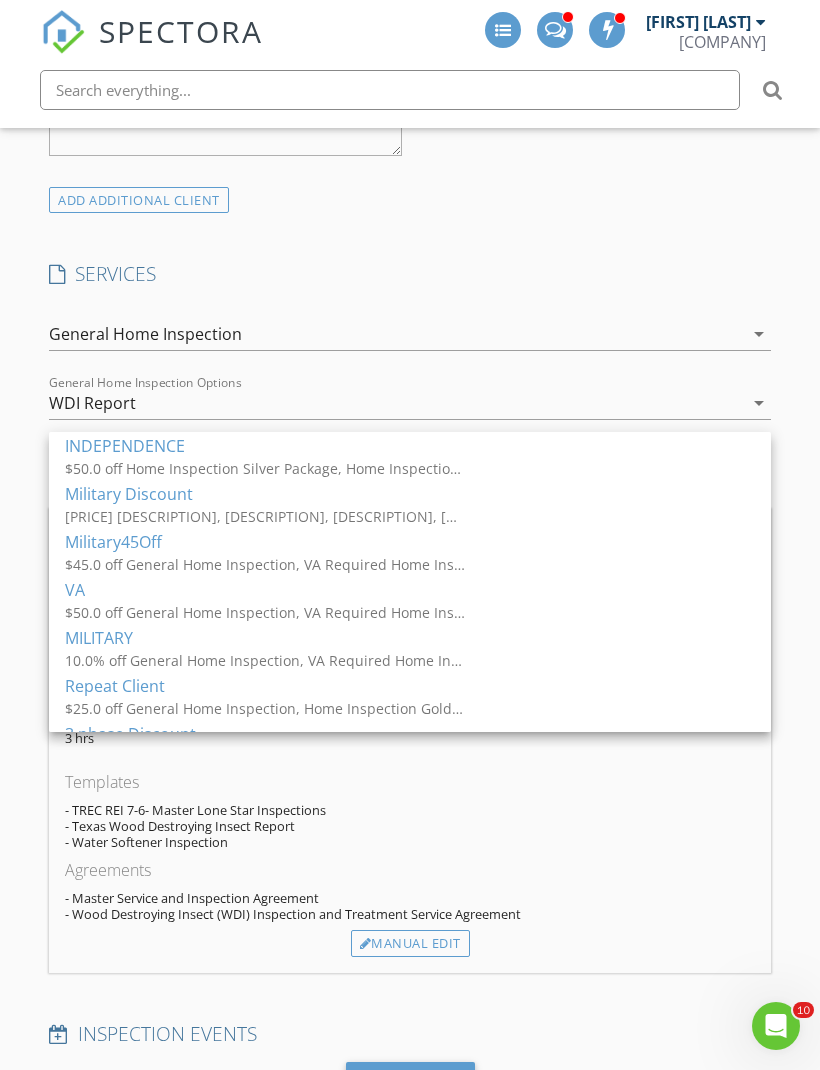 click on "Military Discount" at bounding box center [410, 494] 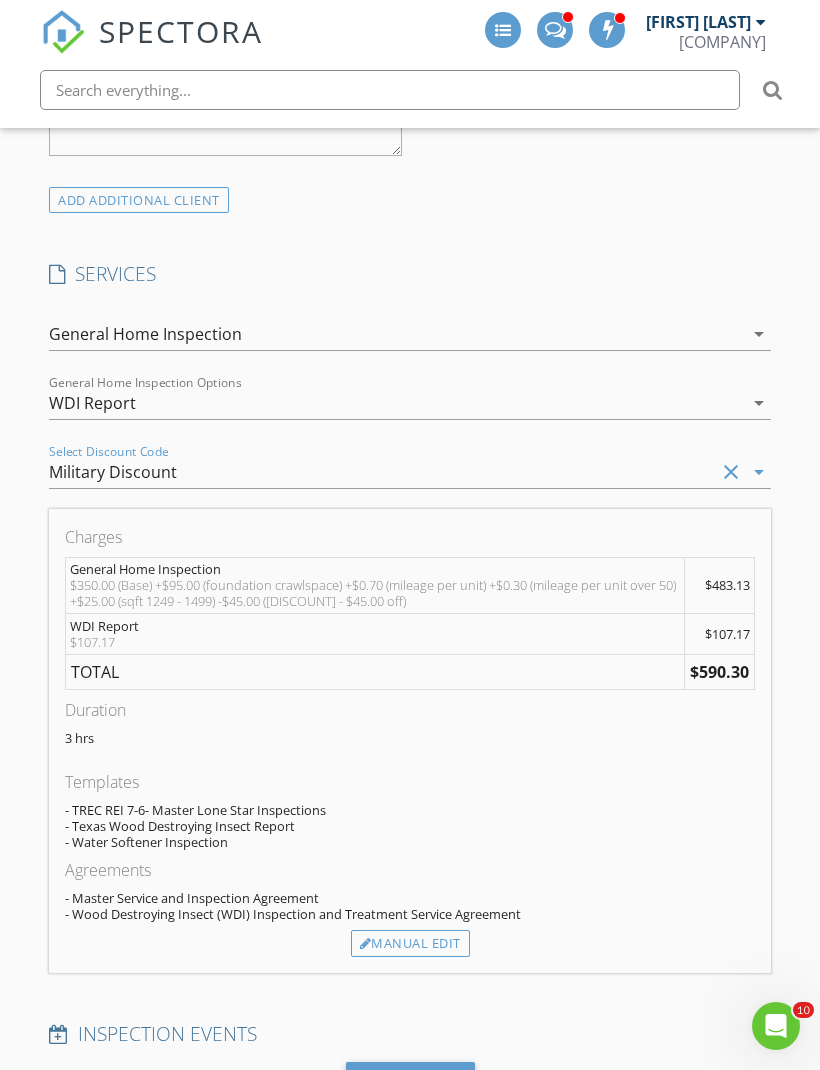 click on "New Inspection
INSPECTOR(S)
check_box_outline_blank   Jason Rozacky     check_box_outline_blank   Colin Malloy     check_box   Jesus Amaro   PRIMARY   check_box_outline_blank   Kelton Roe     check_box_outline_blank   Justin Stanford     check_box_outline_blank   Evan Furr     check_box_outline_blank   Thomas Rodriguez     check_box_outline_blank   Hunter Rozacky     check_box_outline_blank   John Ramos     Jesus Amaro arrow_drop_down   check_box_outline_blank Jesus Amaro specifically requested
Date/Time
08/04/2025 3:30 PM
Location
Address Search       Address 830 Co Rd 6751   Unit   City Devine   State TX   Zip 78016   County Medina     Square Feet 1440   Year Built 2018   Foundation Crawlspace arrow_drop_down     Jesus Amaro     33.5 miles     (an hour)
client
check_box Enable Client CC email for this inspection   Client Search         First Name" at bounding box center (410, 1202) 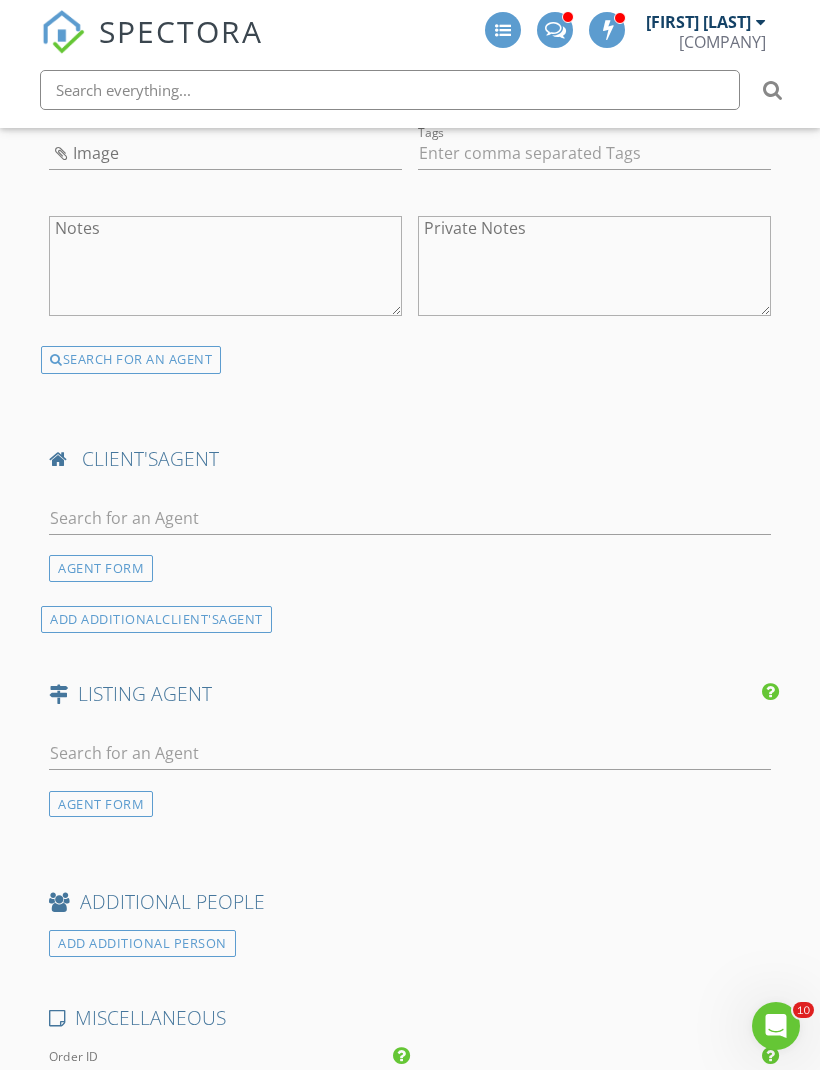 scroll, scrollTop: 3192, scrollLeft: 0, axis: vertical 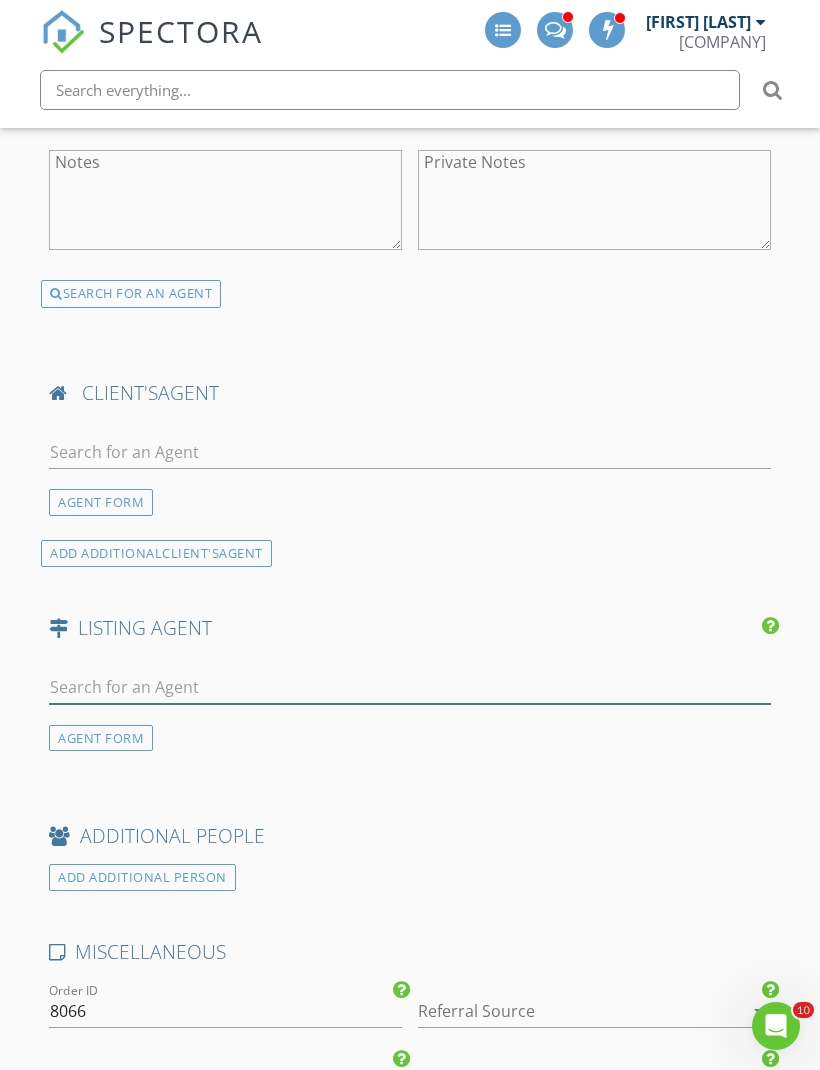 click at bounding box center [410, 687] 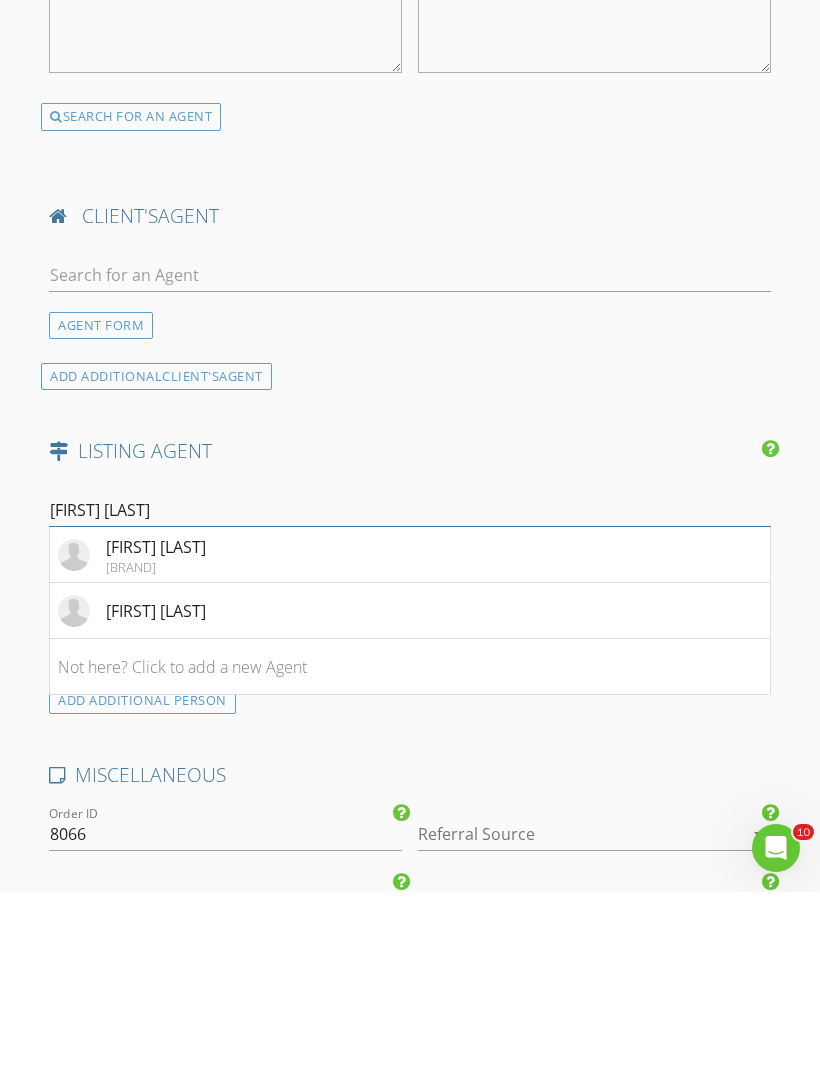 type on "[FIRST] [LAST]" 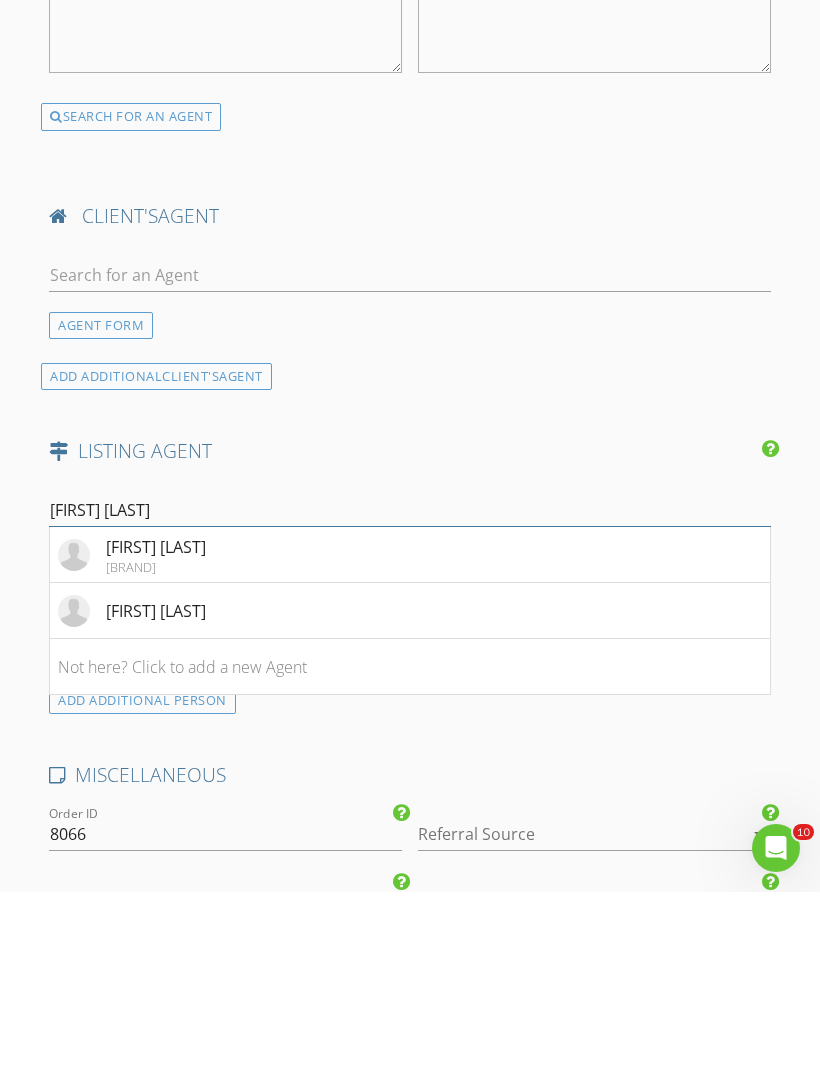 scroll, scrollTop: 3370, scrollLeft: 0, axis: vertical 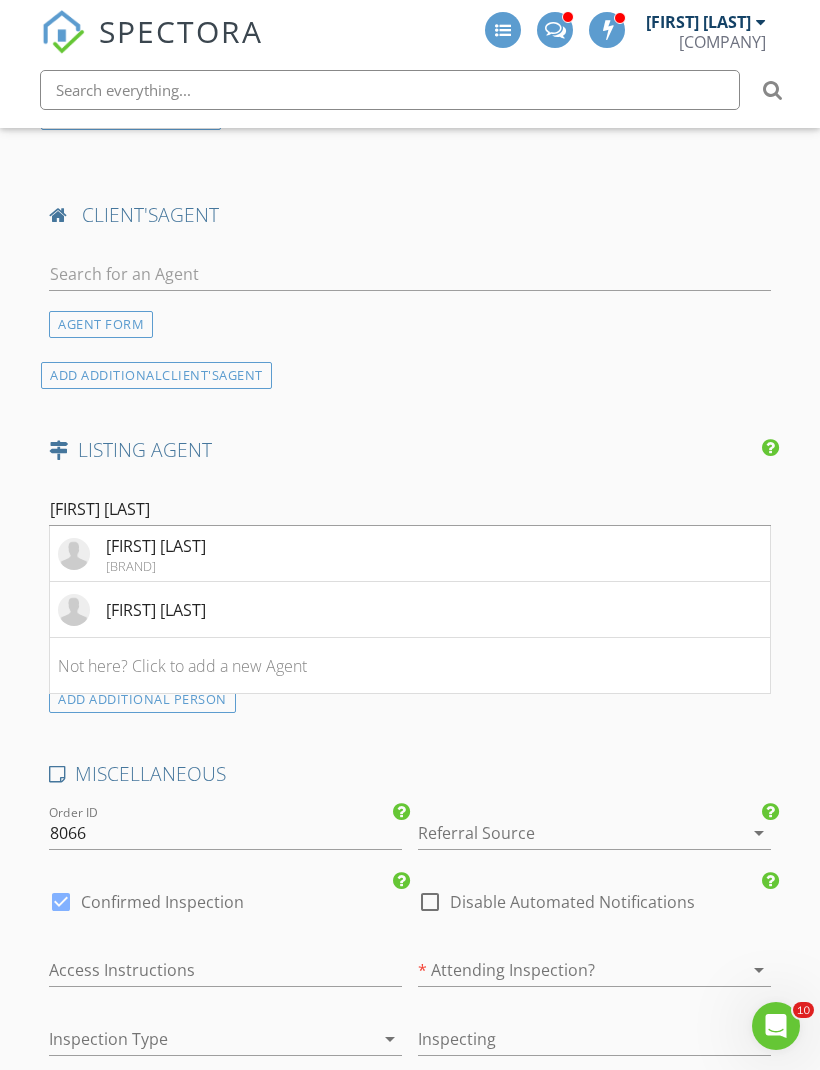 click on "[FIRST] [LAST]" at bounding box center (156, 546) 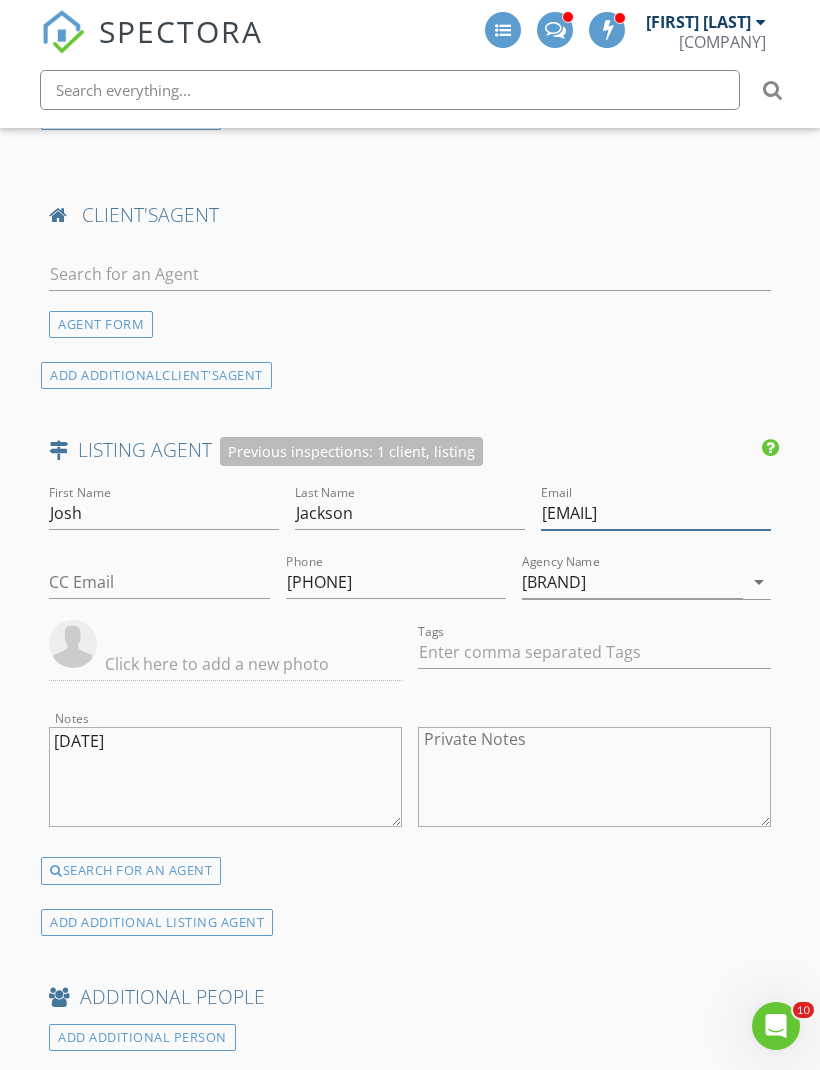 click on "joshjackson@jpar.net" at bounding box center (656, 513) 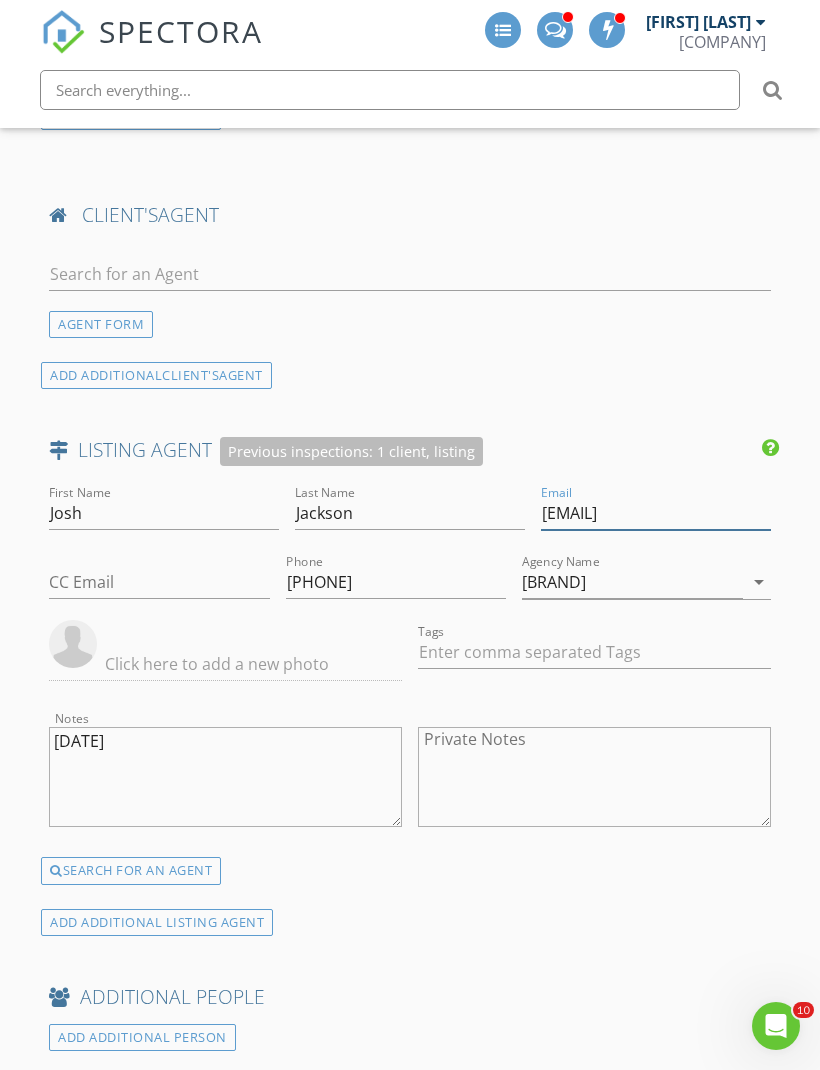 scroll, scrollTop: 3369, scrollLeft: 0, axis: vertical 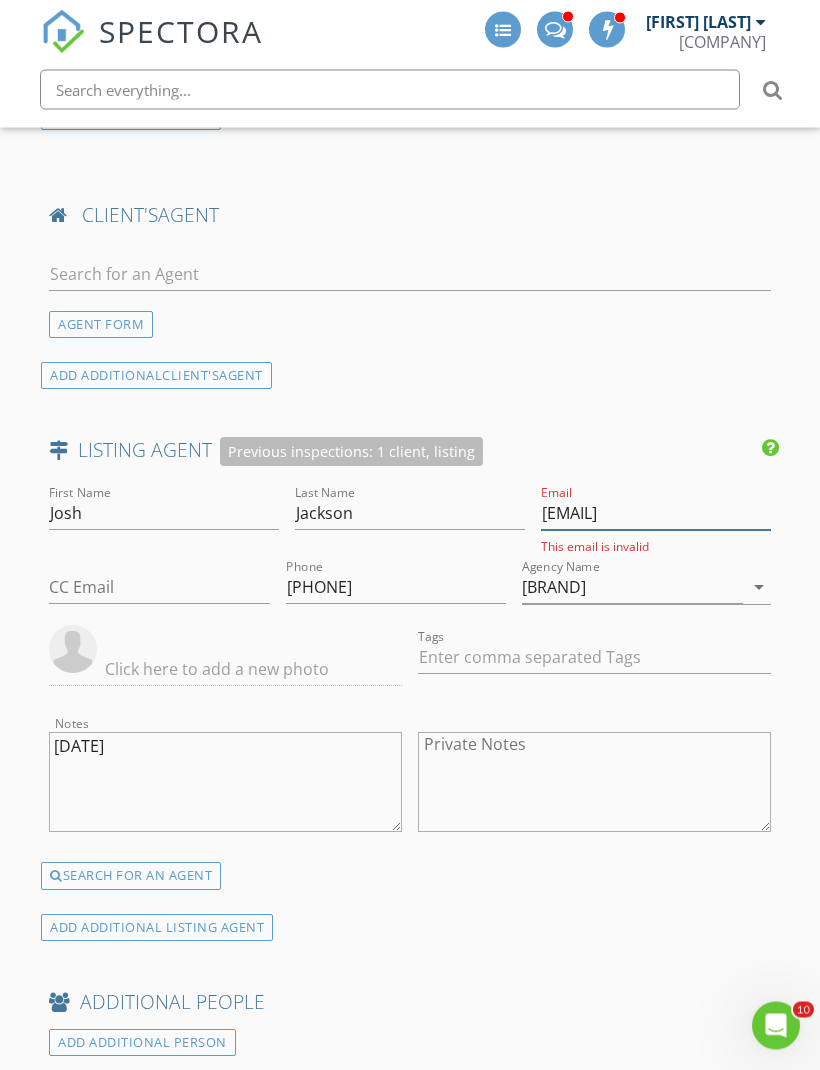 click on "joshjacksjpar.net" at bounding box center (656, 514) 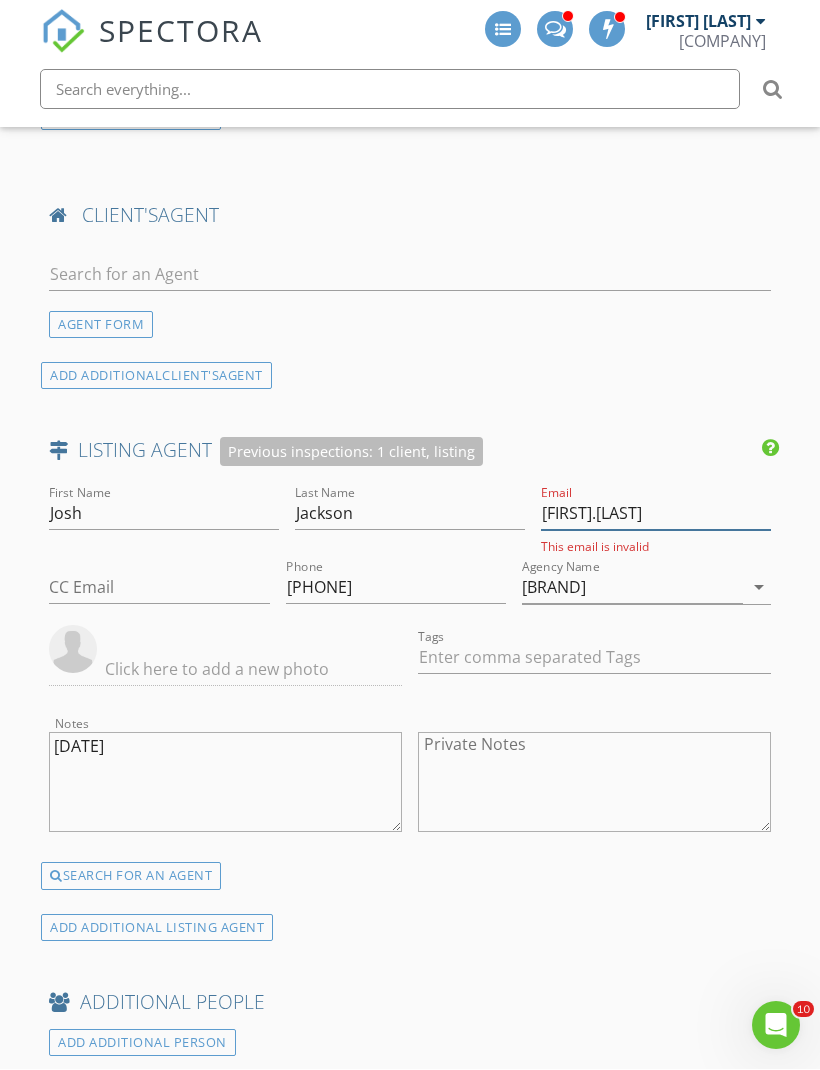 click on "josh.txrealtor" at bounding box center (656, 514) 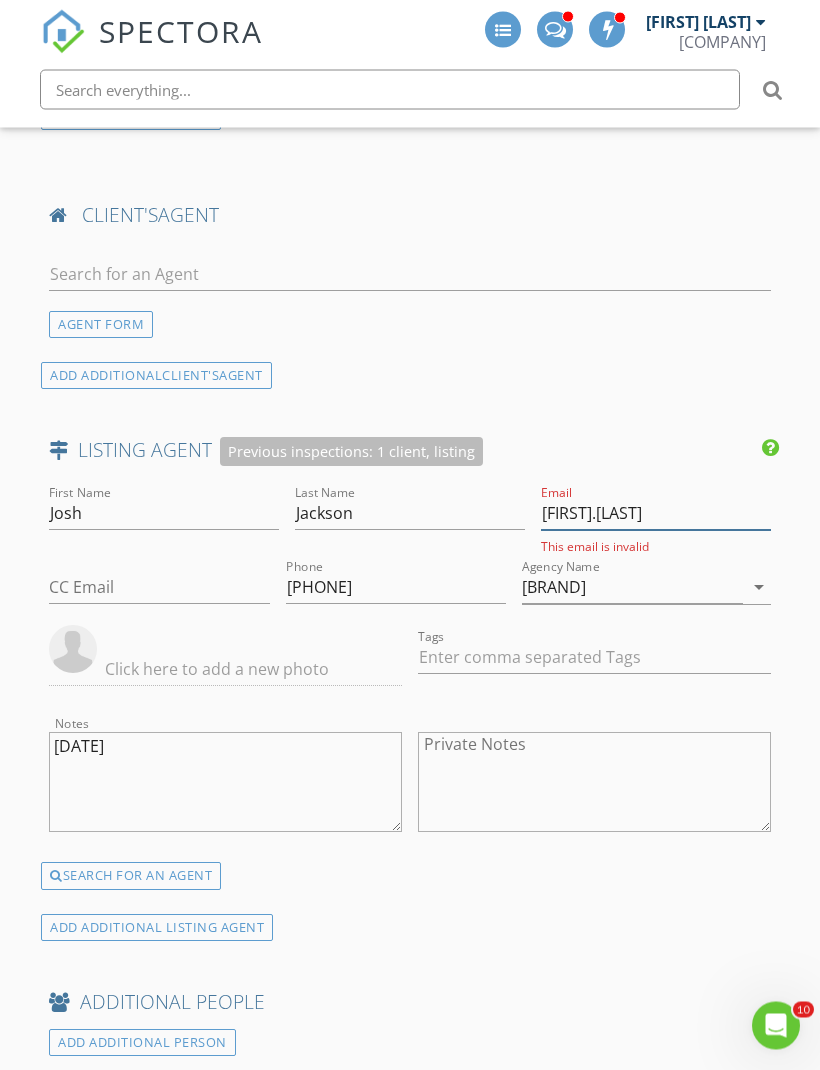 click on "josh.txrealtor" at bounding box center (656, 514) 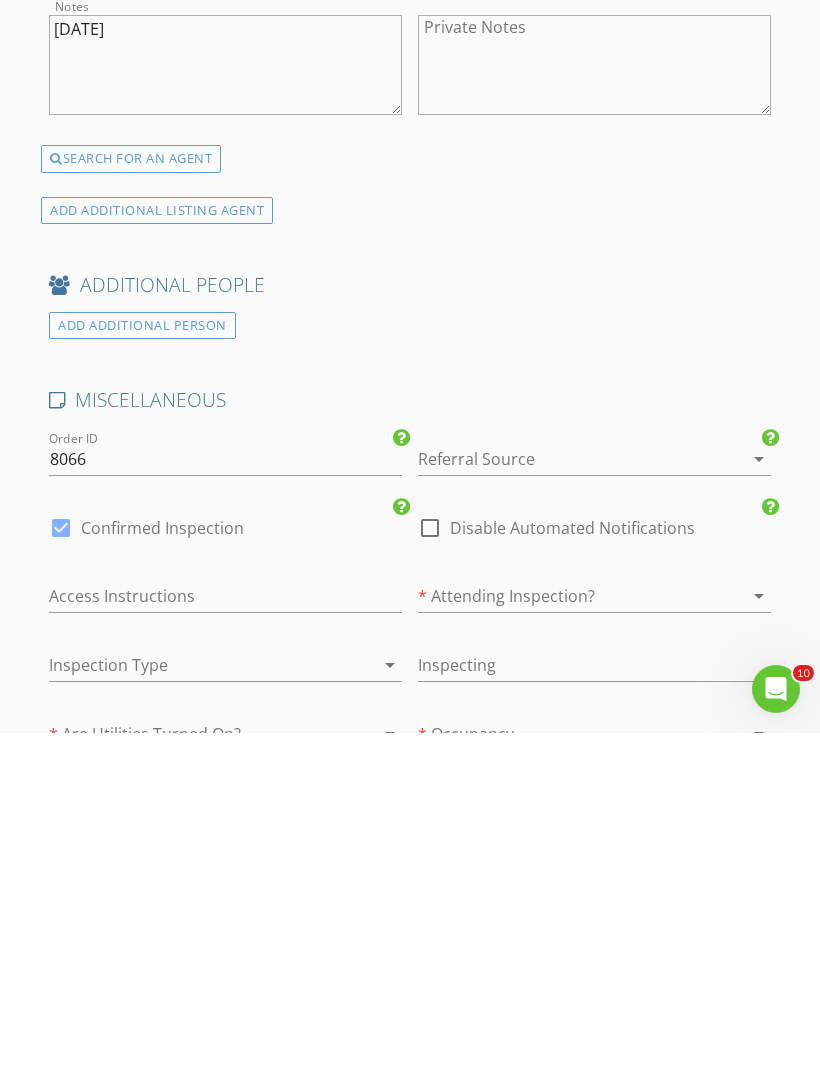 type on "[FIRST].[LAST]@example.com" 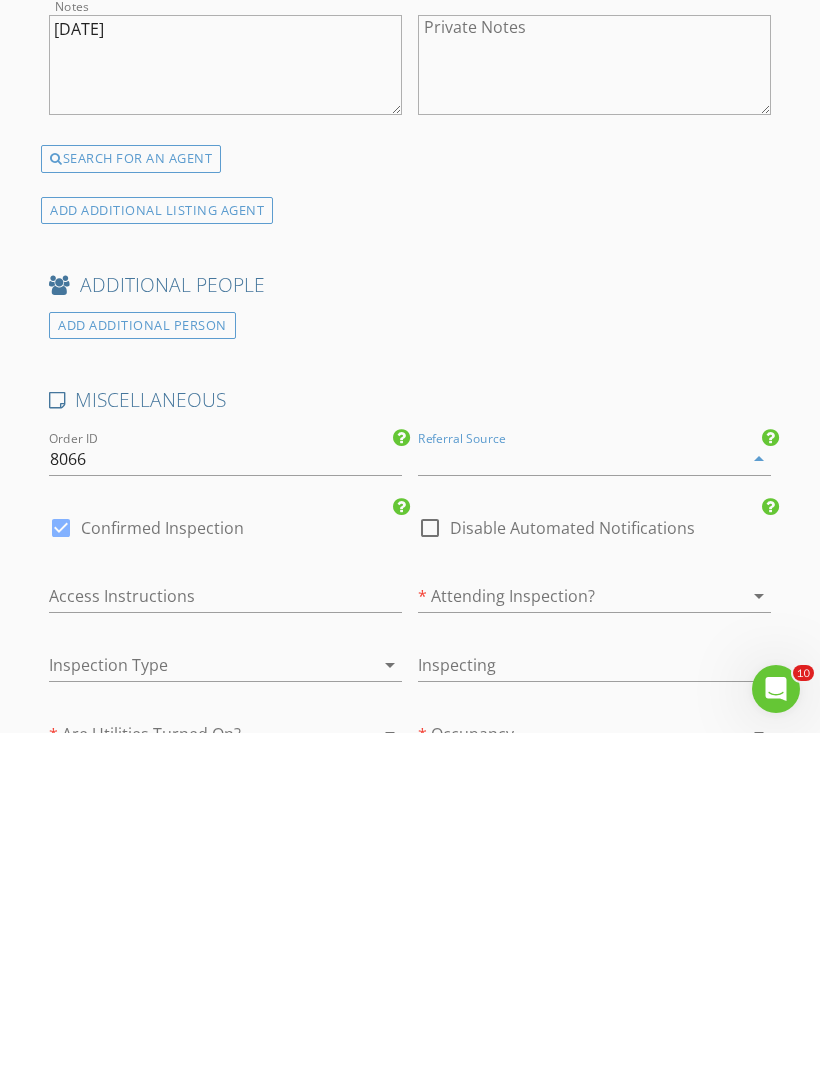 scroll, scrollTop: 4083, scrollLeft: 0, axis: vertical 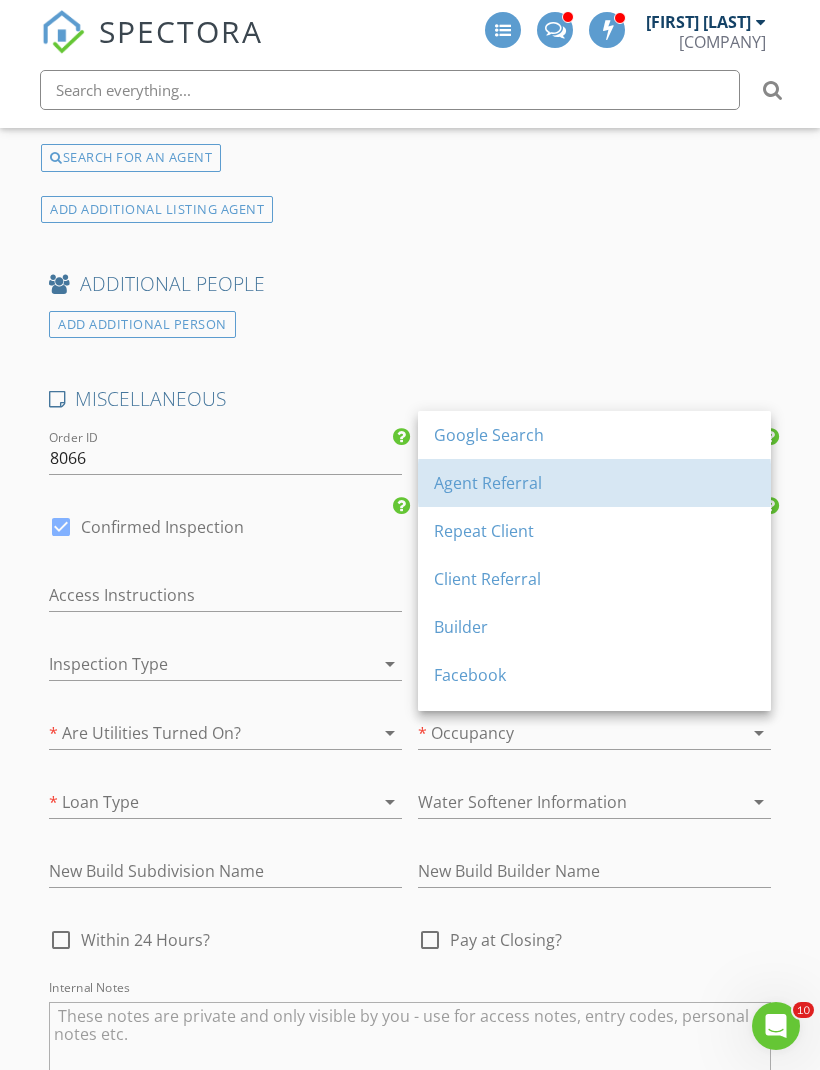 click on "Agent Referral" at bounding box center (594, 483) 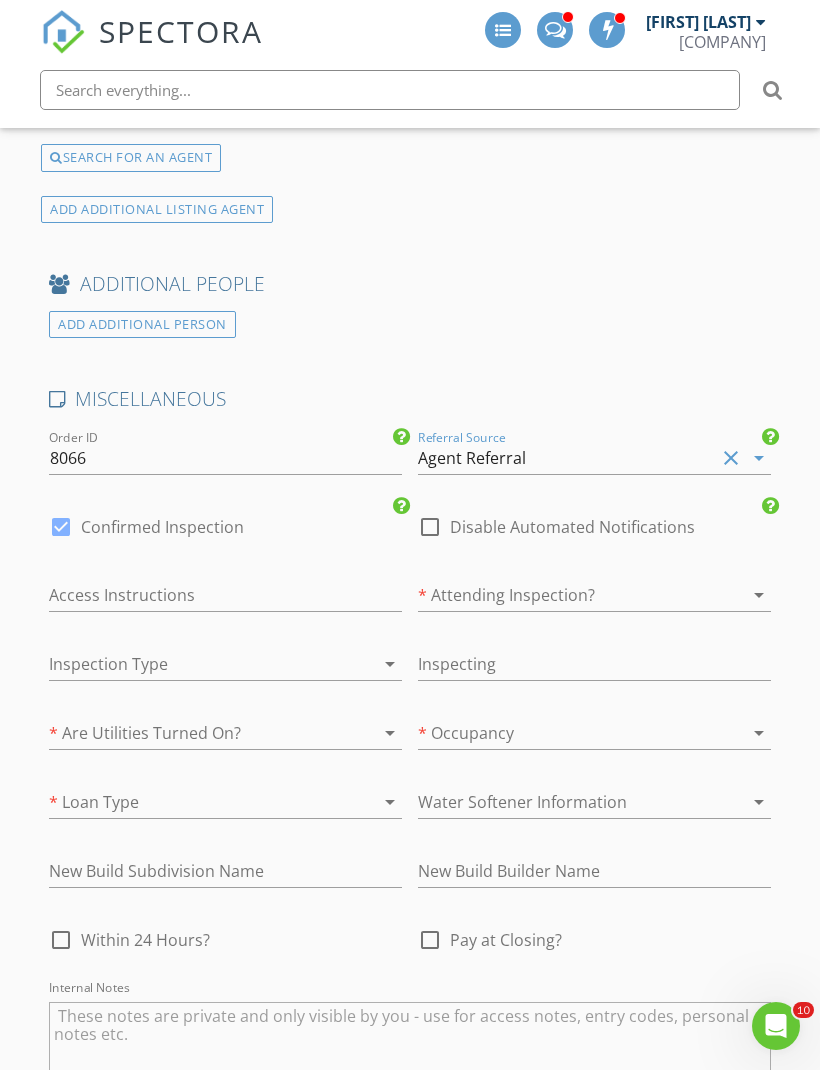 click at bounding box center [566, 595] 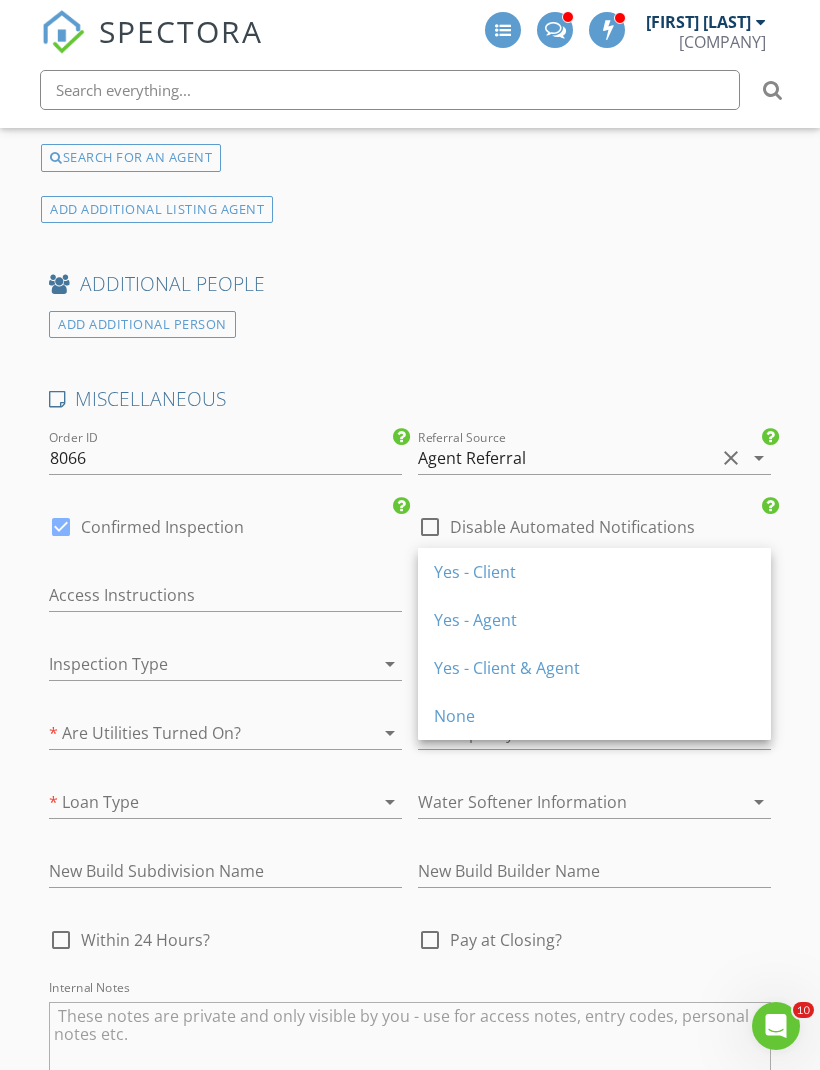 click on "Yes - Agent" at bounding box center (594, 620) 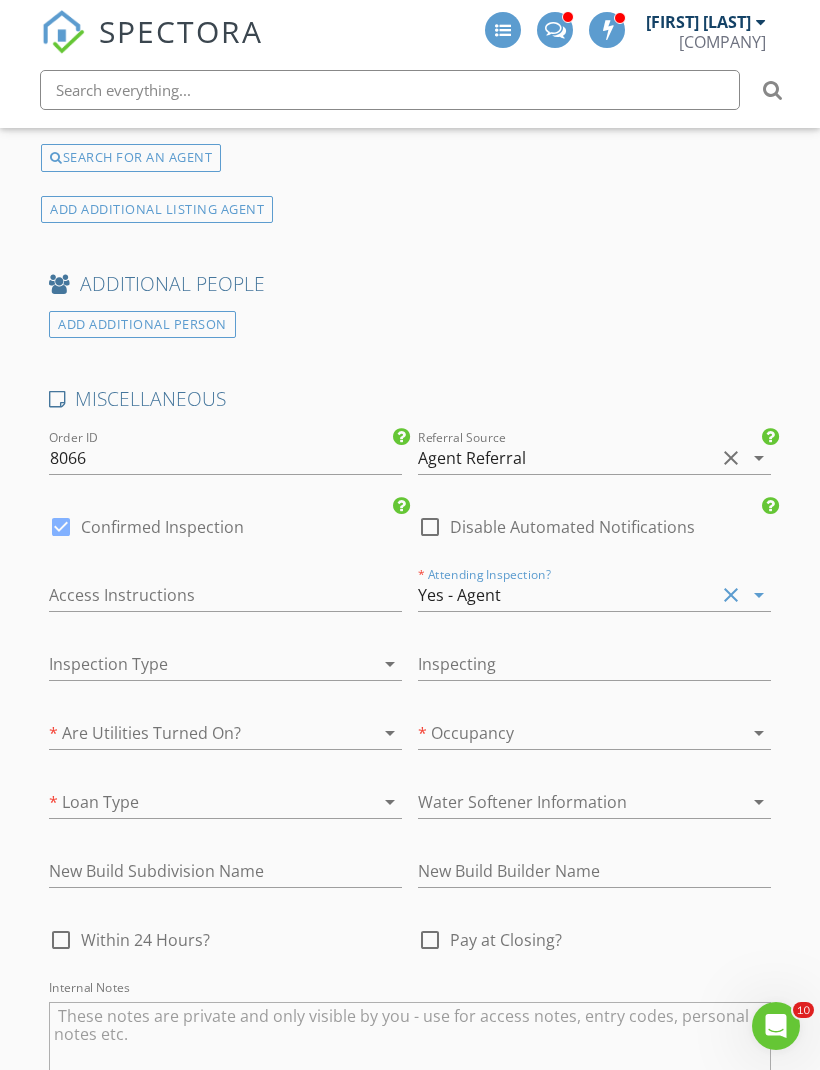 click at bounding box center [197, 664] 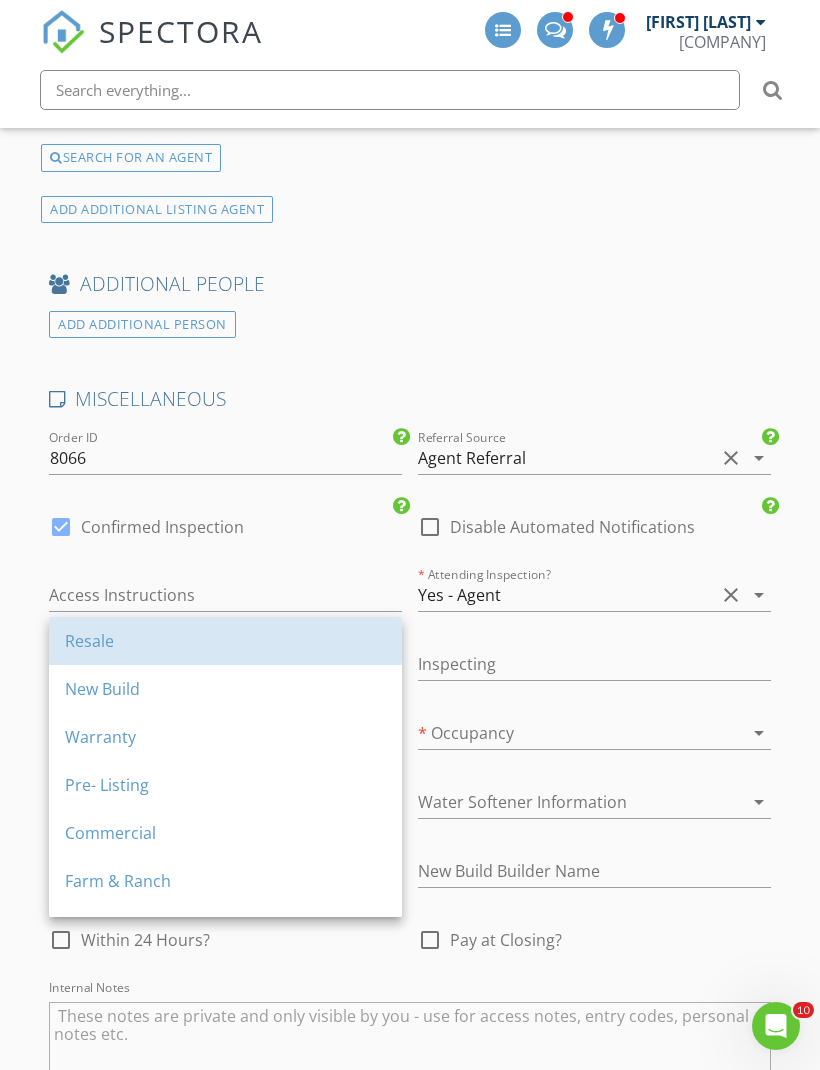 click on "Resale" at bounding box center (225, 641) 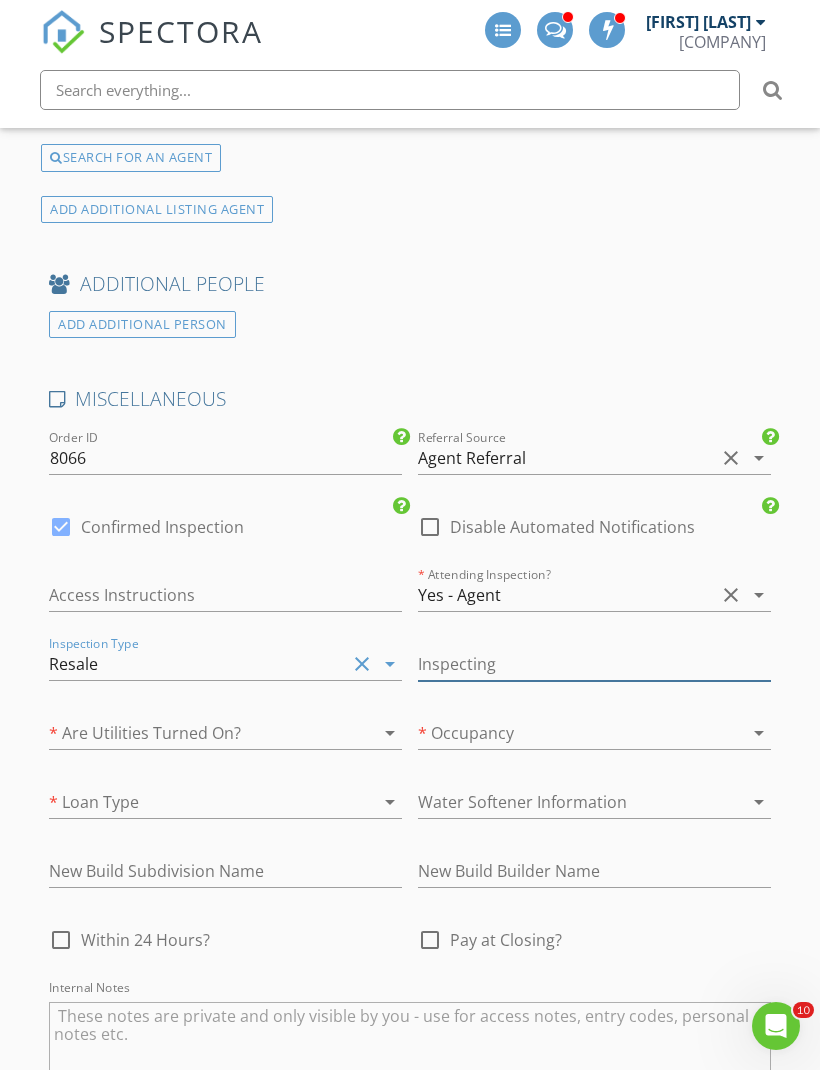 click at bounding box center [594, 664] 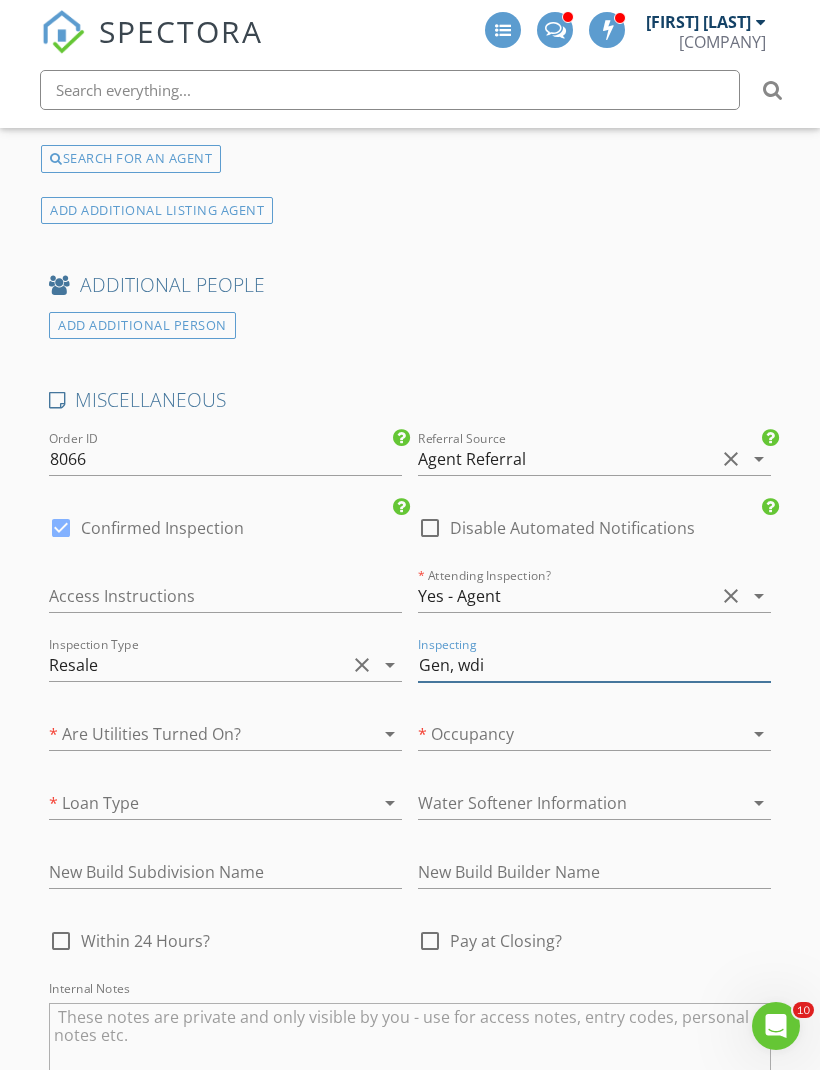 type on "Gen, wdi" 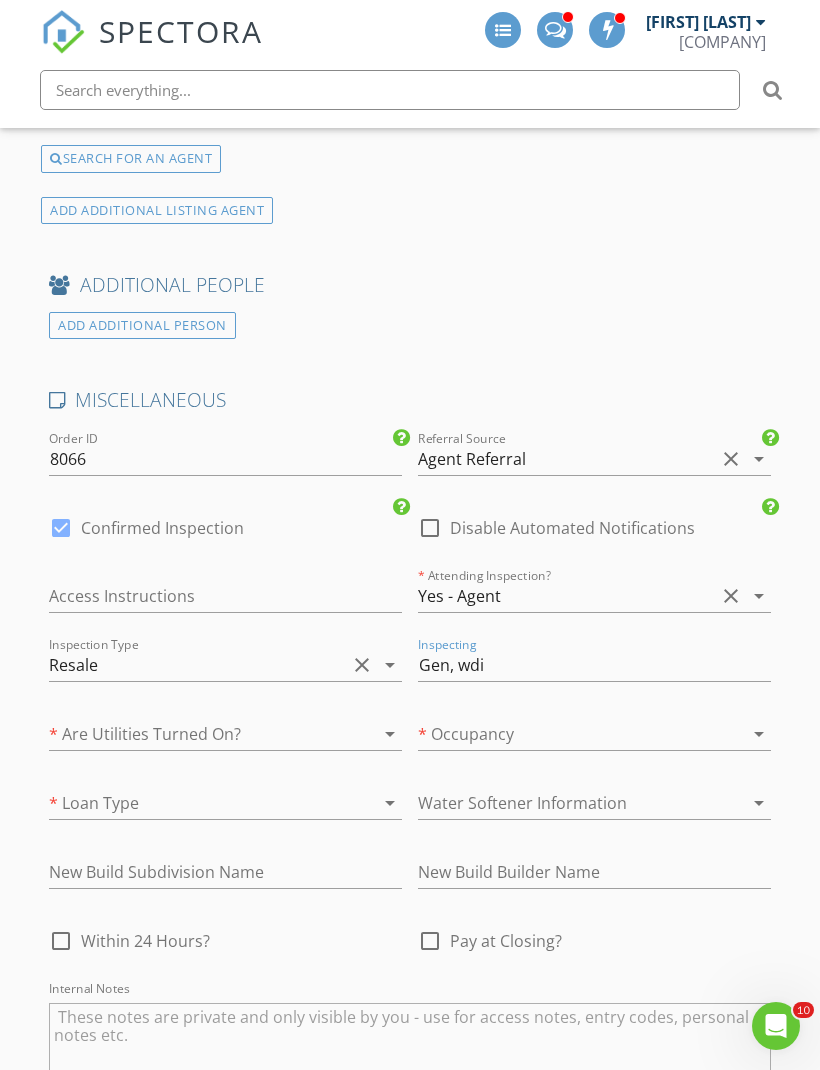 click at bounding box center [594, 696] 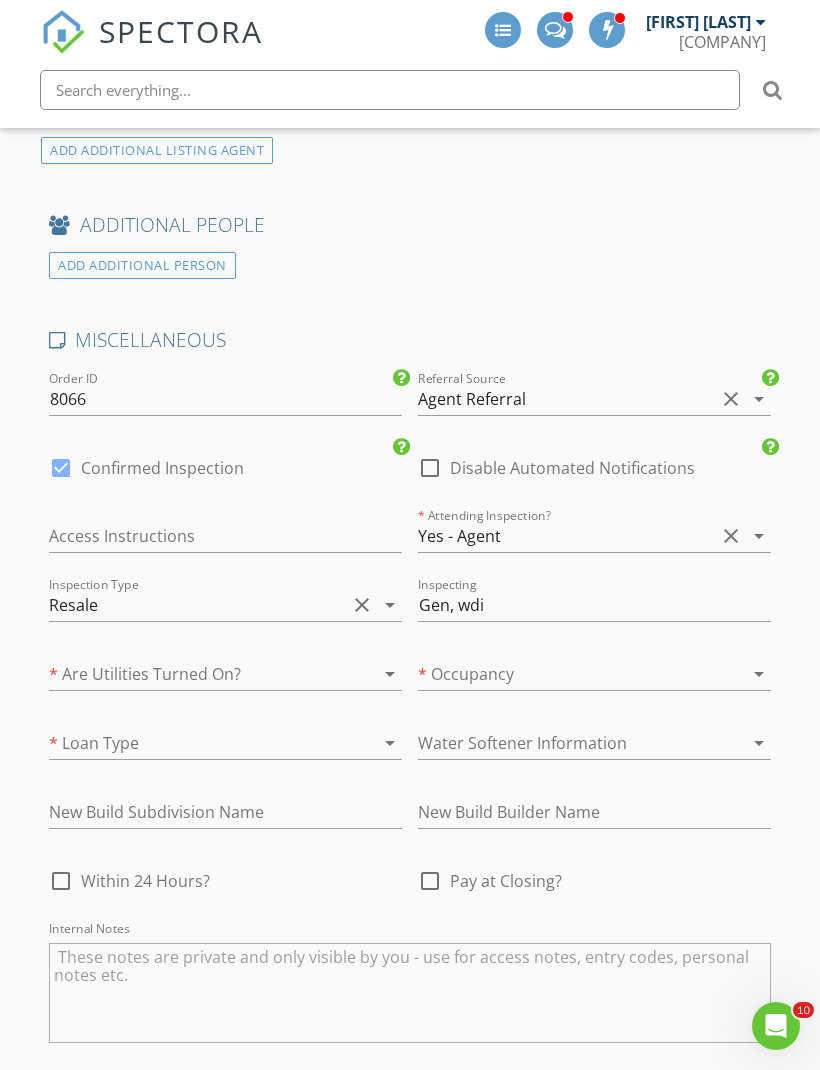 scroll, scrollTop: 4148, scrollLeft: 0, axis: vertical 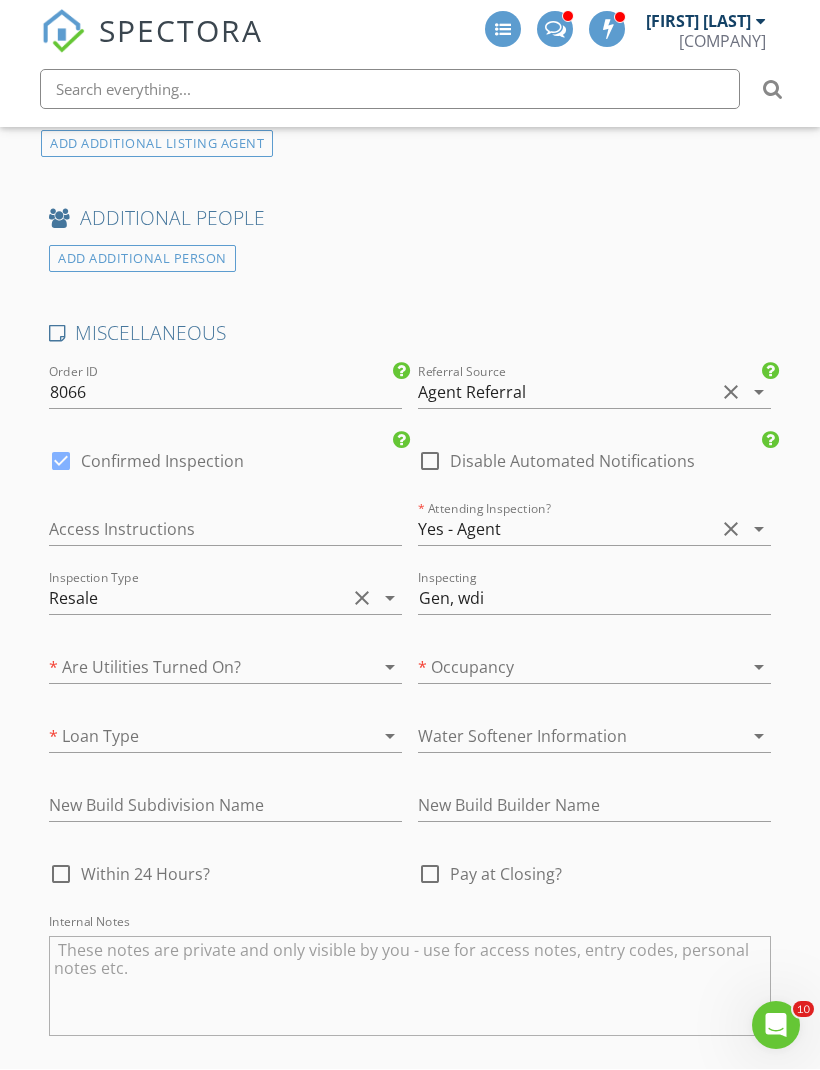 click at bounding box center [566, 668] 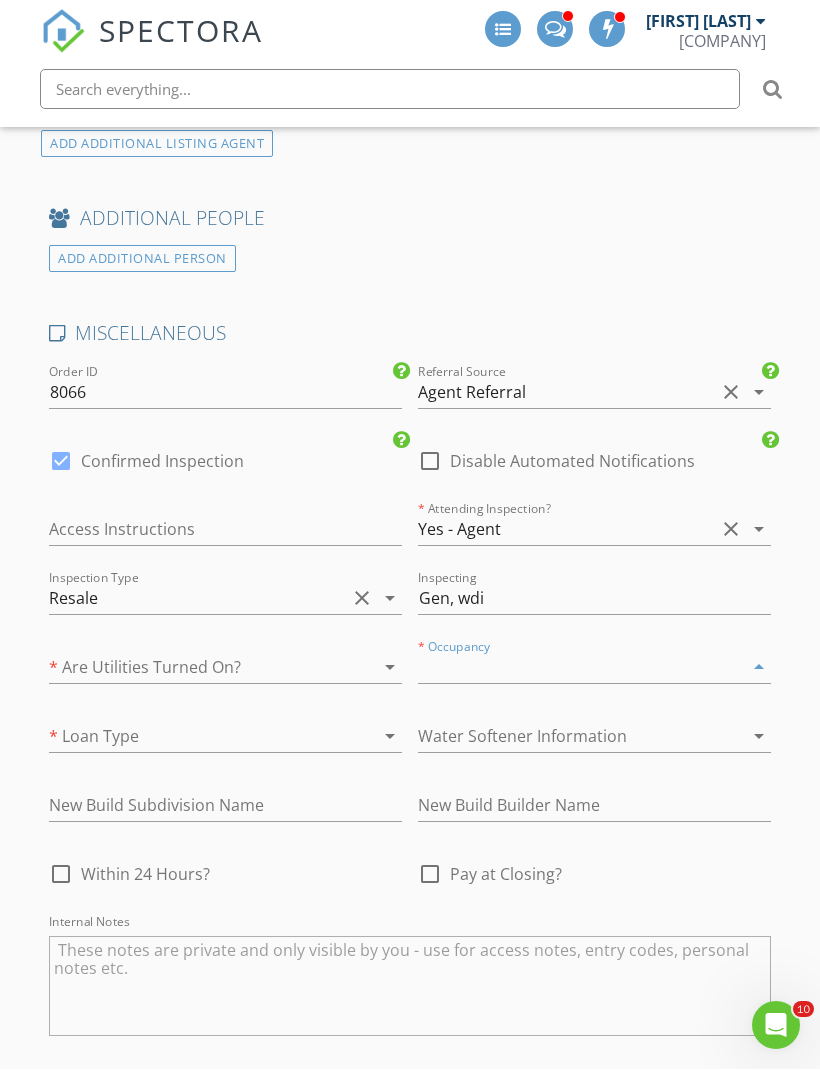 scroll, scrollTop: 4149, scrollLeft: 0, axis: vertical 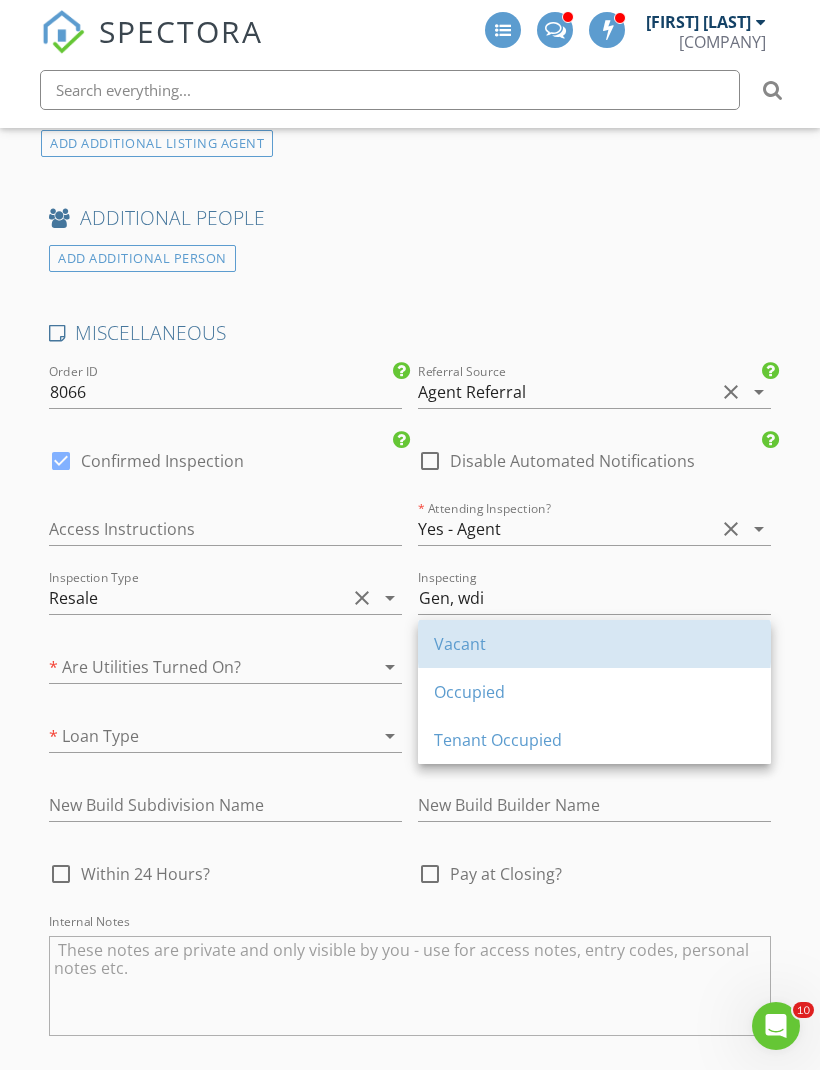 click on "Vacant" at bounding box center [594, 644] 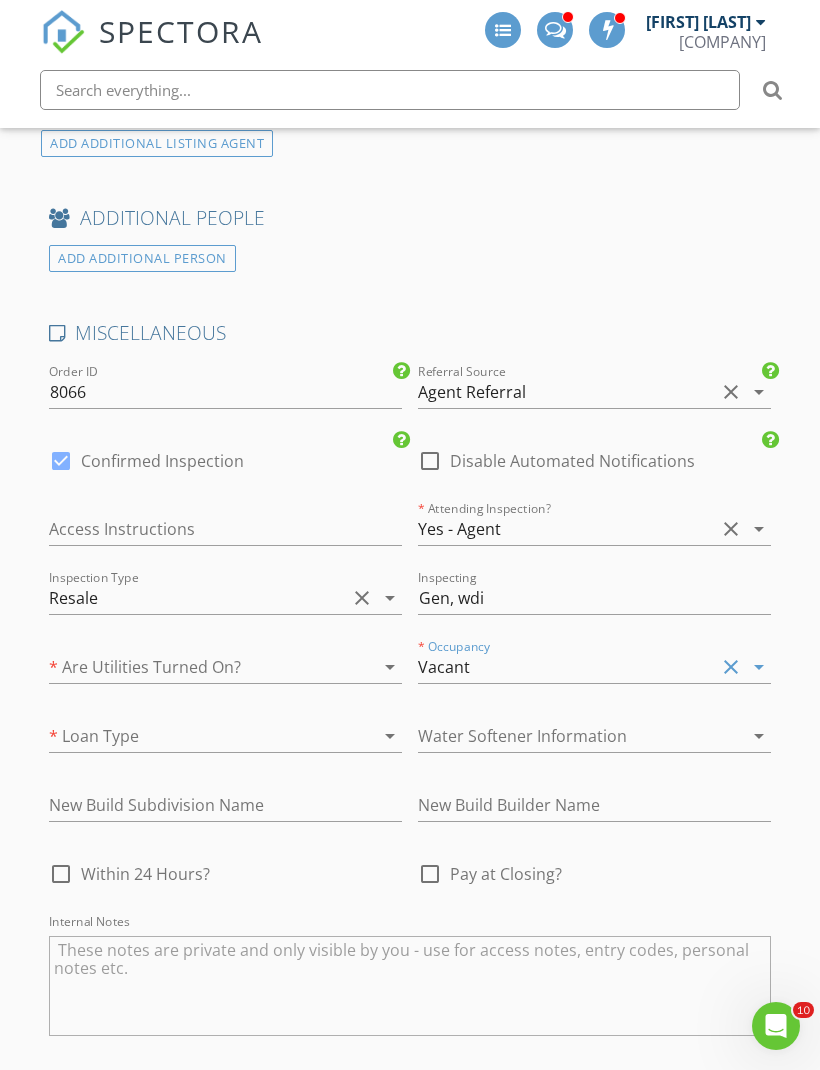 click at bounding box center [197, 667] 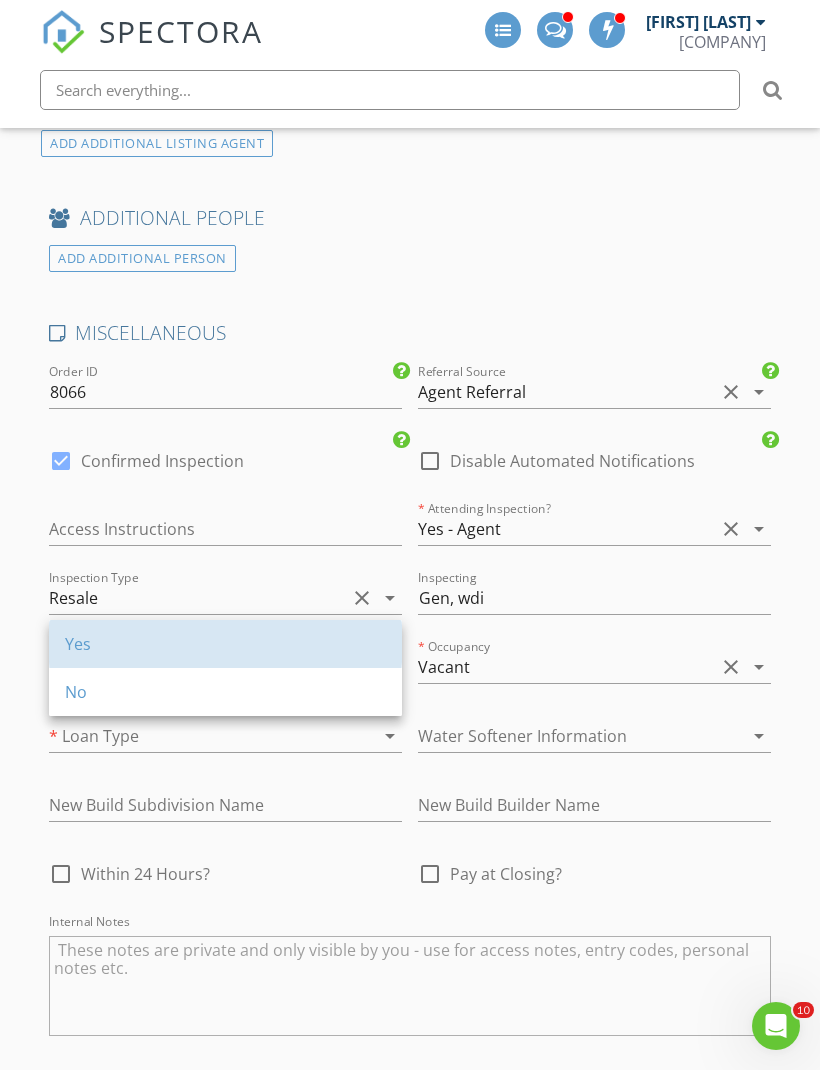 click on "Yes" at bounding box center (225, 644) 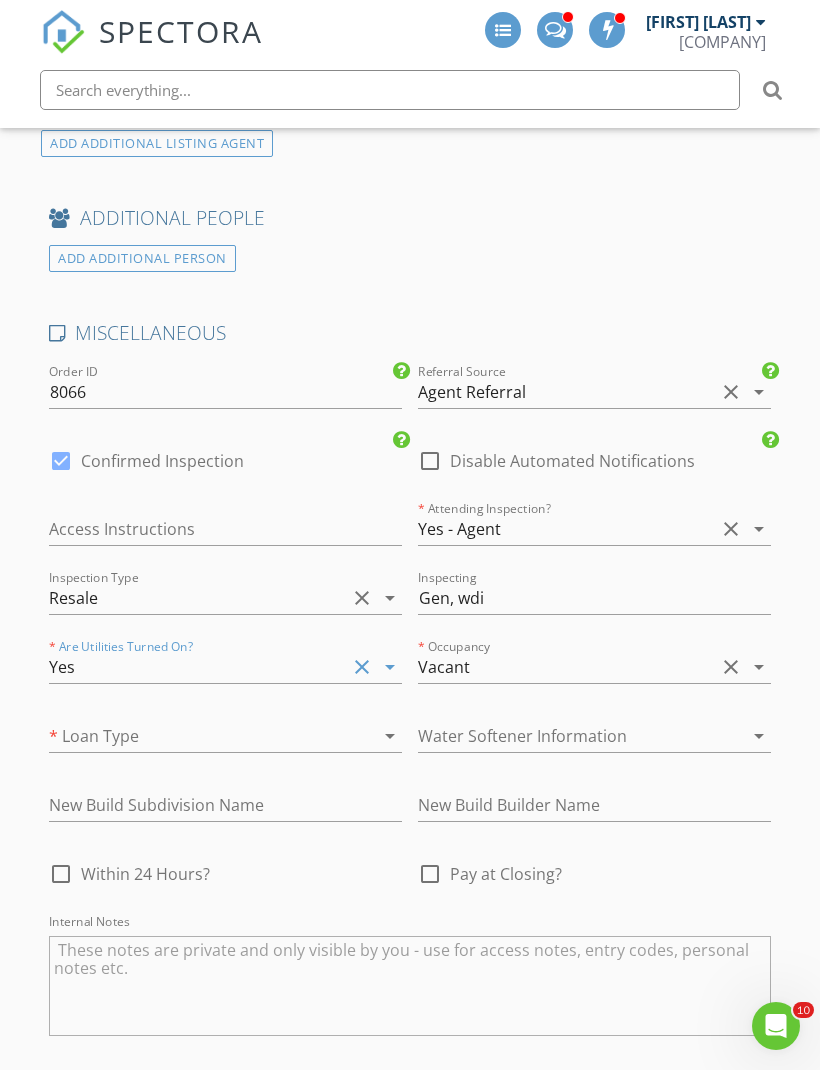 click at bounding box center [197, 736] 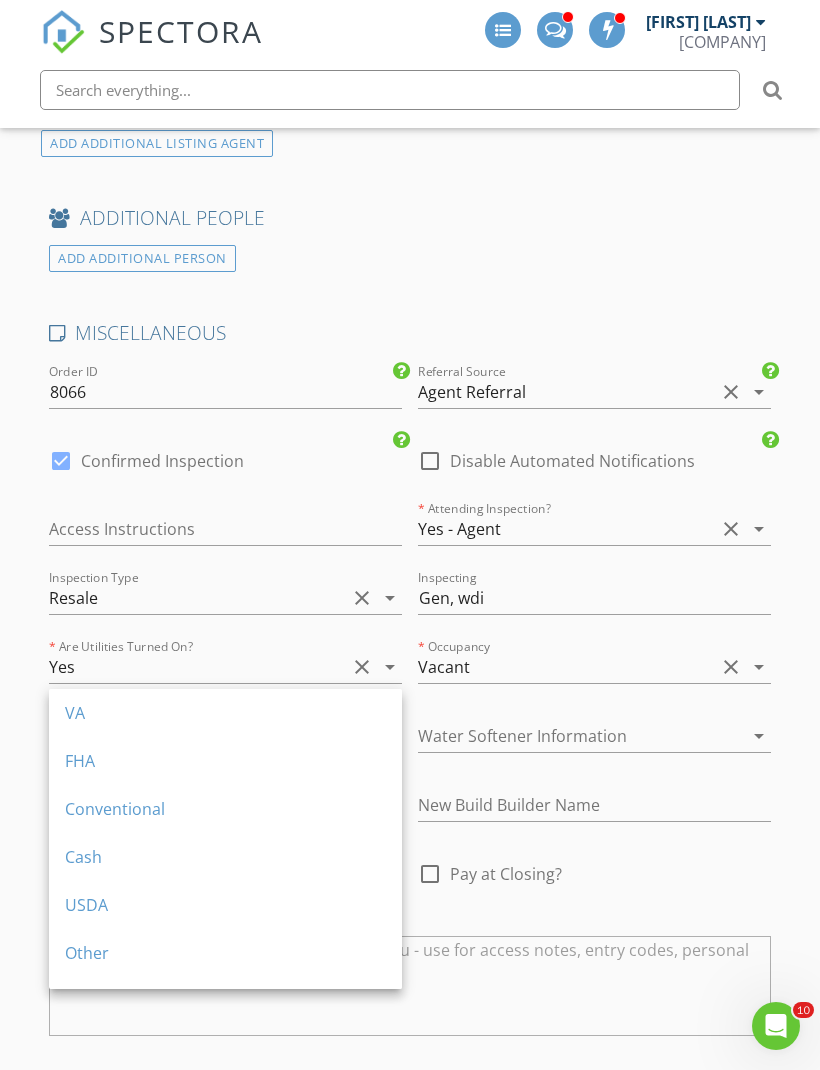 click on "VA" at bounding box center (225, 713) 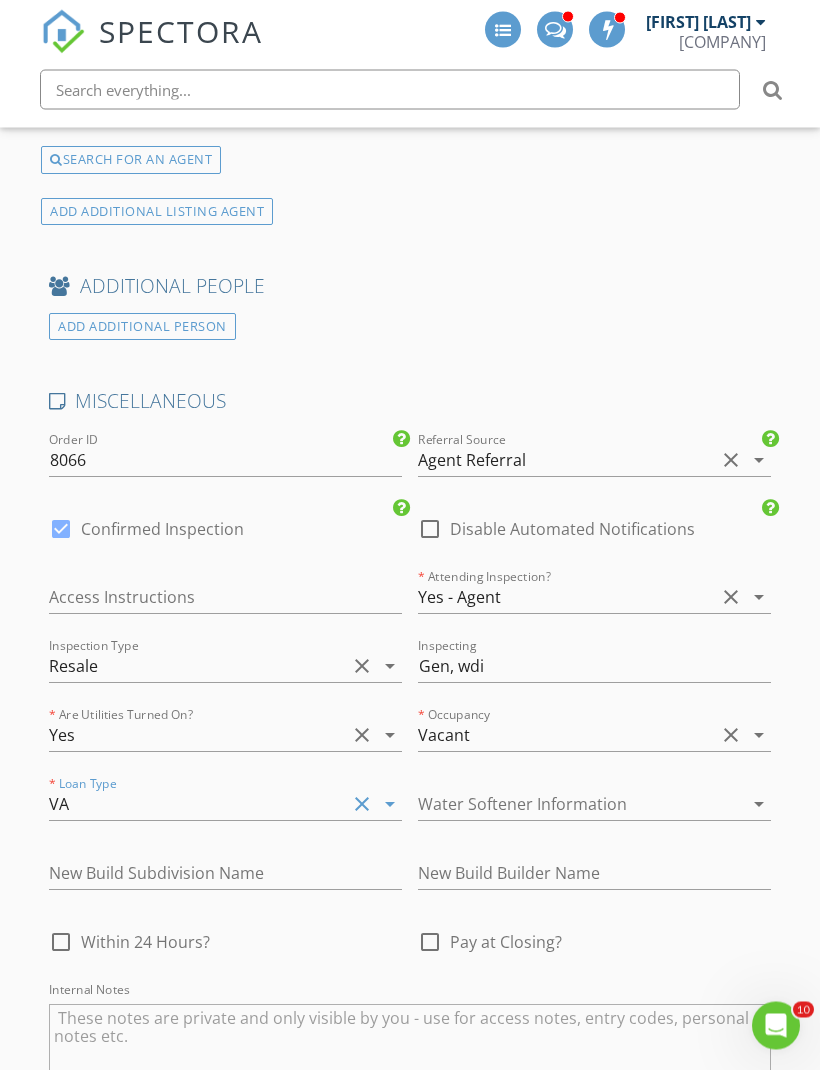 scroll, scrollTop: 4146, scrollLeft: 0, axis: vertical 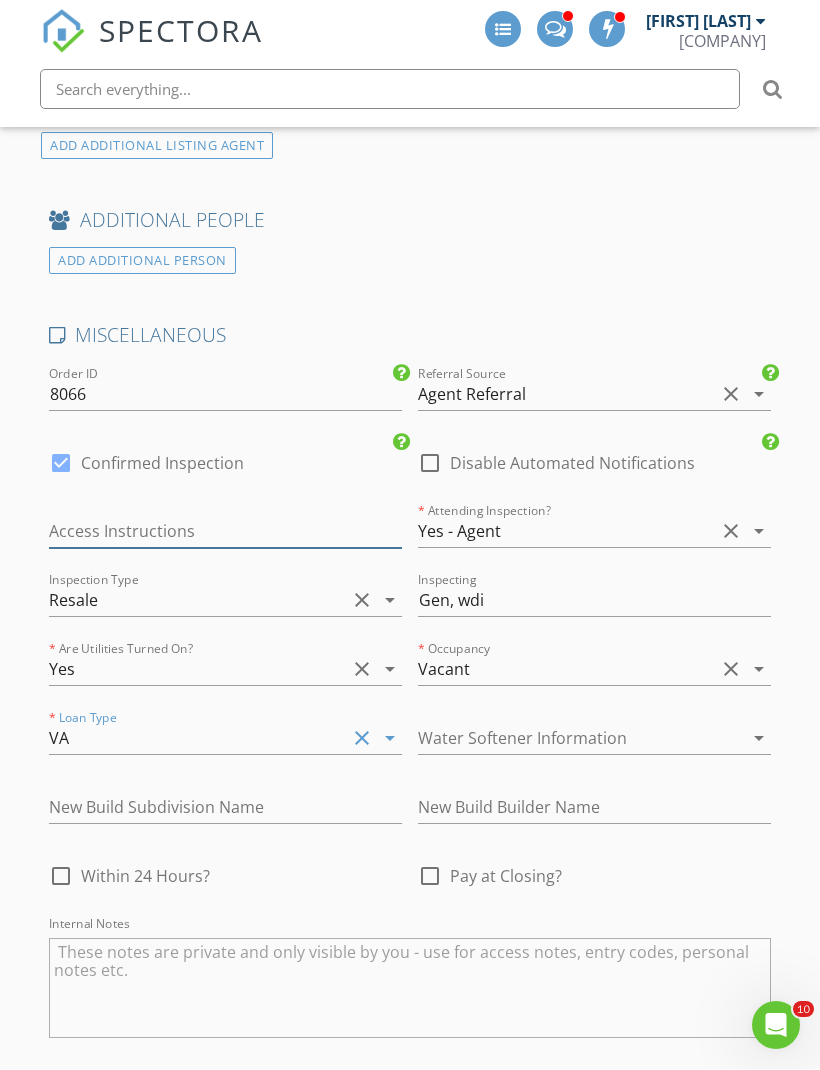 click at bounding box center [225, 532] 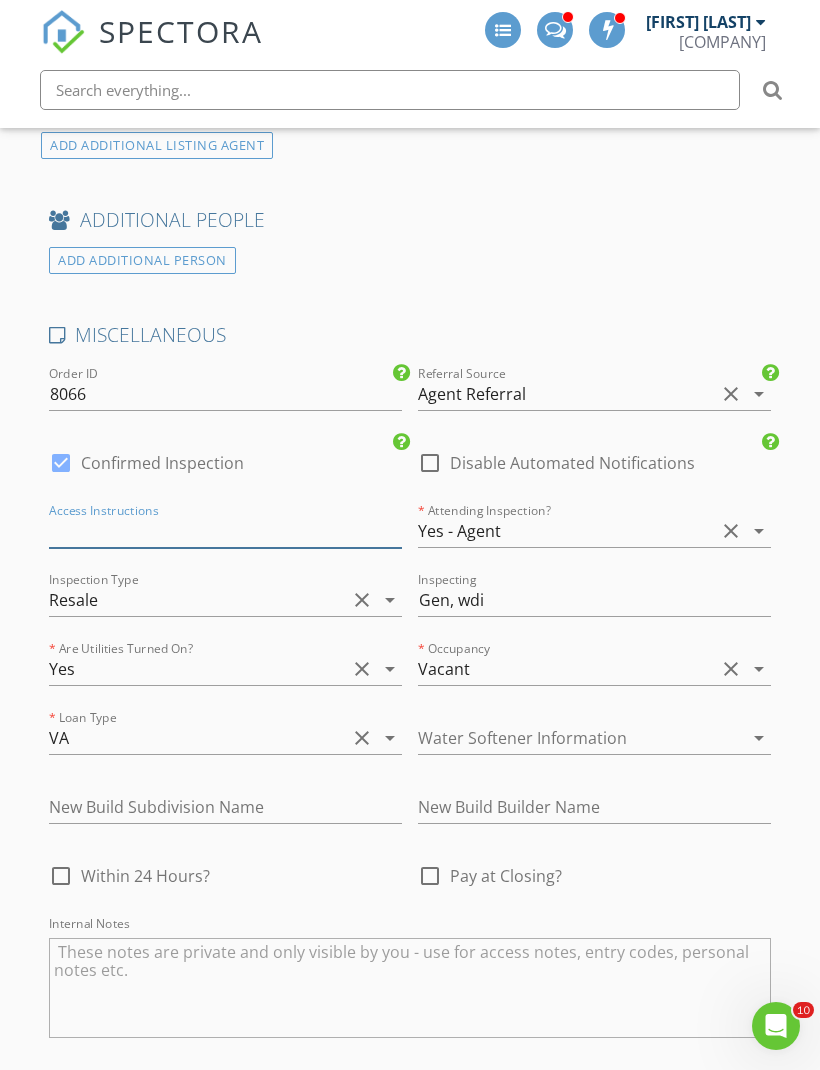 scroll, scrollTop: 4146, scrollLeft: 0, axis: vertical 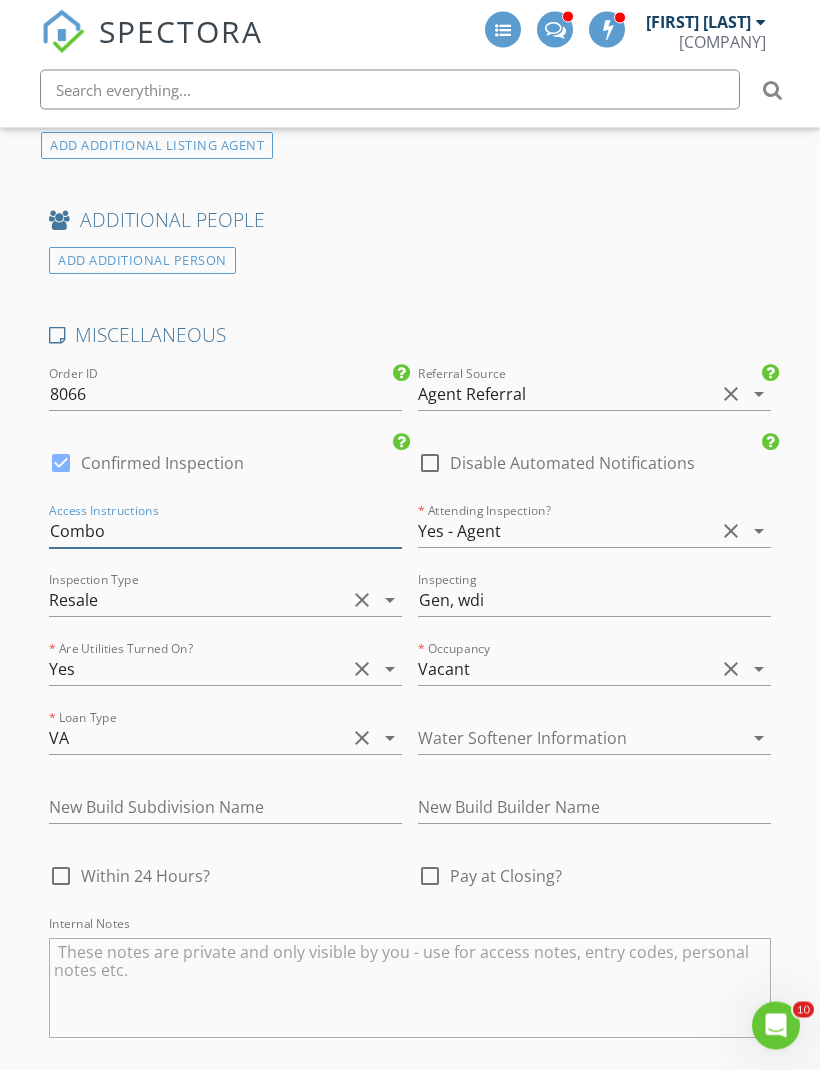 type on "Combo" 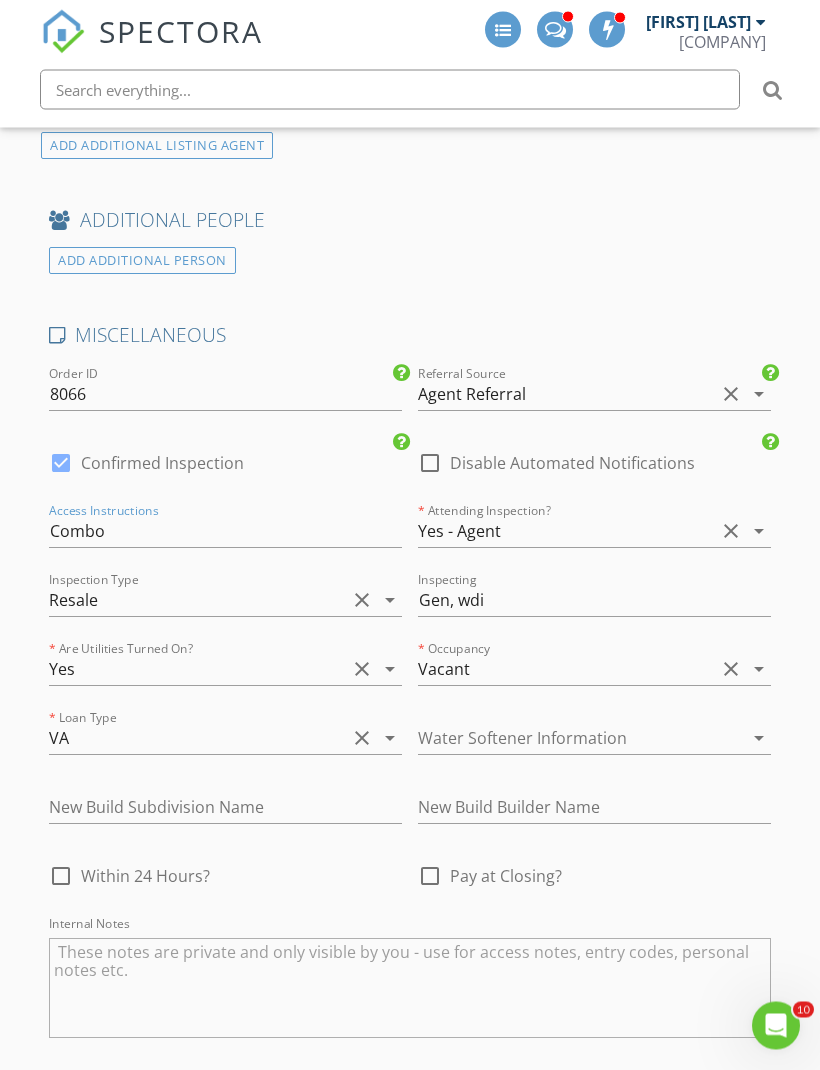 click on "ADD ADDITIONAL PERSON" at bounding box center (410, 261) 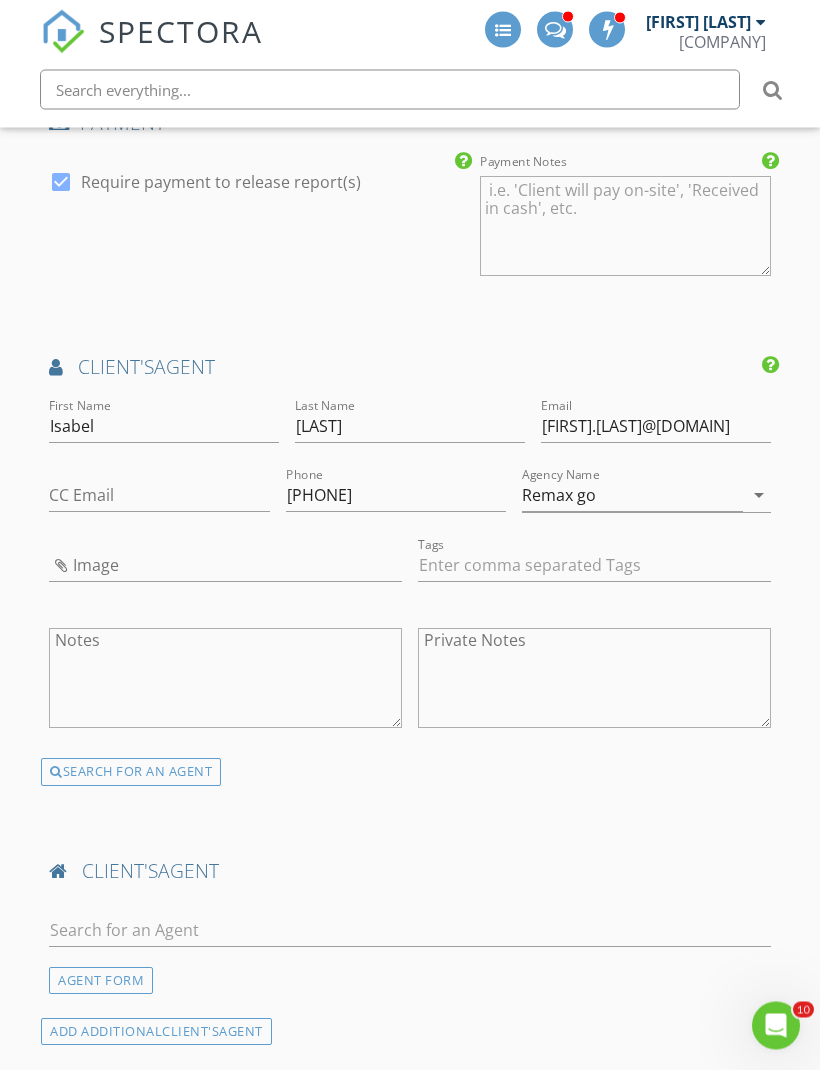 scroll, scrollTop: 2711, scrollLeft: 0, axis: vertical 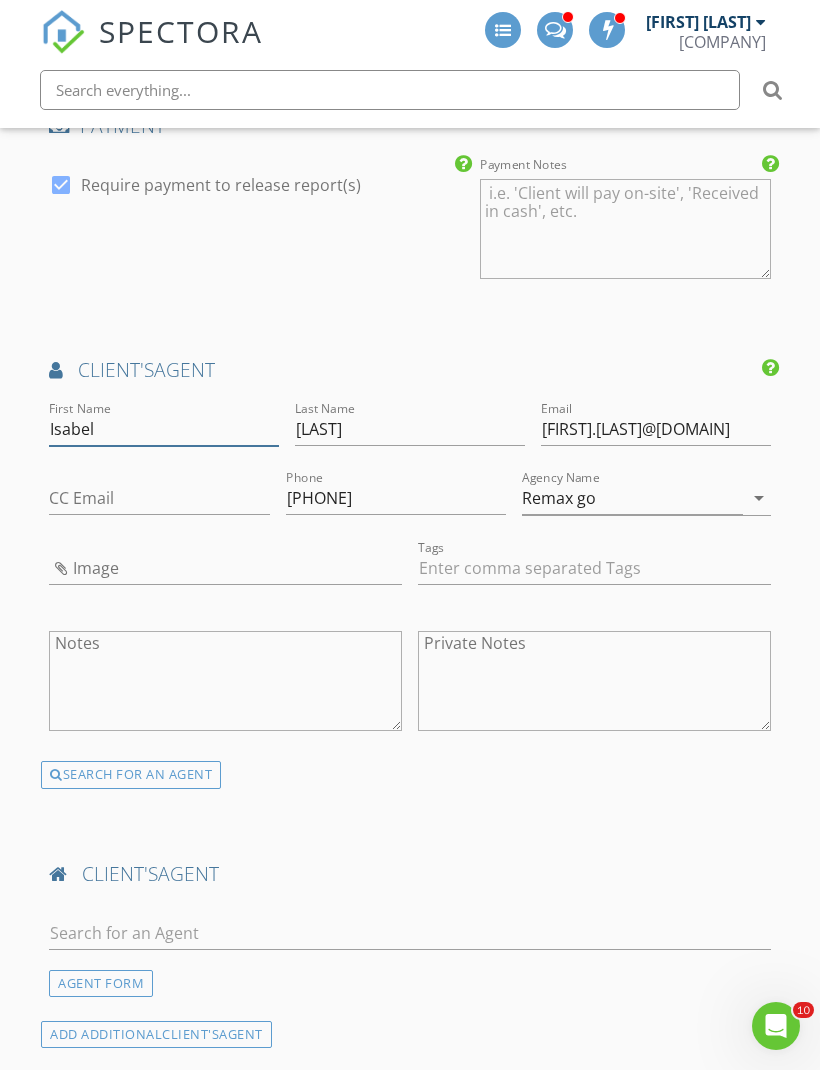 click on "Isabel" at bounding box center (164, 429) 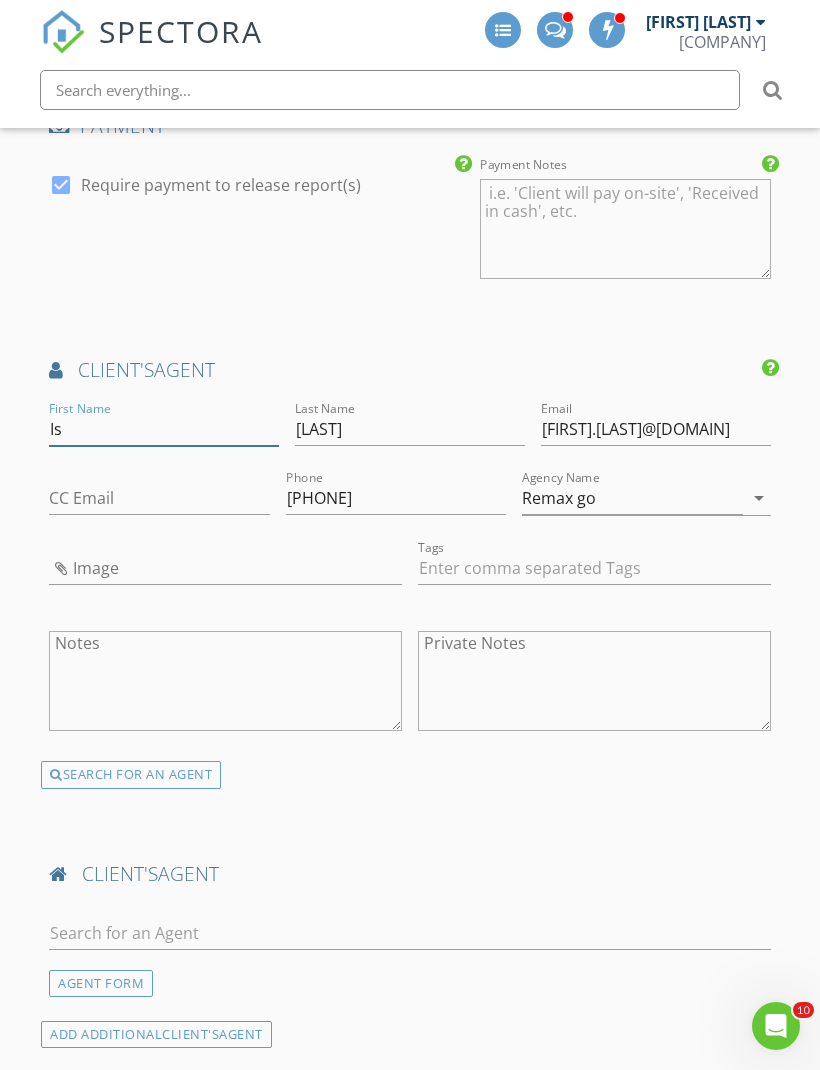 type on "I" 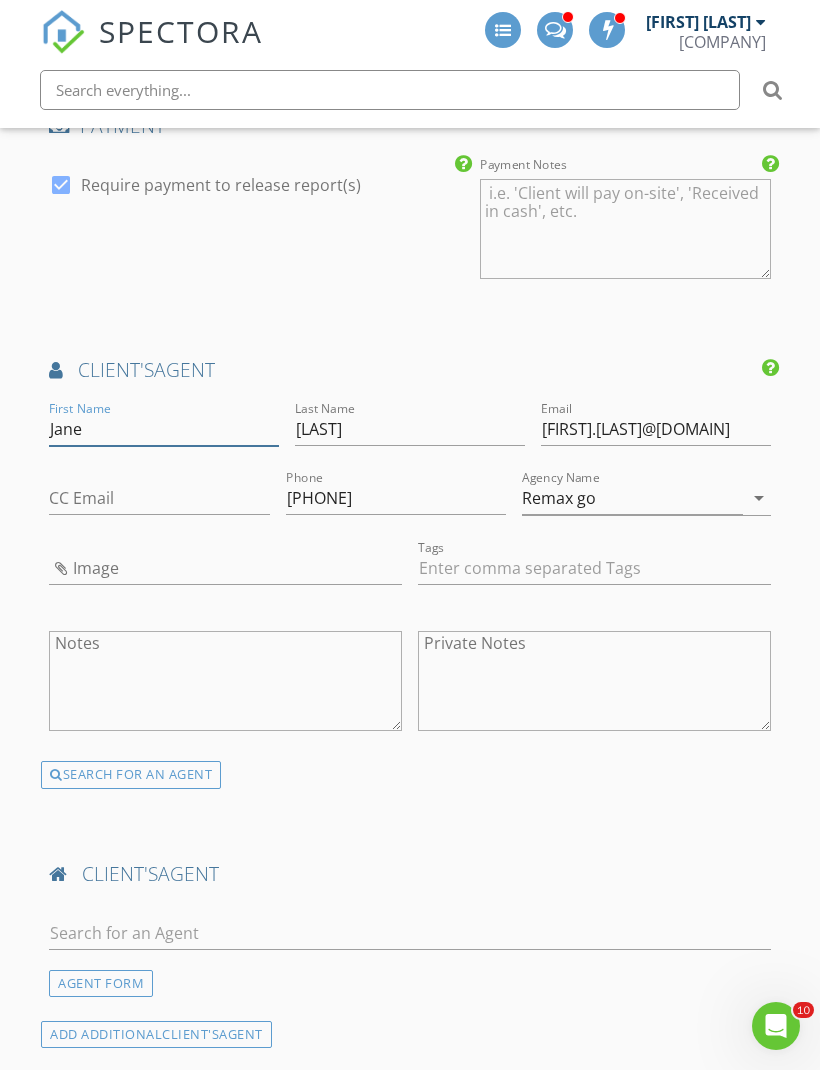 type on "Jane" 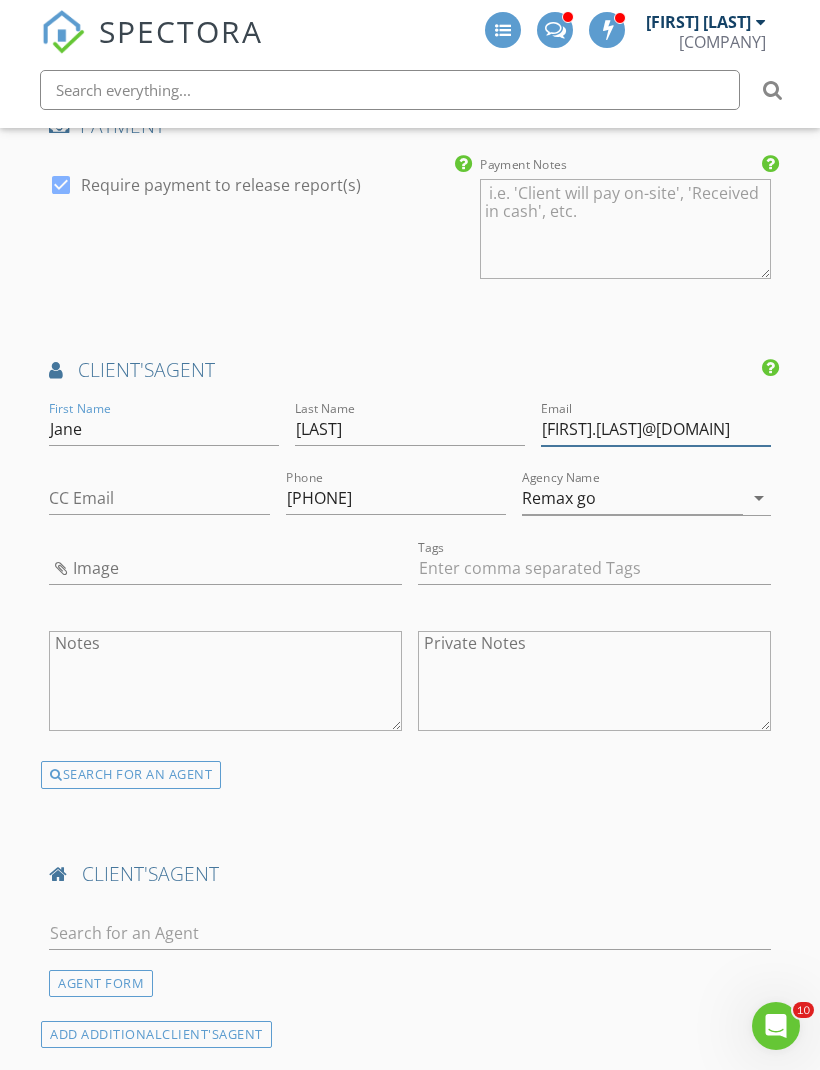 click on "IsabelVallarta.realtor@gmail.com" at bounding box center (656, 429) 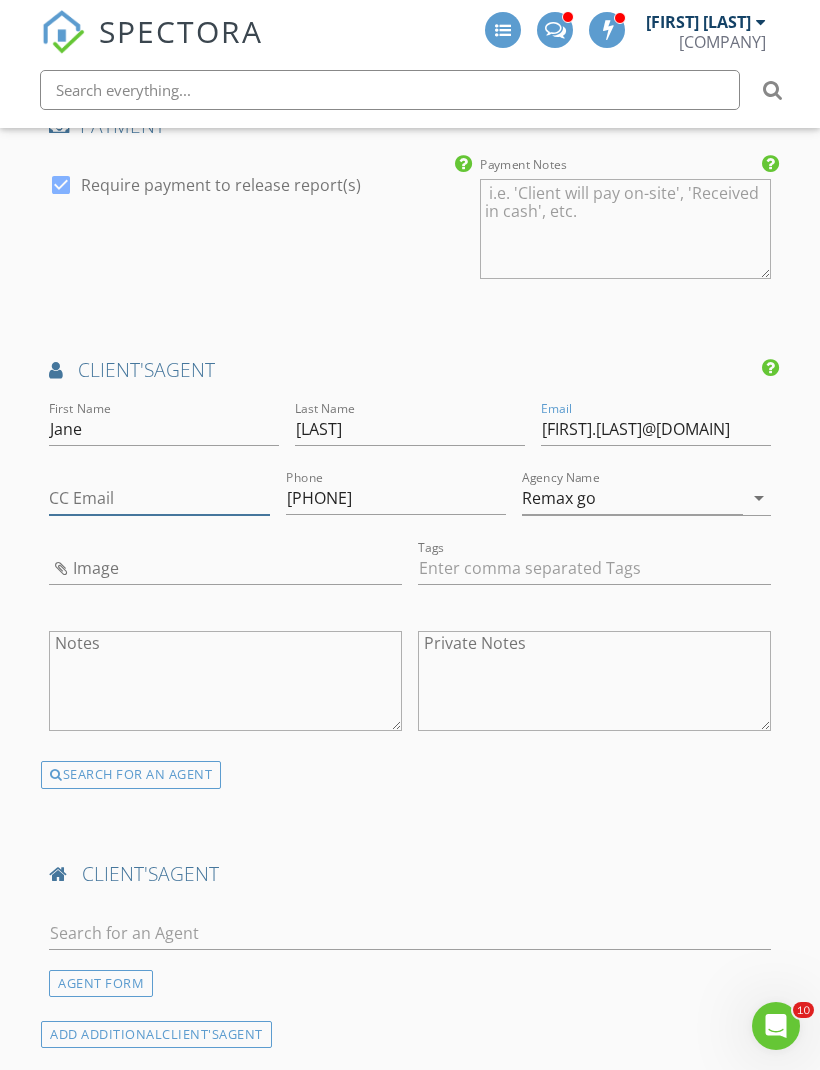click on "CC Email" at bounding box center [159, 498] 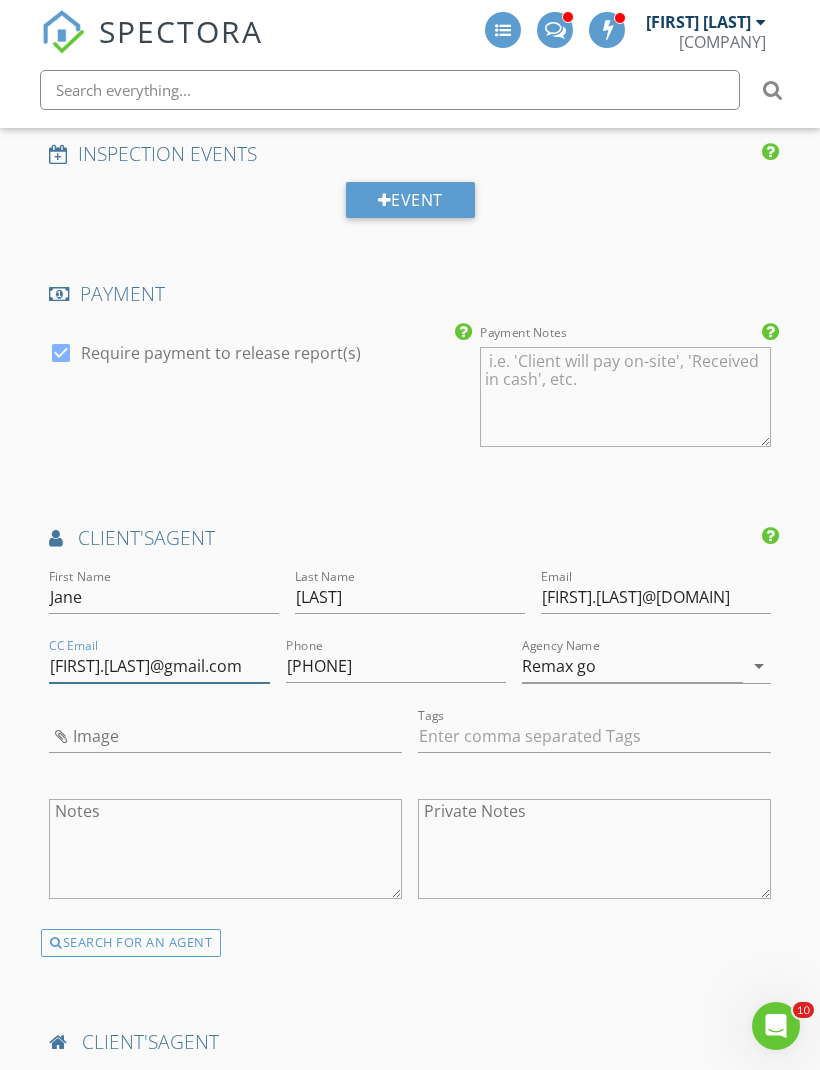 scroll, scrollTop: 2503, scrollLeft: 0, axis: vertical 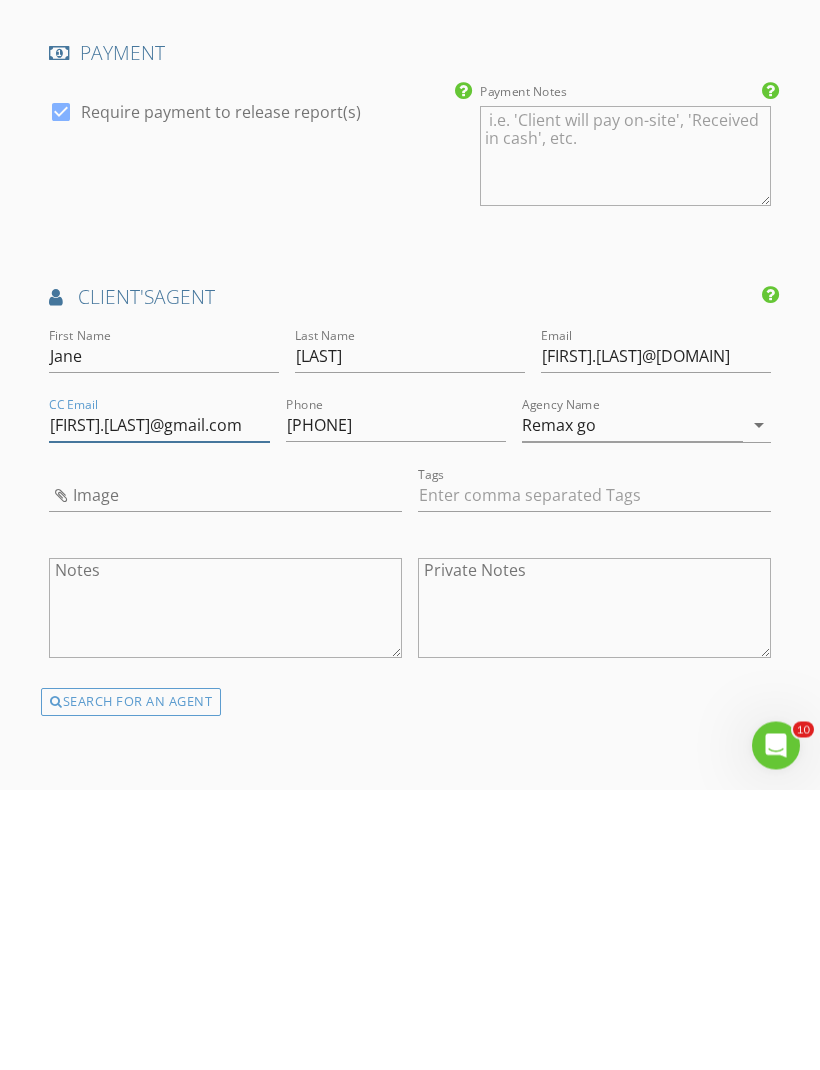 type on "[FIRST].[LAST]@example.com" 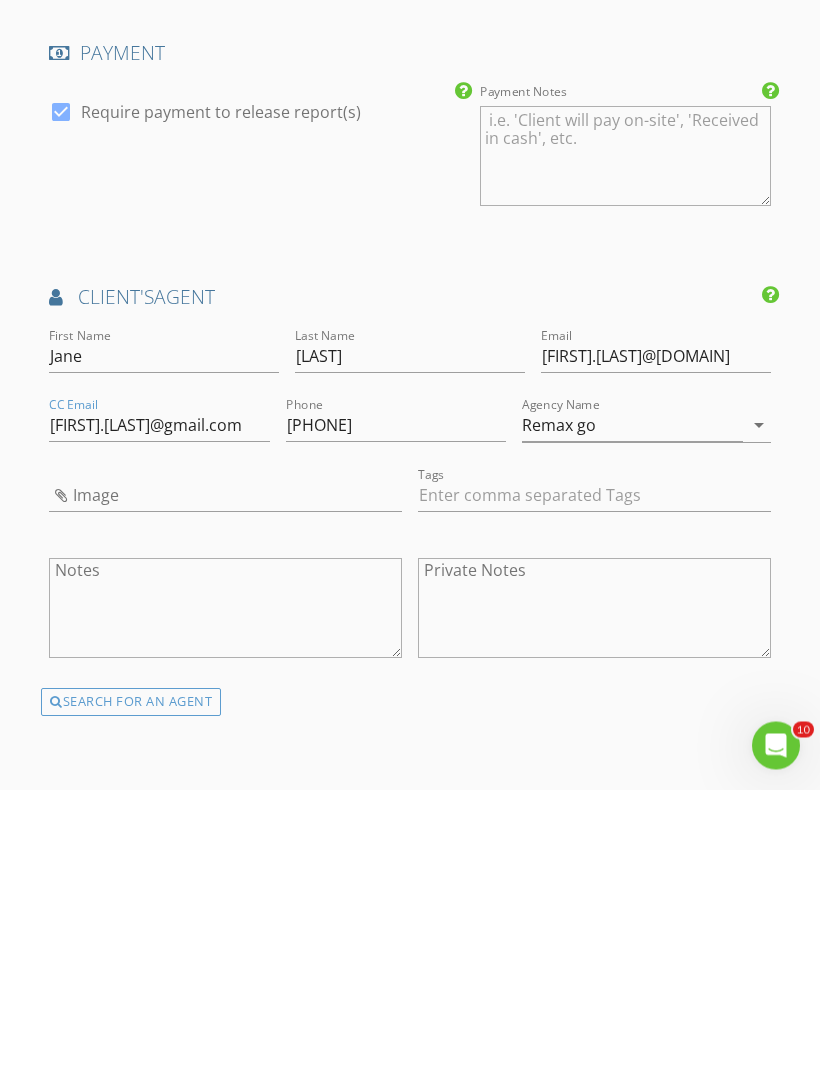 click on "First Name Jane   Last Name Vallarta   Email IsabelVallarta.realtor@gmail.com   CC Email Jane.vallarta@gmail.com   Phone 210-464-3006   Agency Name Remax go arrow_drop_down       Image     Tags         Notes   Private Notes
SEARCH FOR AN AGENT" at bounding box center (410, 801) 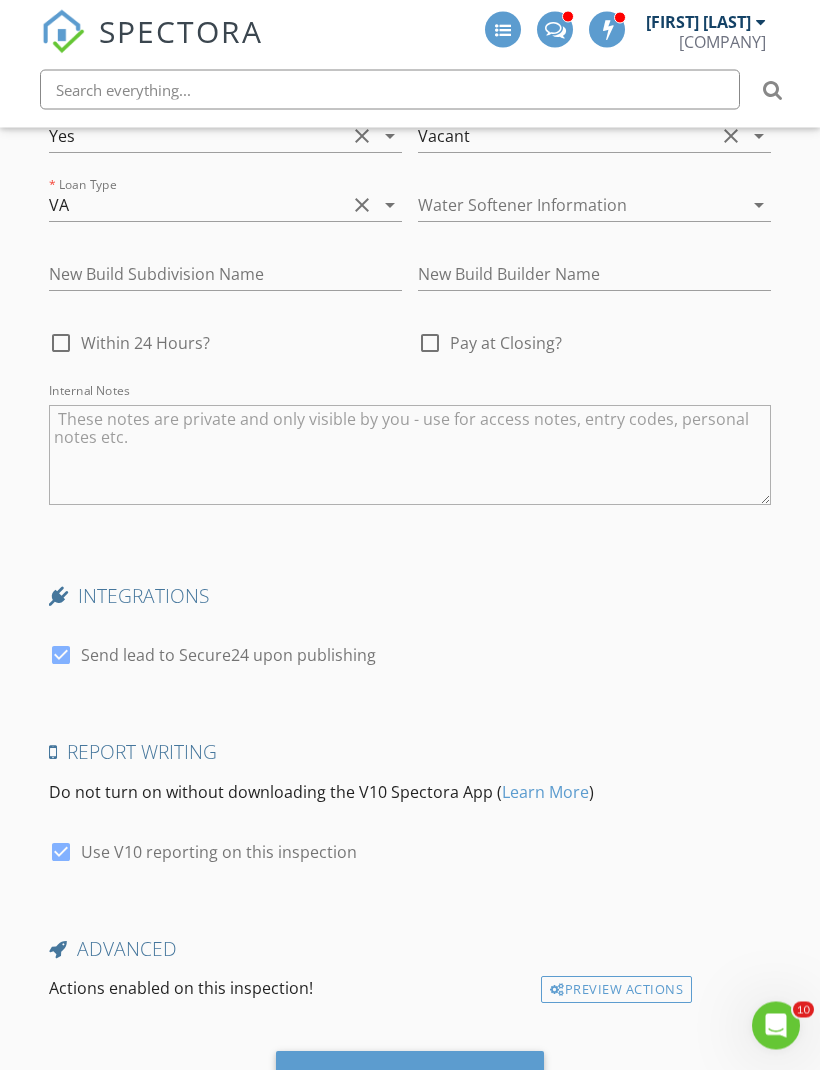 scroll, scrollTop: 4679, scrollLeft: 0, axis: vertical 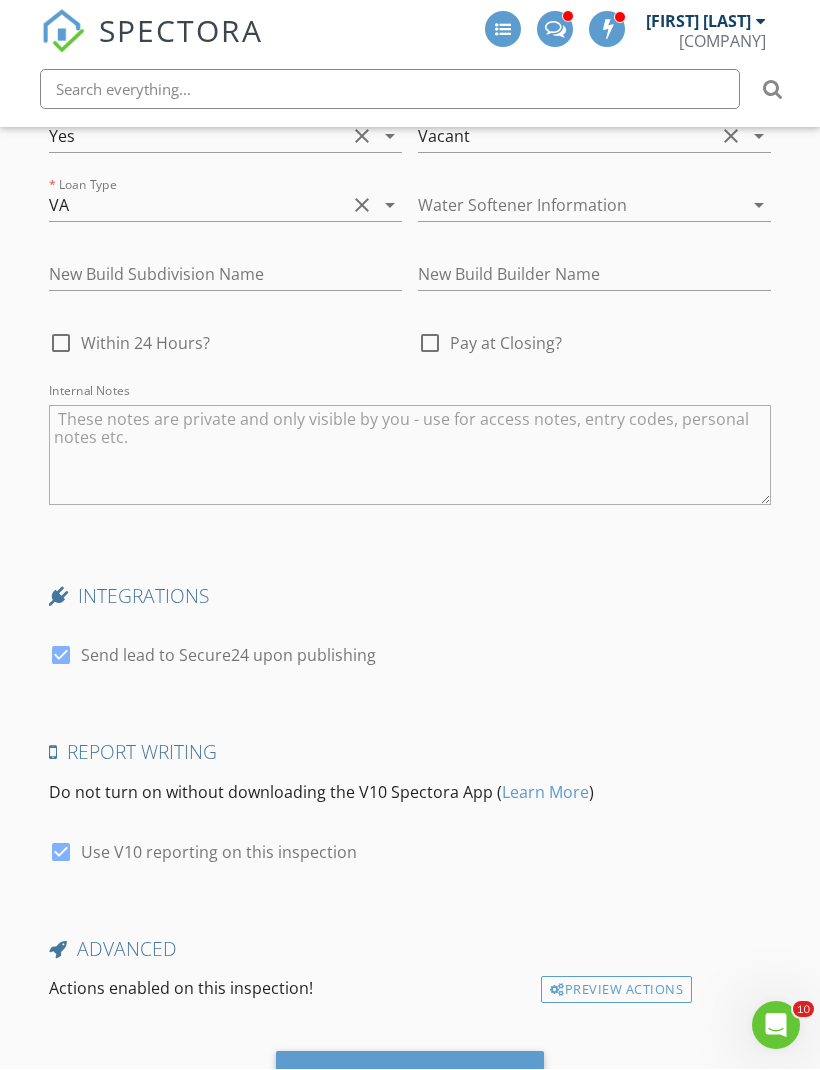 click on "Save Inspection" at bounding box center (410, 1078) 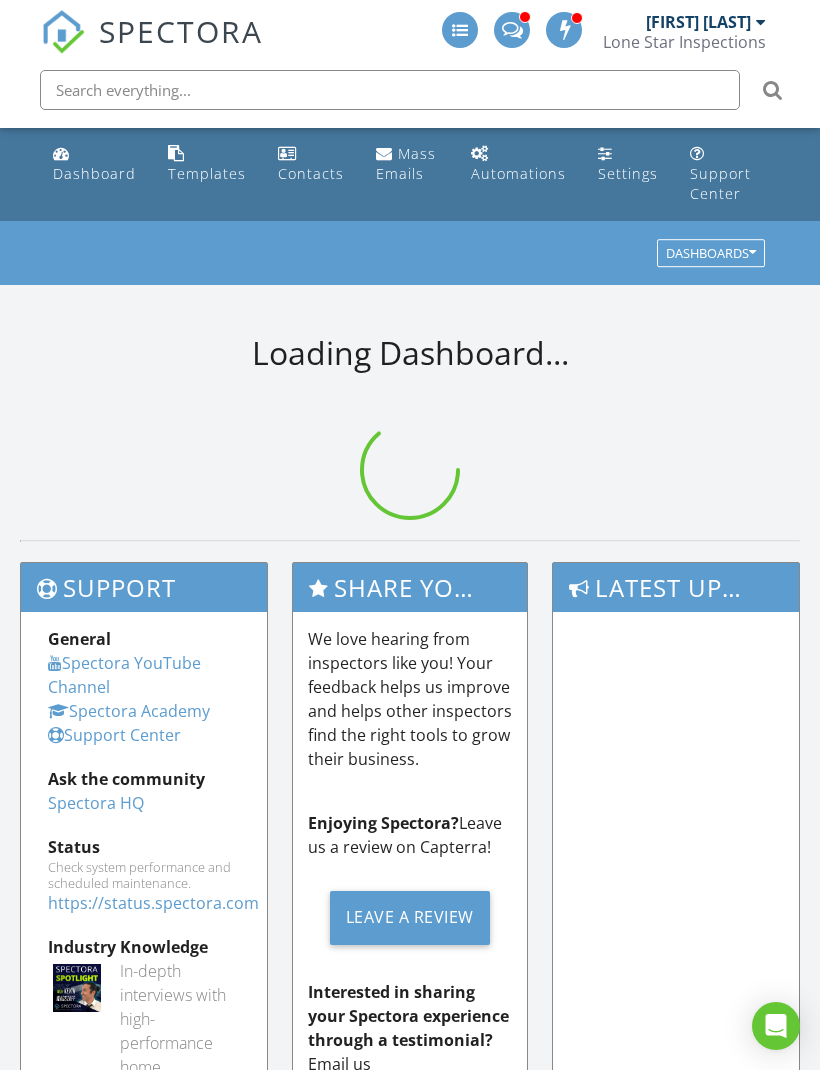 scroll, scrollTop: 0, scrollLeft: 0, axis: both 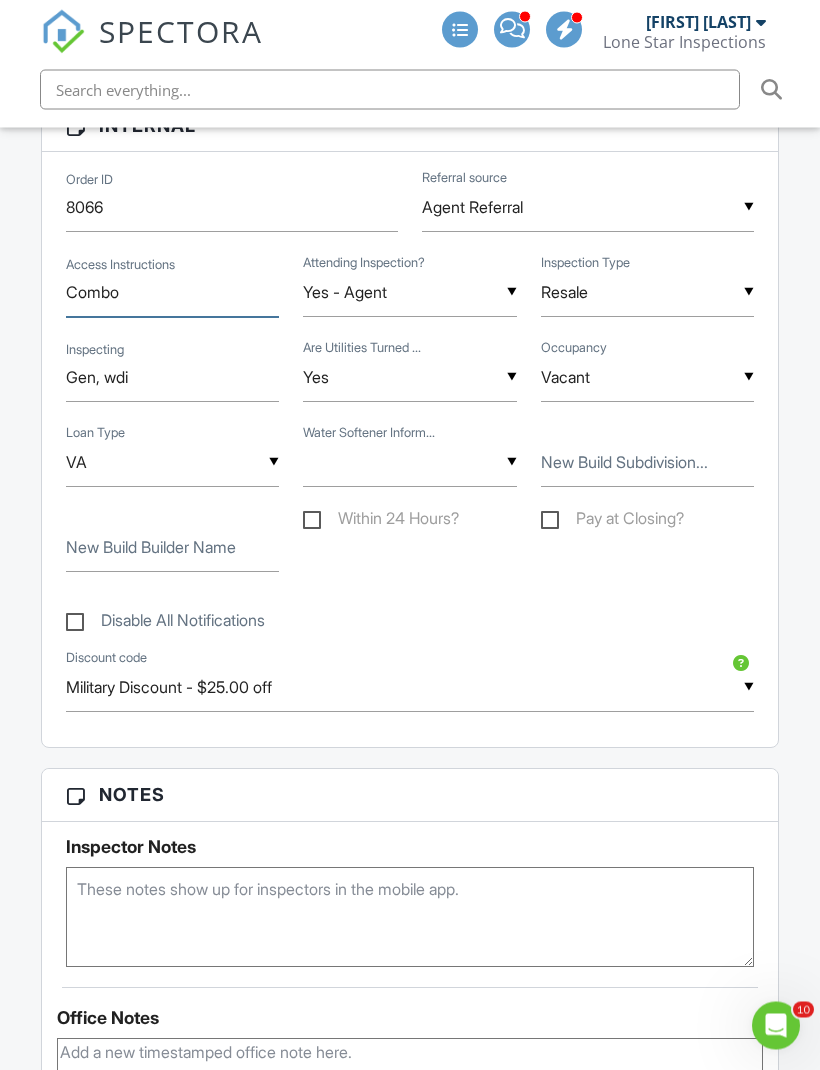 click on "Combo" at bounding box center (172, 293) 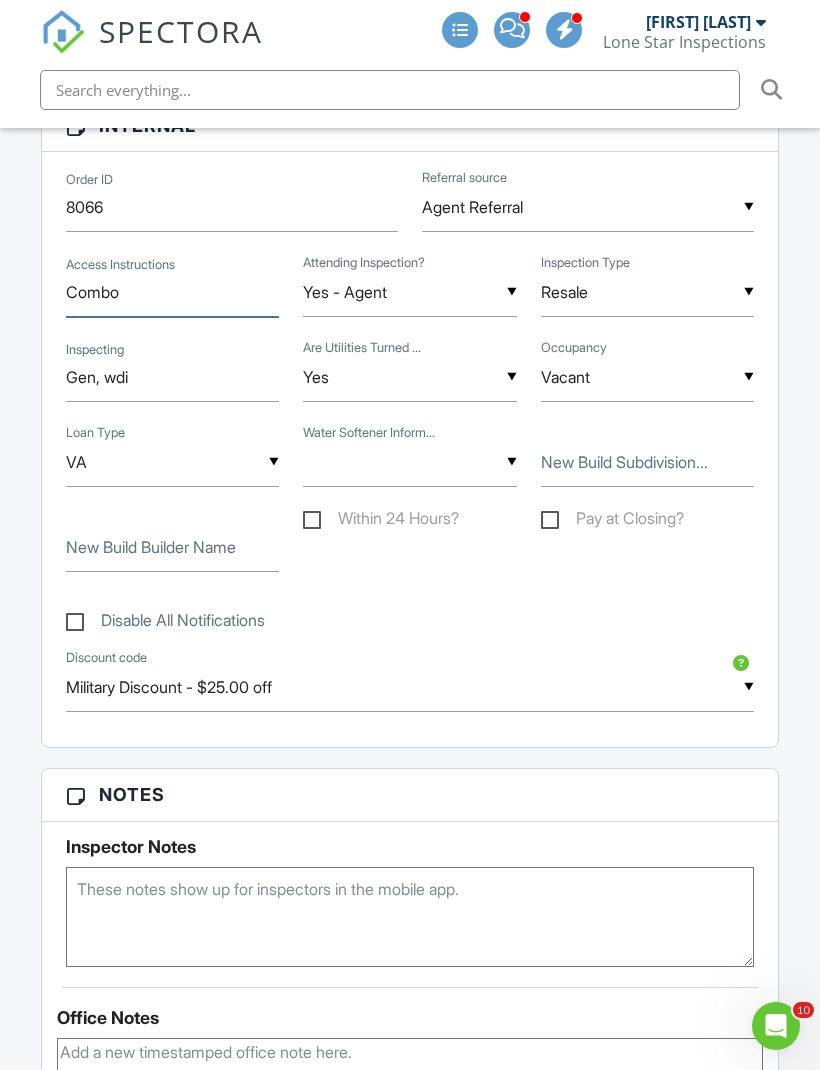 scroll, scrollTop: 1302, scrollLeft: 0, axis: vertical 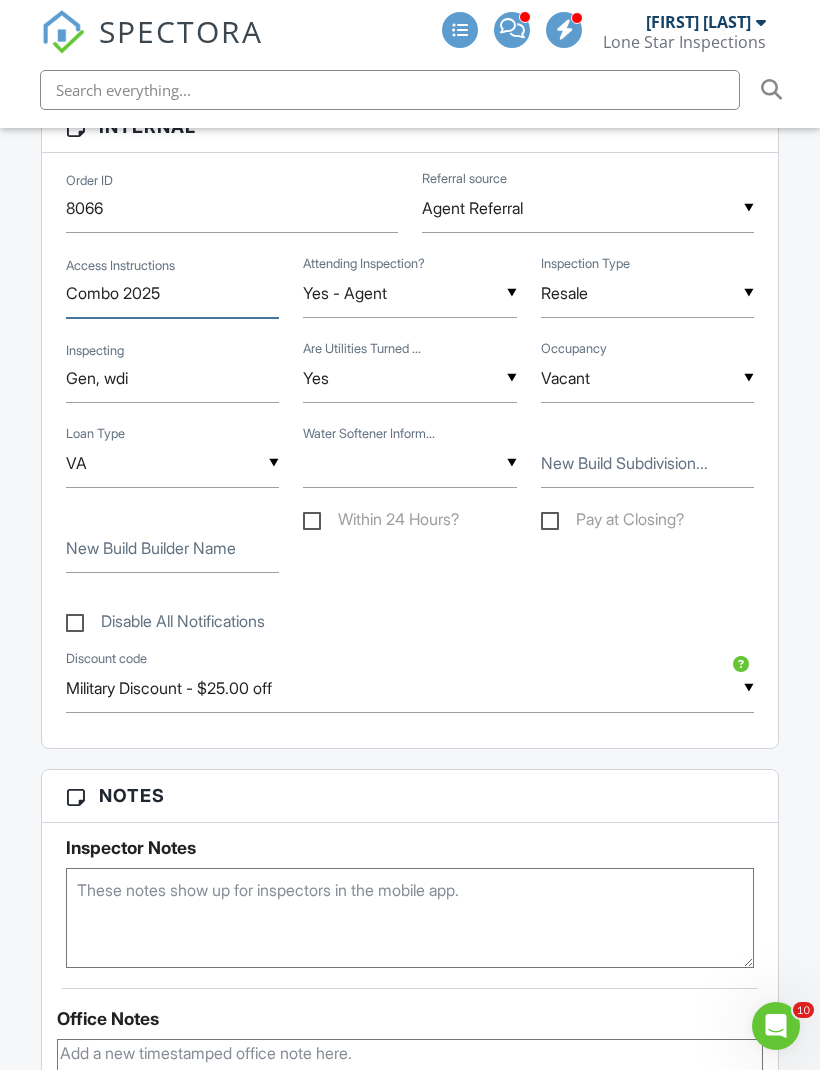 type on "Combo 2025" 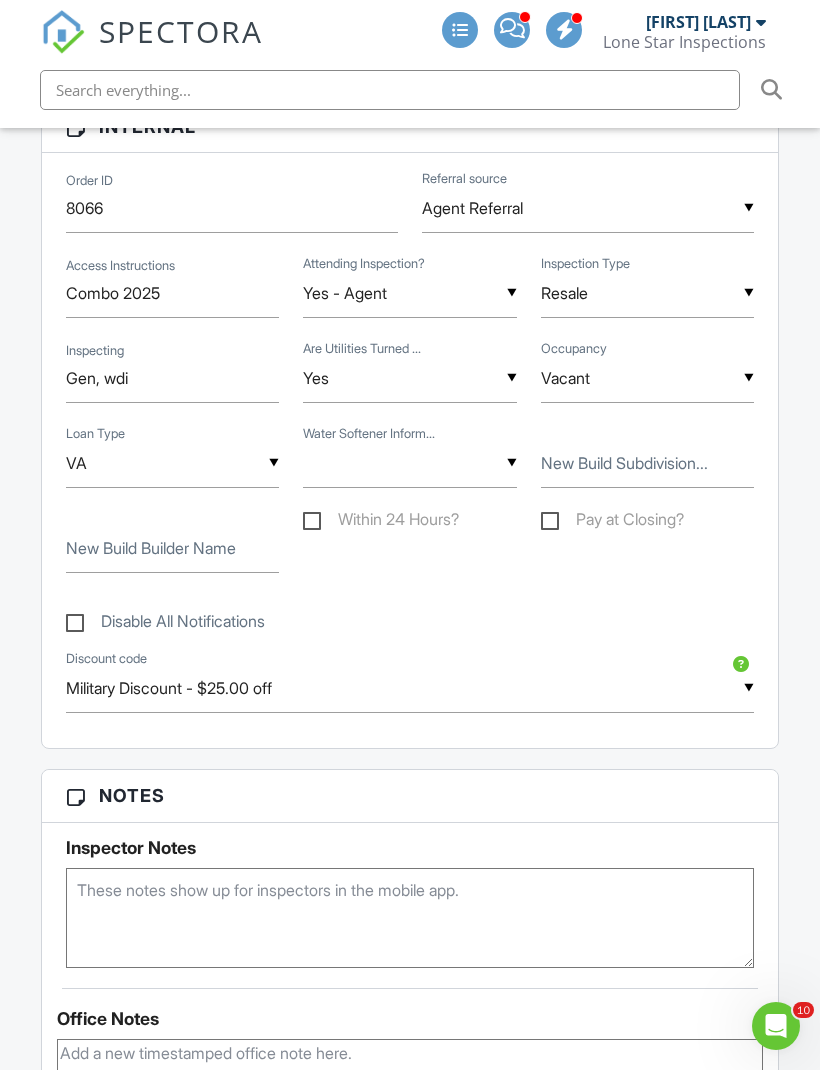 click on "Dashboard
Templates
Contacts
Mass Emails
Automations
Settings
Support Center
Inspection Details
Client View
More
Property Details
Reschedule
Reorder / Copy
Share
Cancel
Delete
Print Order
Convert to V9
Enable Pass on CC Fees
View Change Log
[DATE] [TIME]
- [TIME]
[NUMBER] [STREET]
[CITY], [STATE] [POSTAL CODE]
Built
2018
1440
sq. ft.
crawlspace
Lot Size
48787
sq.ft.
+ −  Leaflet   |   © MapTiler   © OpenStreetMap contributors
All emails and texts are disabled for this inspection!
Turn on emails and texts
Reports
Locked
Attach
New
[COMPANY] Report
TREC REI 7-6- Master [COMPANY]
[FIRST] [LAST]
Edit
View" at bounding box center (410, 1519) 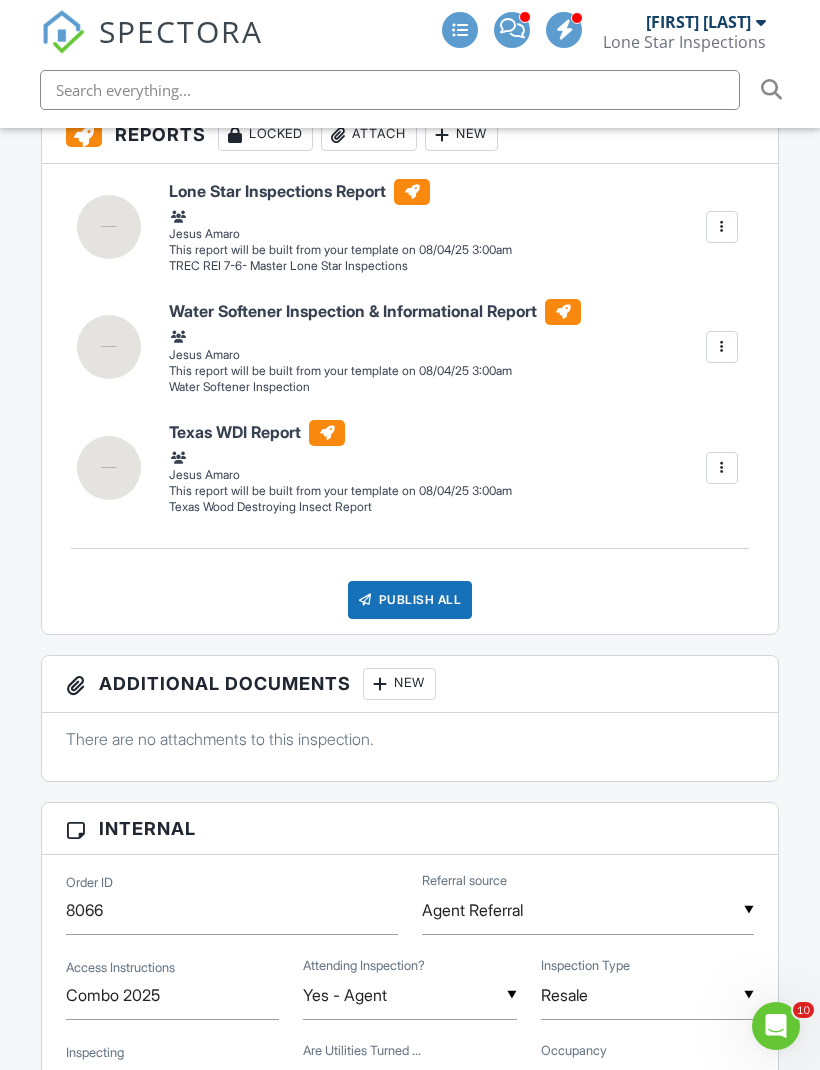 scroll, scrollTop: 597, scrollLeft: 0, axis: vertical 